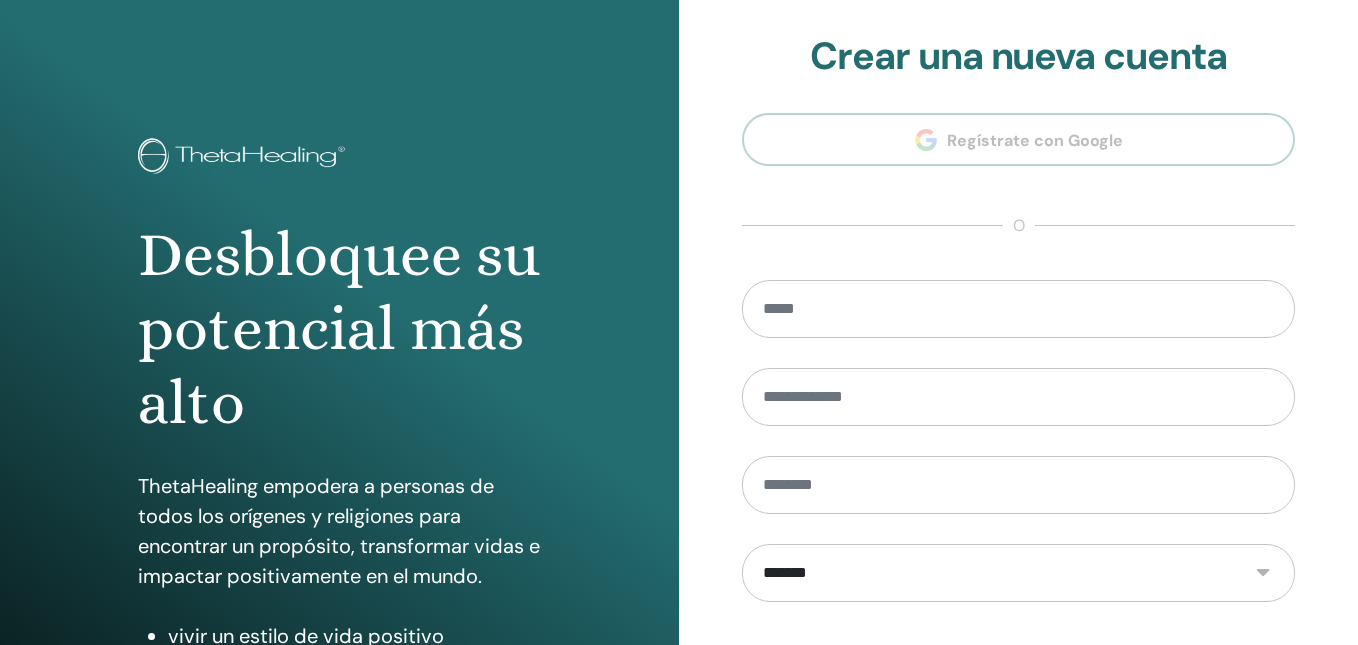 scroll, scrollTop: 315, scrollLeft: 0, axis: vertical 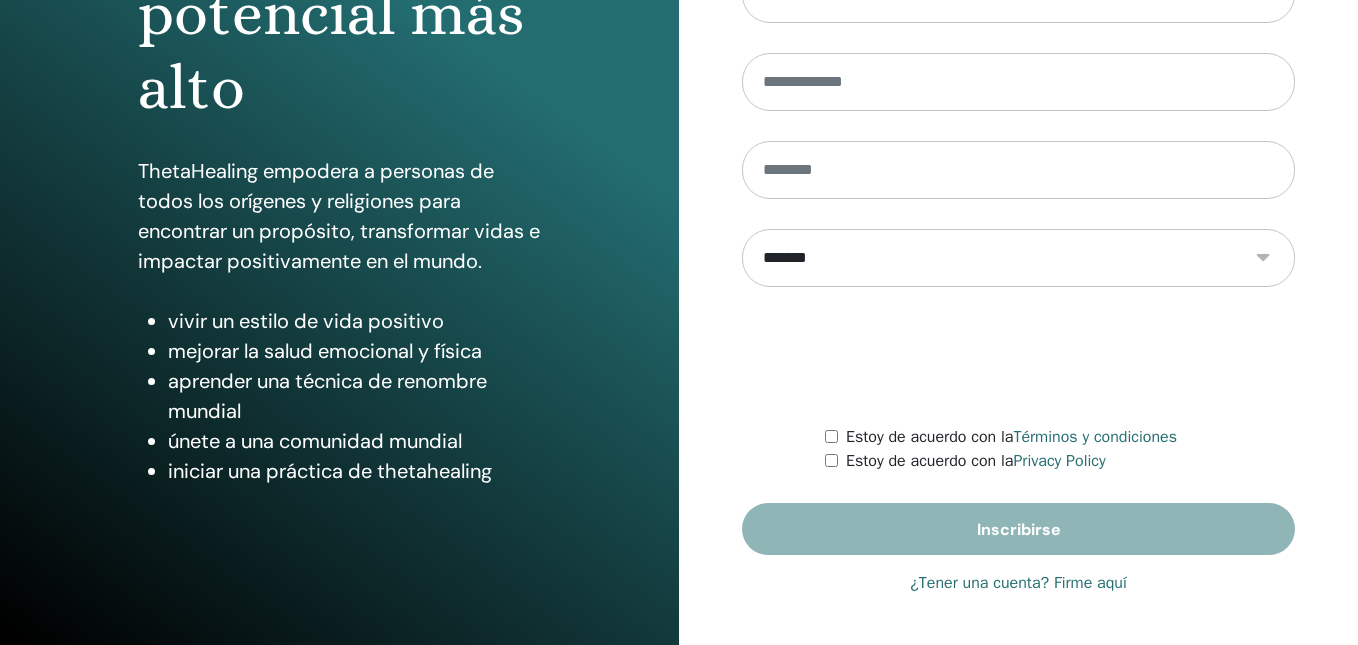 click on "¿Tener una cuenta? Firme aquí" at bounding box center (1018, 583) 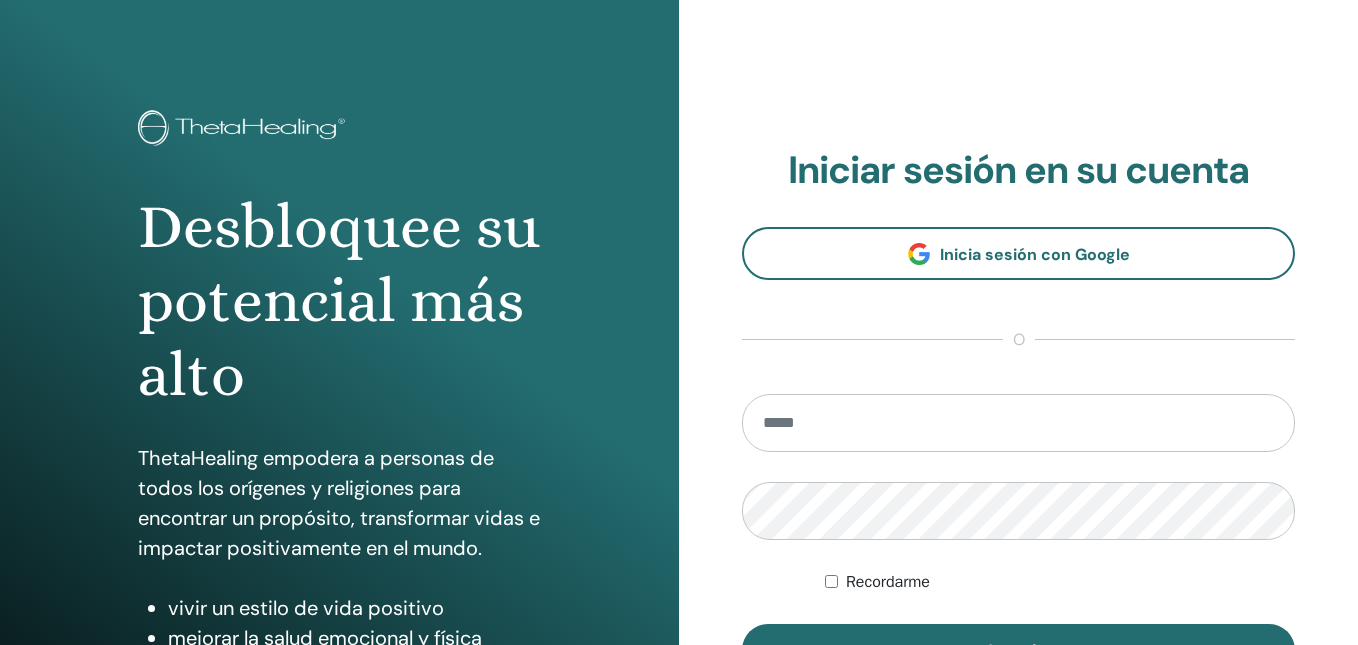 scroll, scrollTop: 0, scrollLeft: 0, axis: both 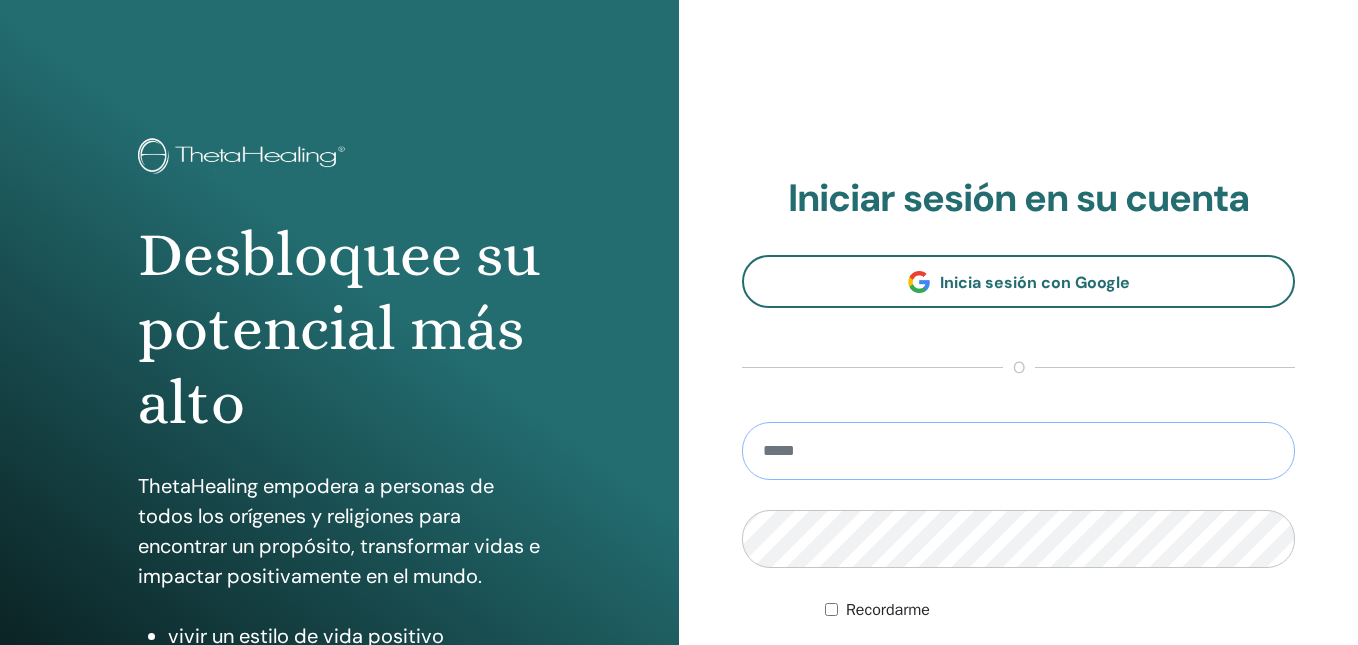 click at bounding box center (1018, 451) 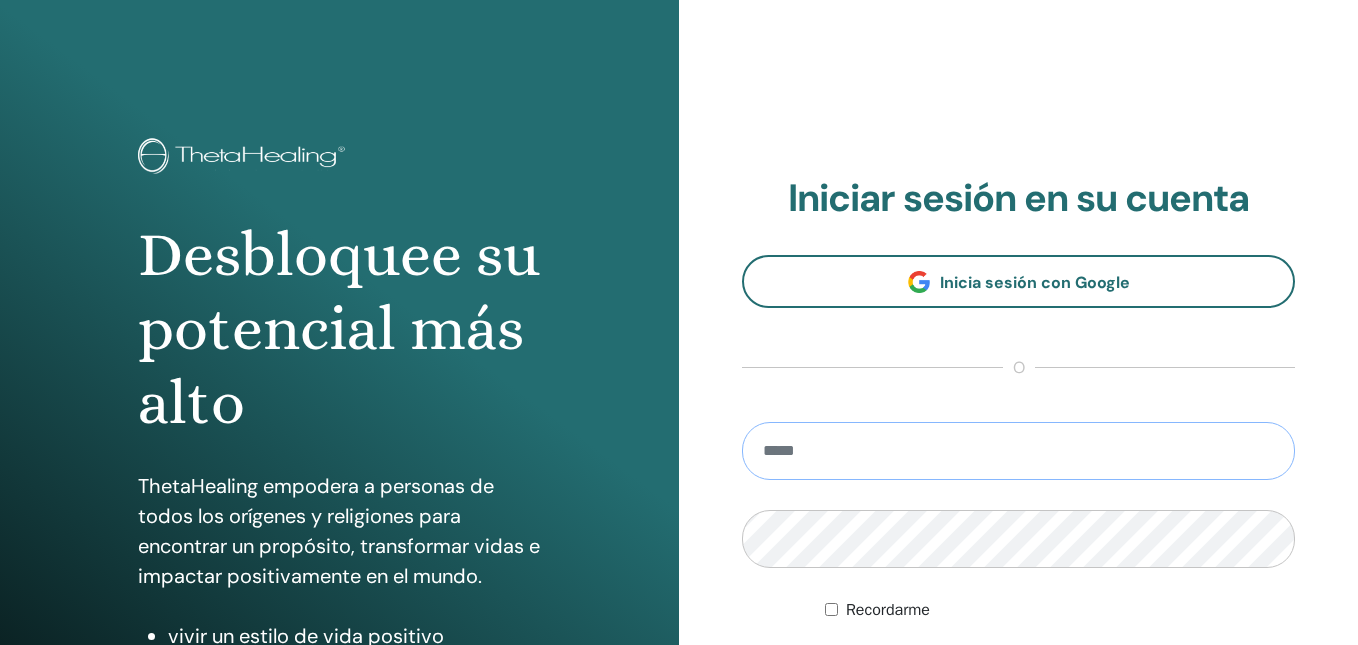 type on "**********" 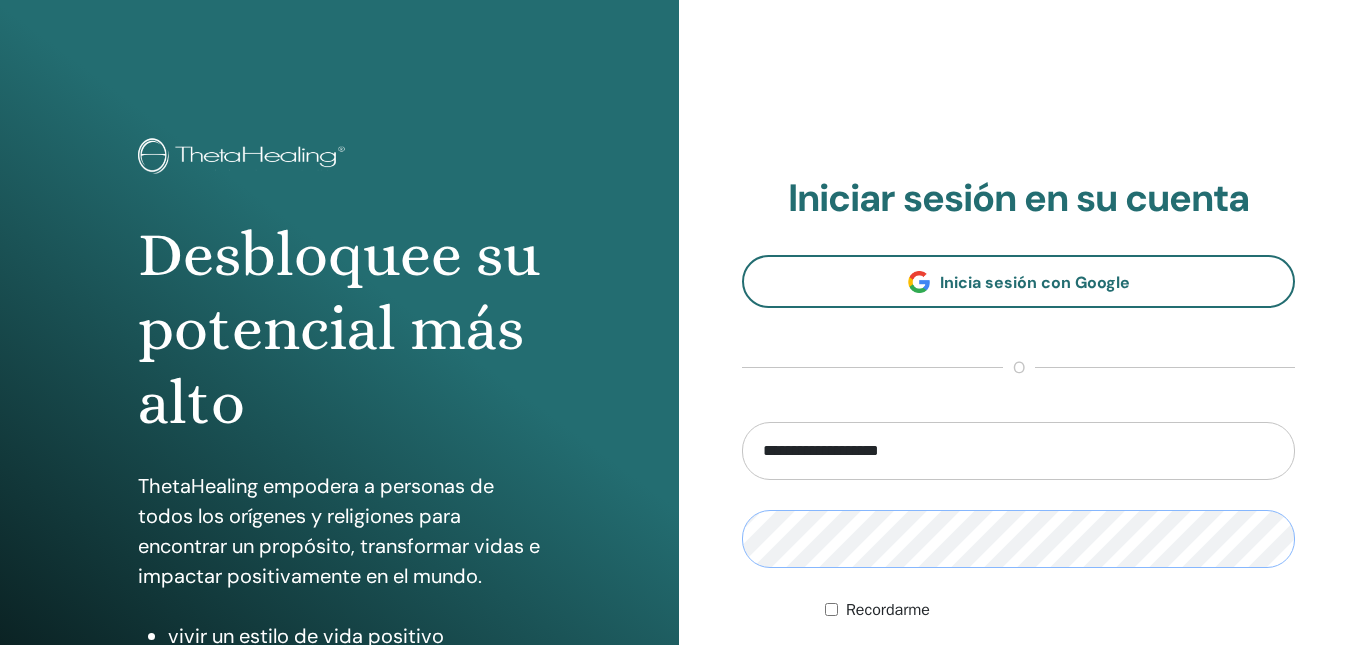 click on "Acceder" at bounding box center (1018, 678) 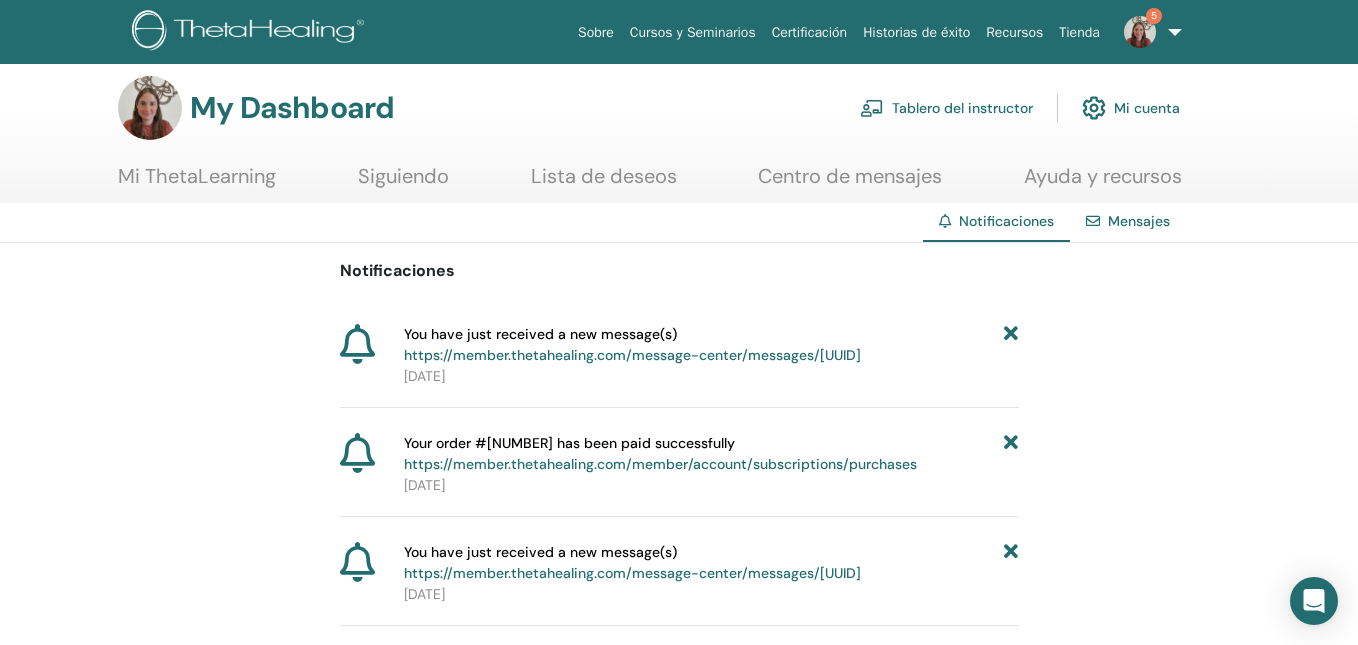scroll, scrollTop: 19, scrollLeft: 0, axis: vertical 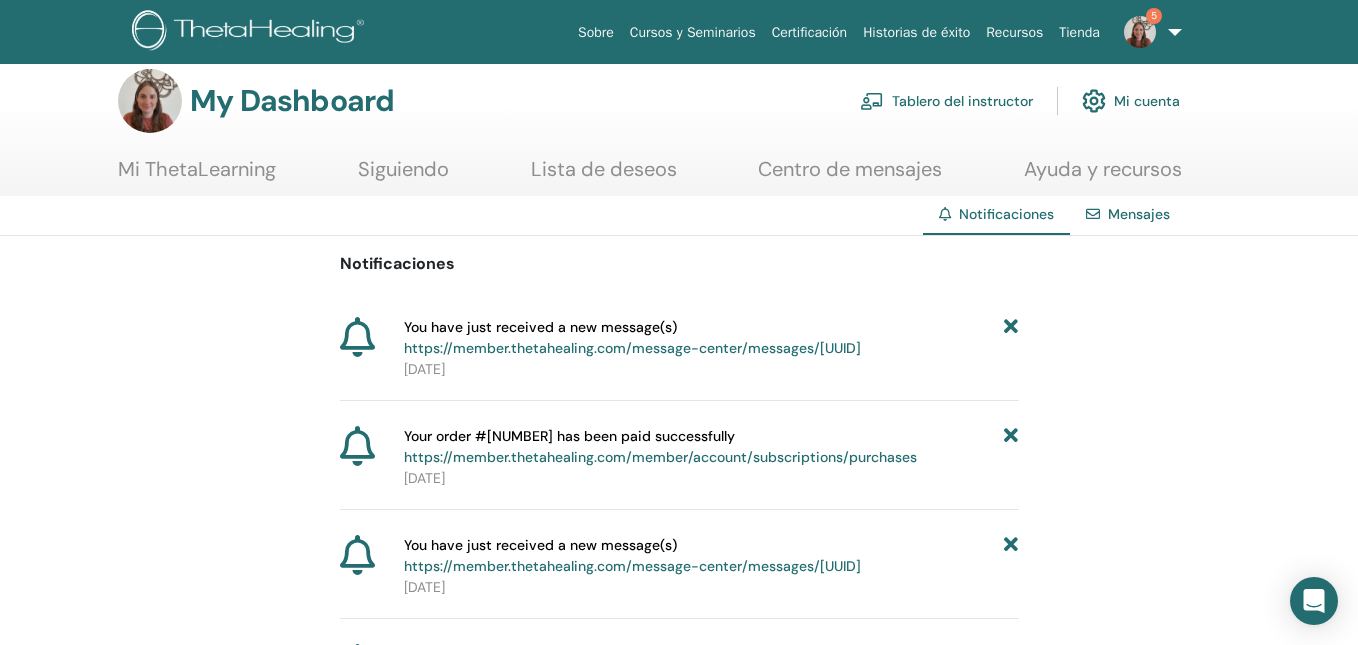 click on "https://member.thetahealing.com/message-center/messages/d2740f48-a66e-4628-b1aa-a1c35f48a154" at bounding box center [632, 348] 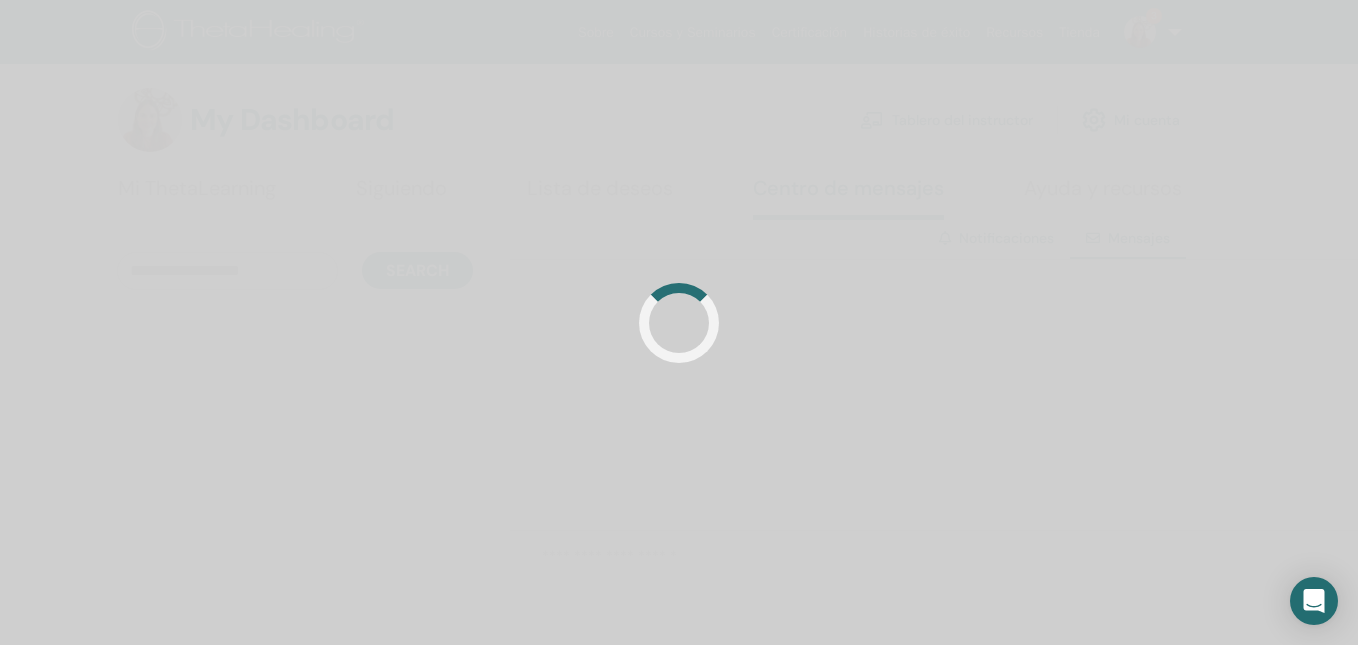 scroll, scrollTop: 0, scrollLeft: 0, axis: both 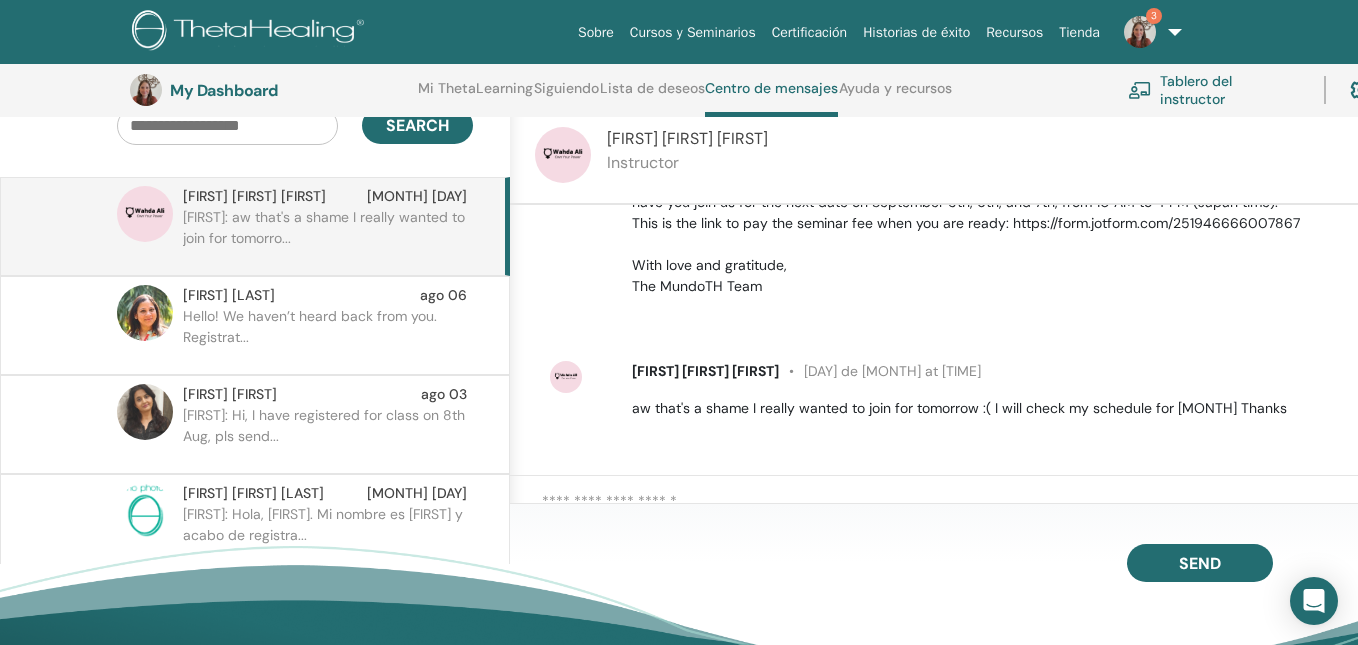 click at bounding box center [1140, 32] 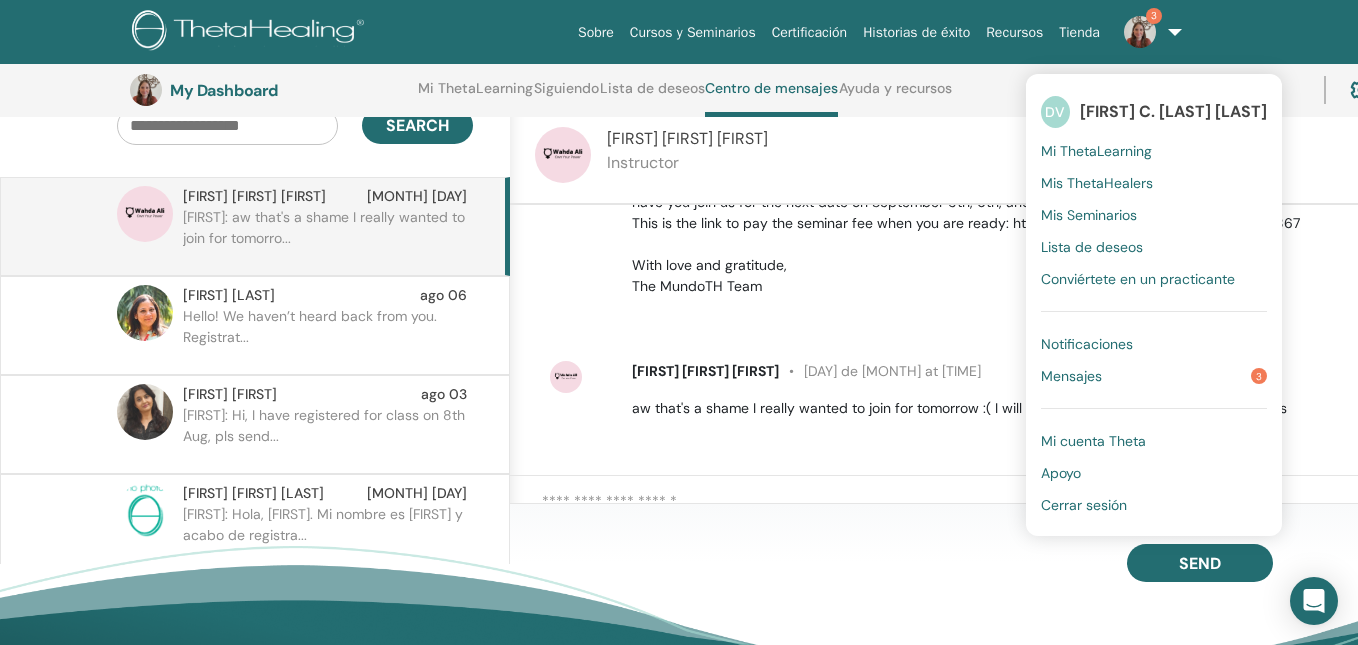 click on "Mensajes 3" at bounding box center [1154, 376] 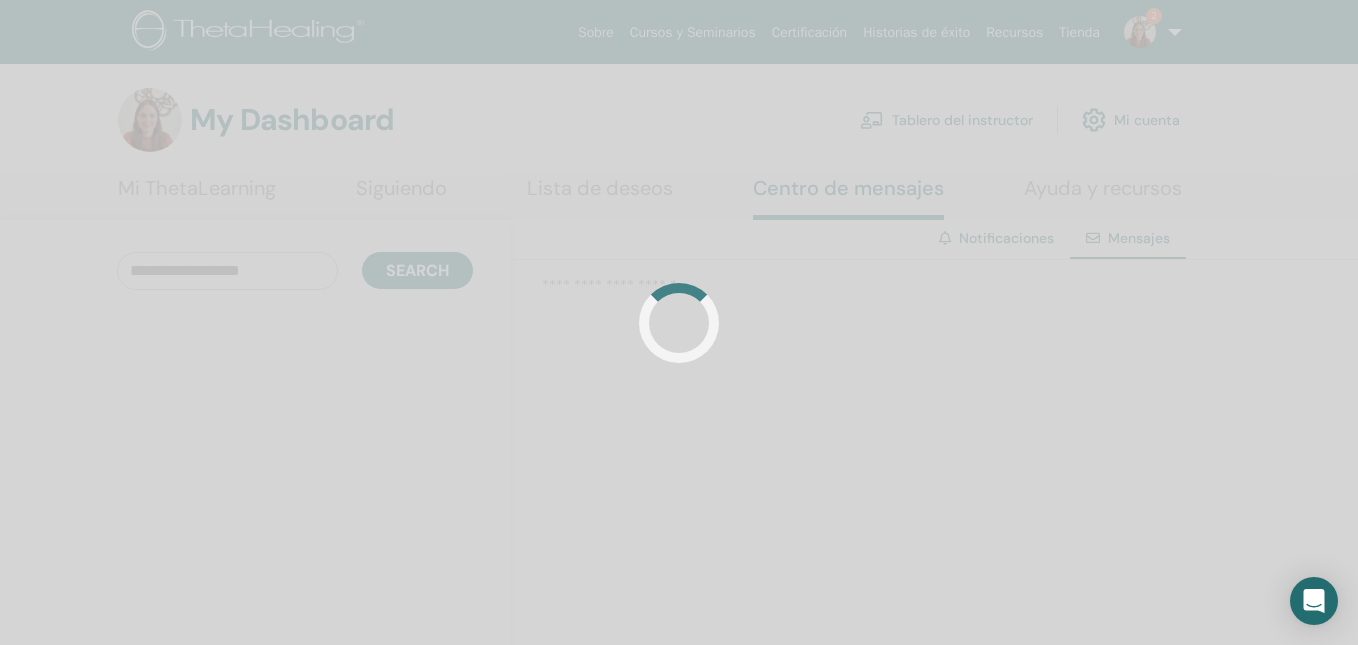 scroll, scrollTop: 0, scrollLeft: 0, axis: both 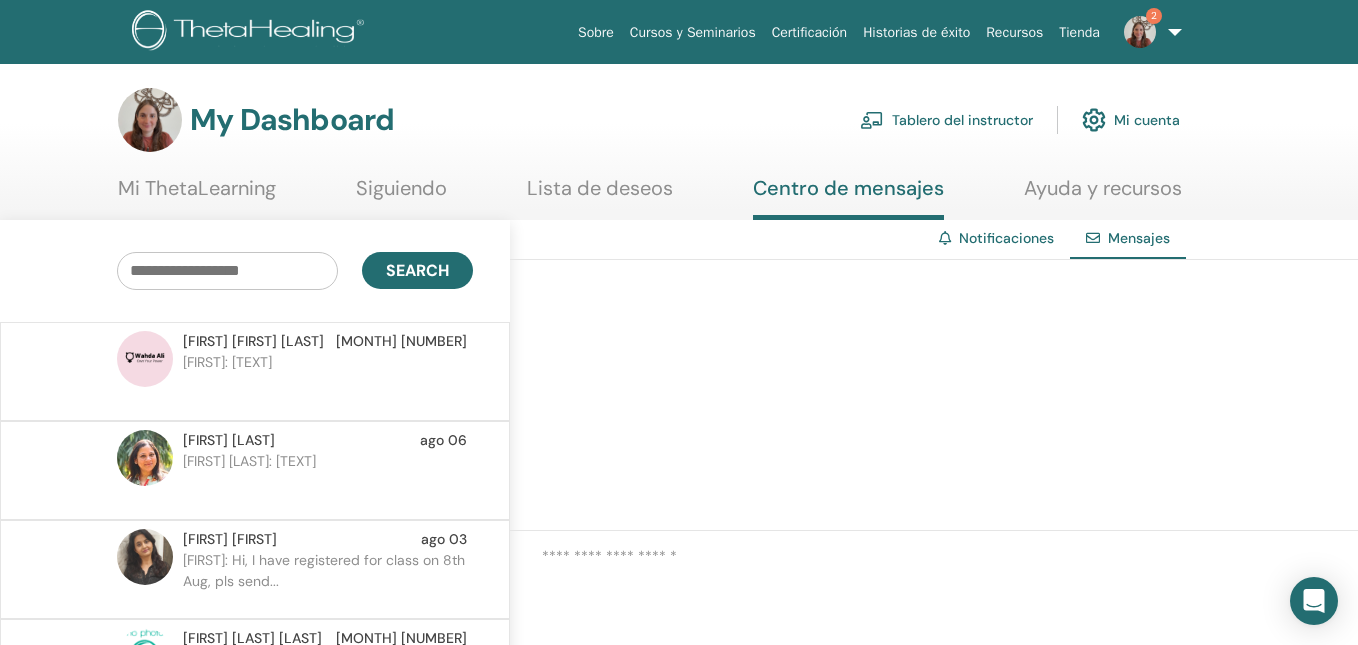click on "Tablero del instructor" at bounding box center [946, 120] 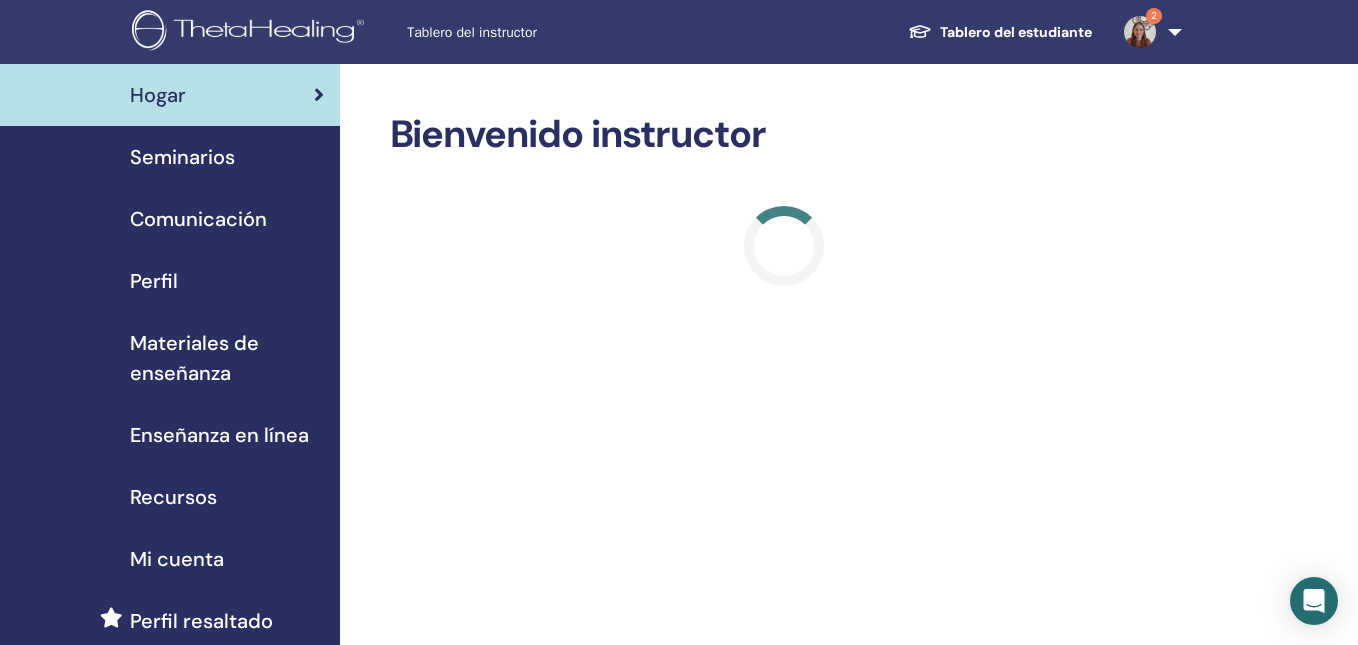 scroll, scrollTop: 0, scrollLeft: 0, axis: both 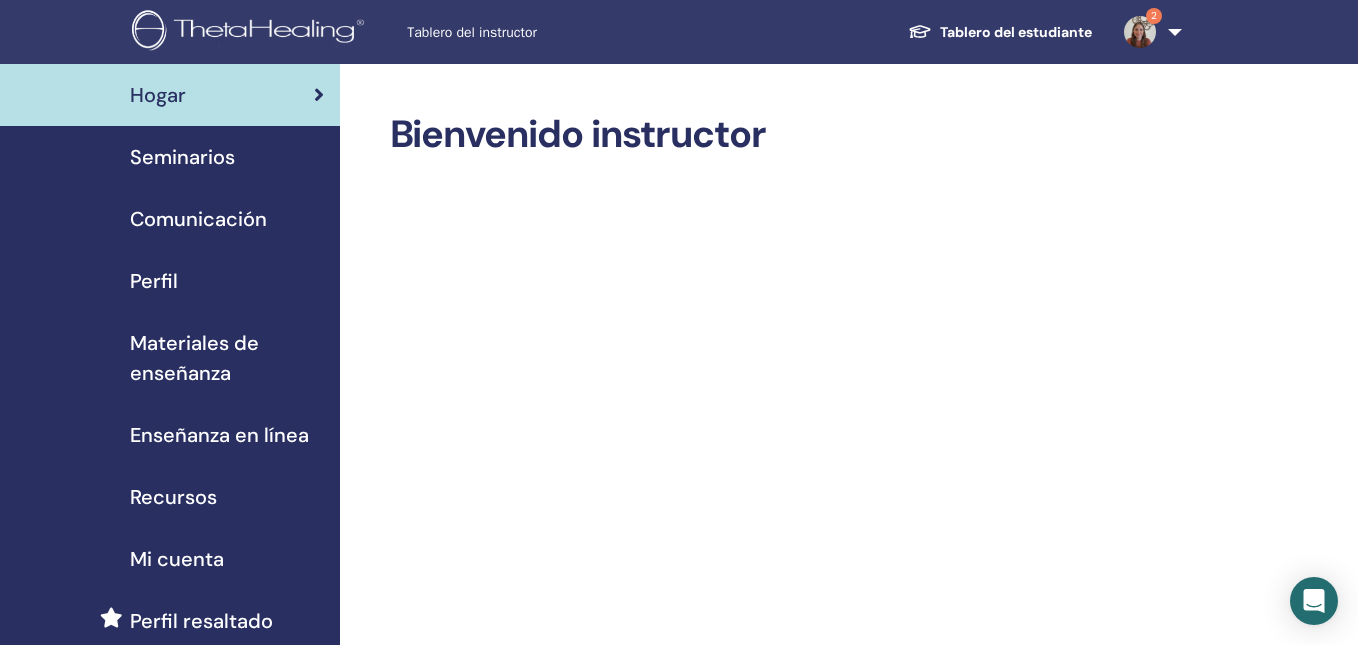 click on "Seminarios" at bounding box center [182, 157] 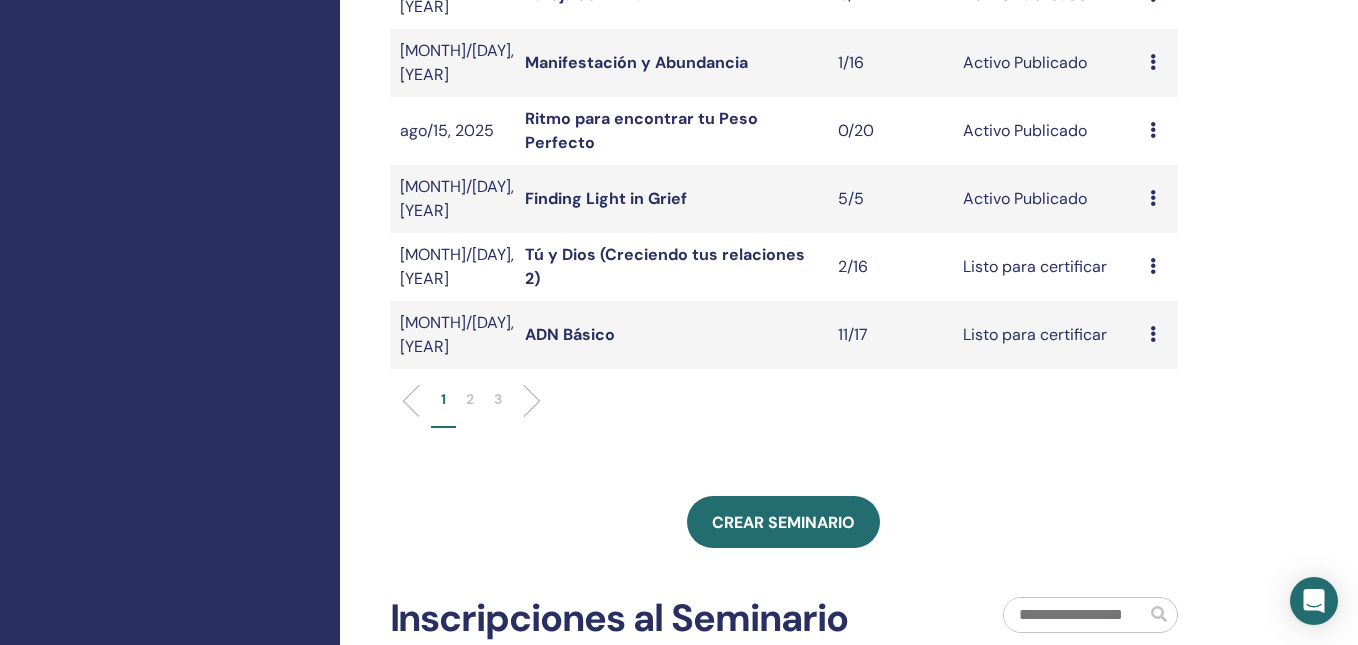 scroll, scrollTop: 698, scrollLeft: 0, axis: vertical 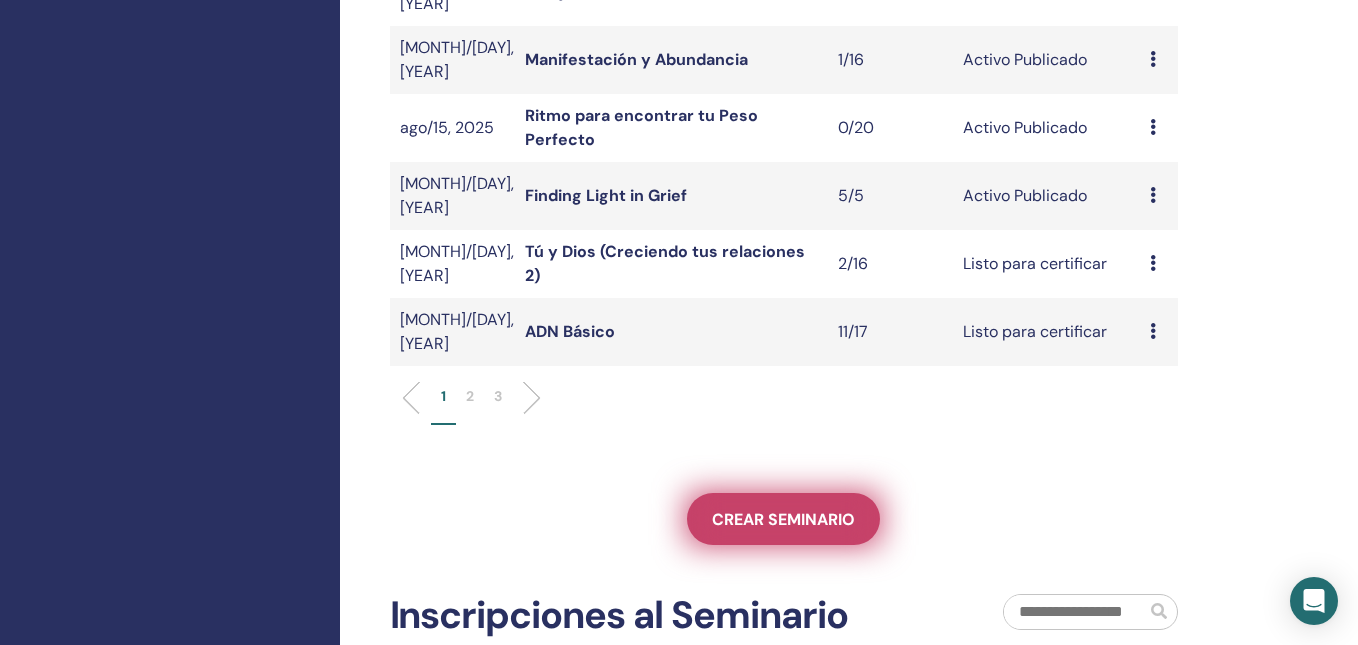 click on "Crear seminario" at bounding box center (783, 519) 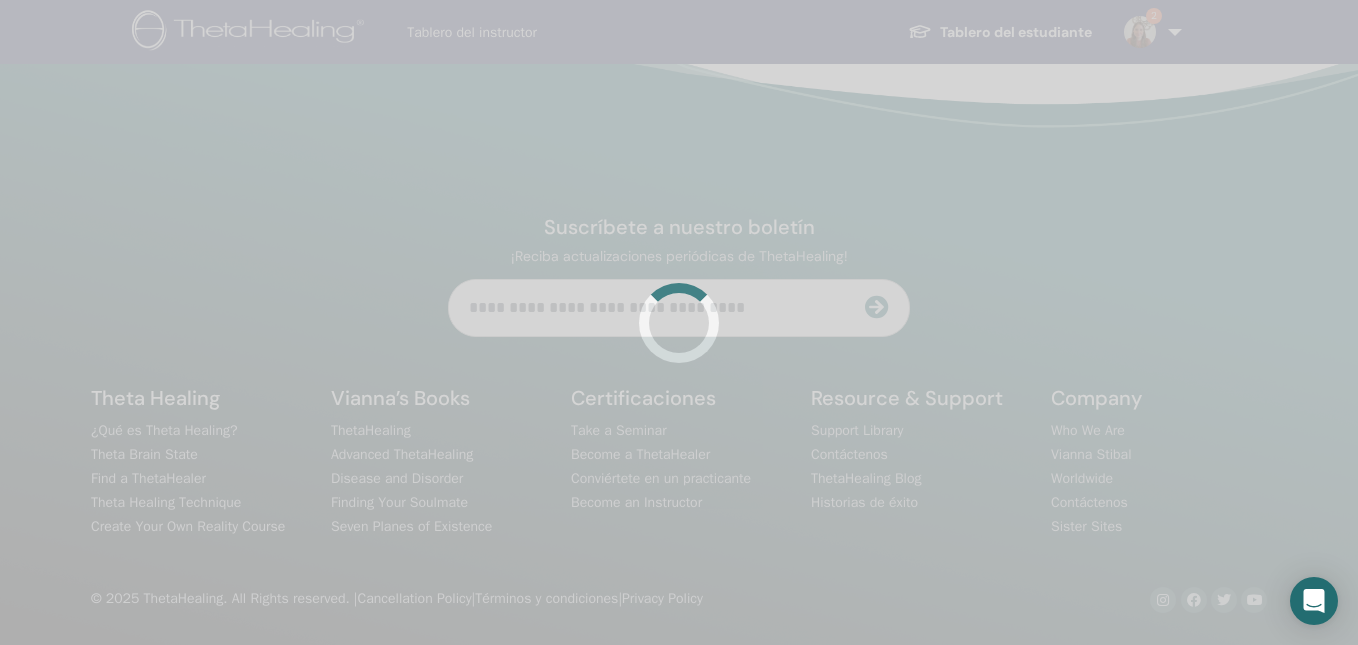 scroll, scrollTop: 0, scrollLeft: 0, axis: both 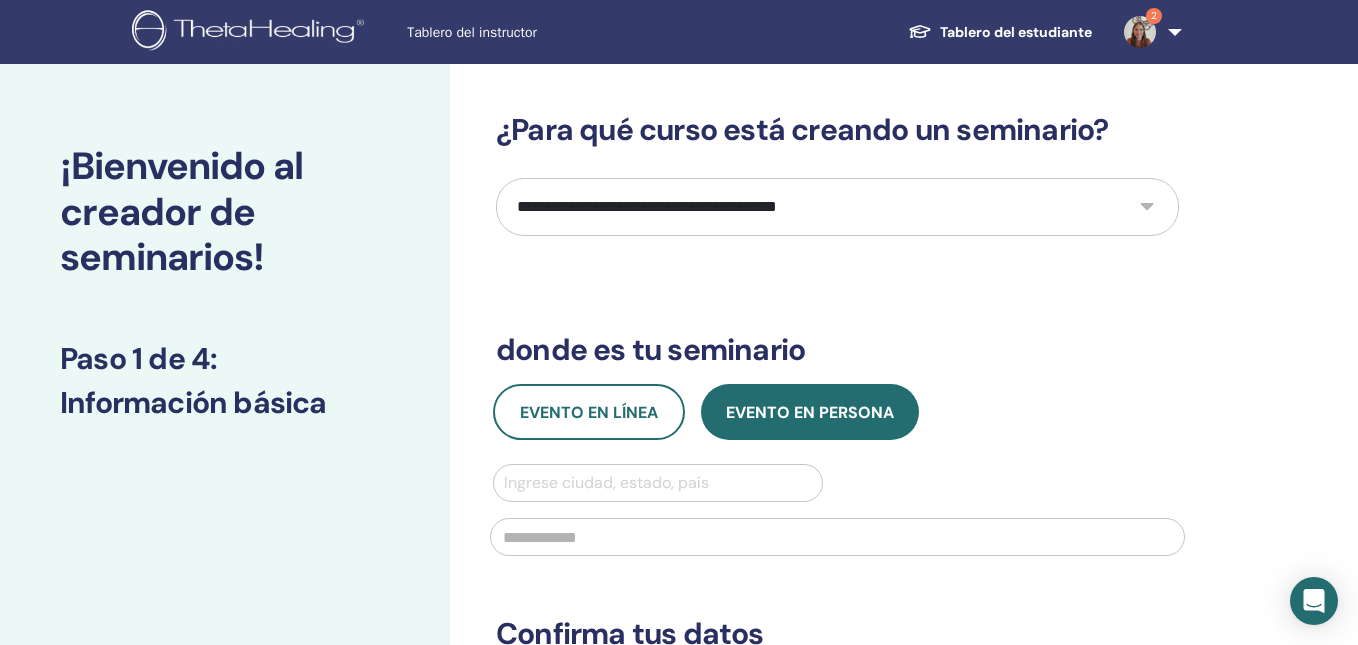 click on "**********" at bounding box center (837, 207) 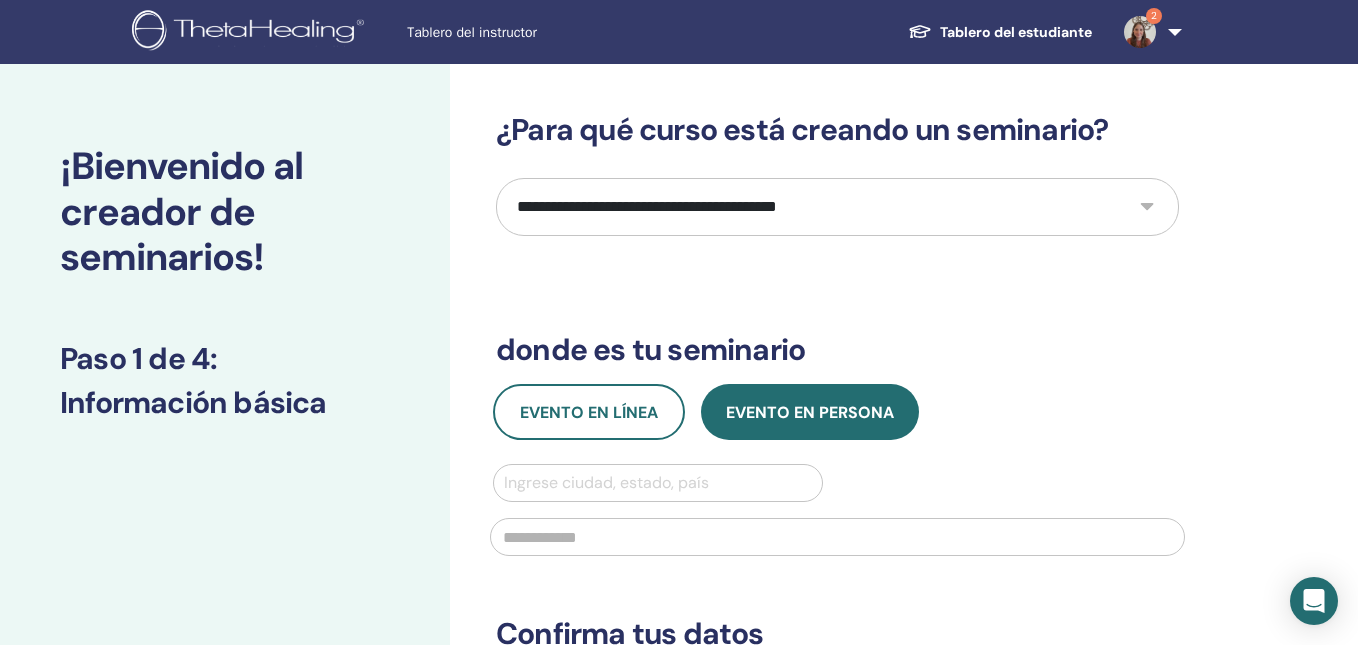 select on "****" 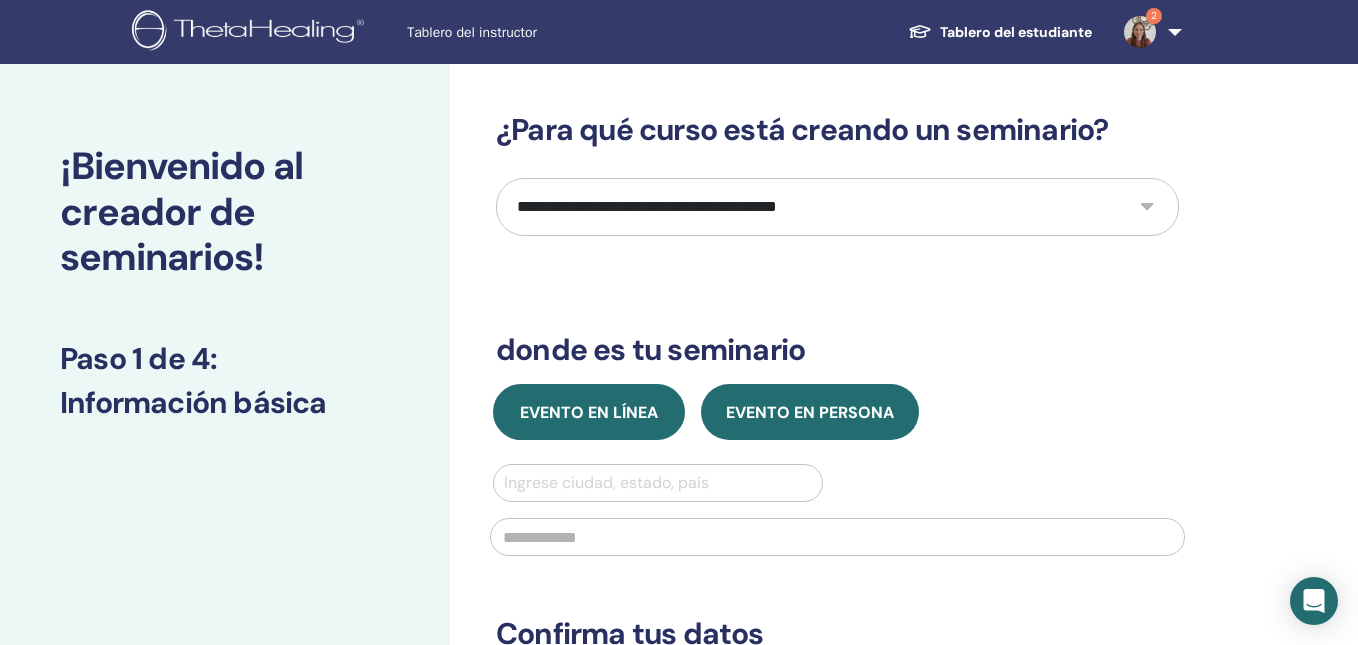click on "Evento en línea" at bounding box center [589, 412] 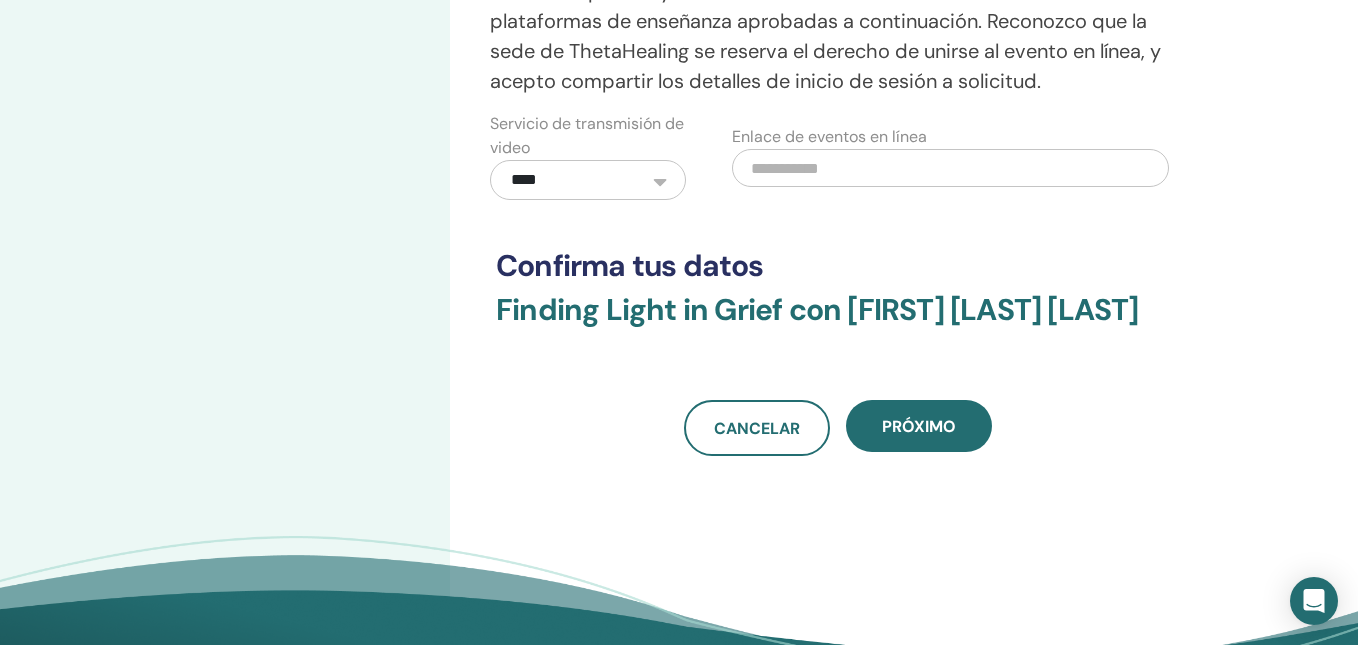 scroll, scrollTop: 668, scrollLeft: 0, axis: vertical 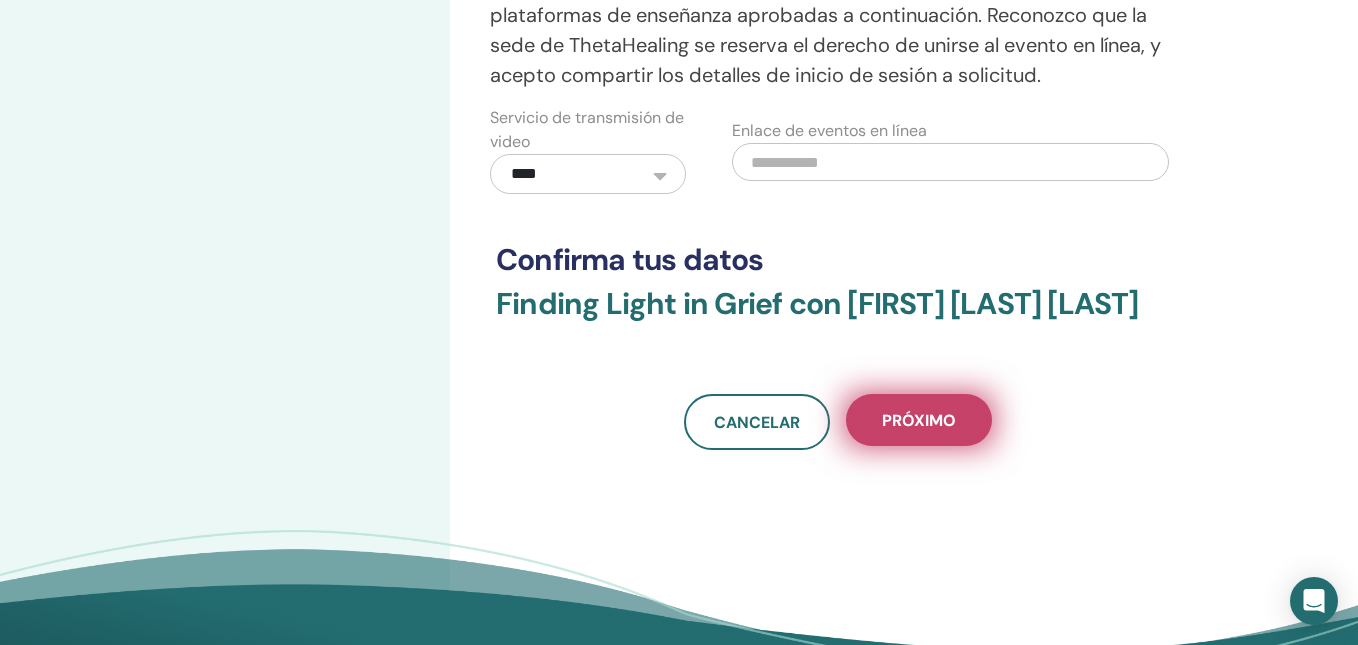 click on "próximo" at bounding box center [919, 420] 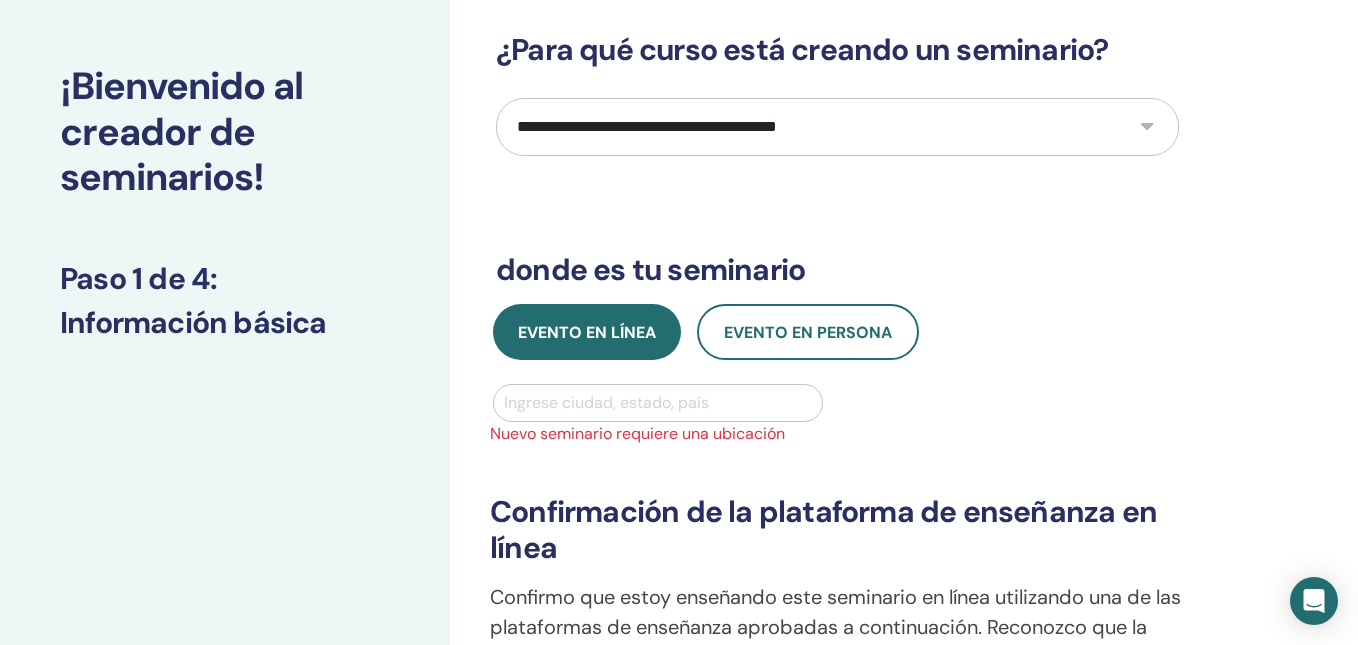 scroll, scrollTop: 78, scrollLeft: 0, axis: vertical 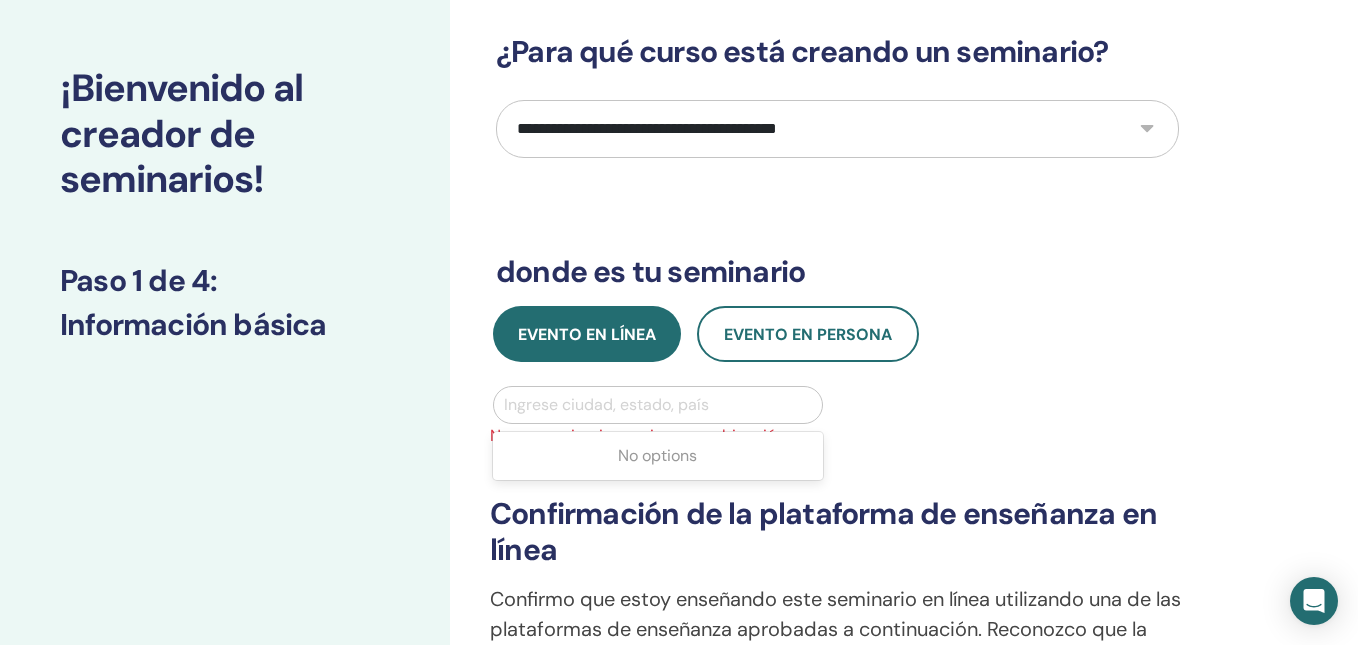click at bounding box center (658, 405) 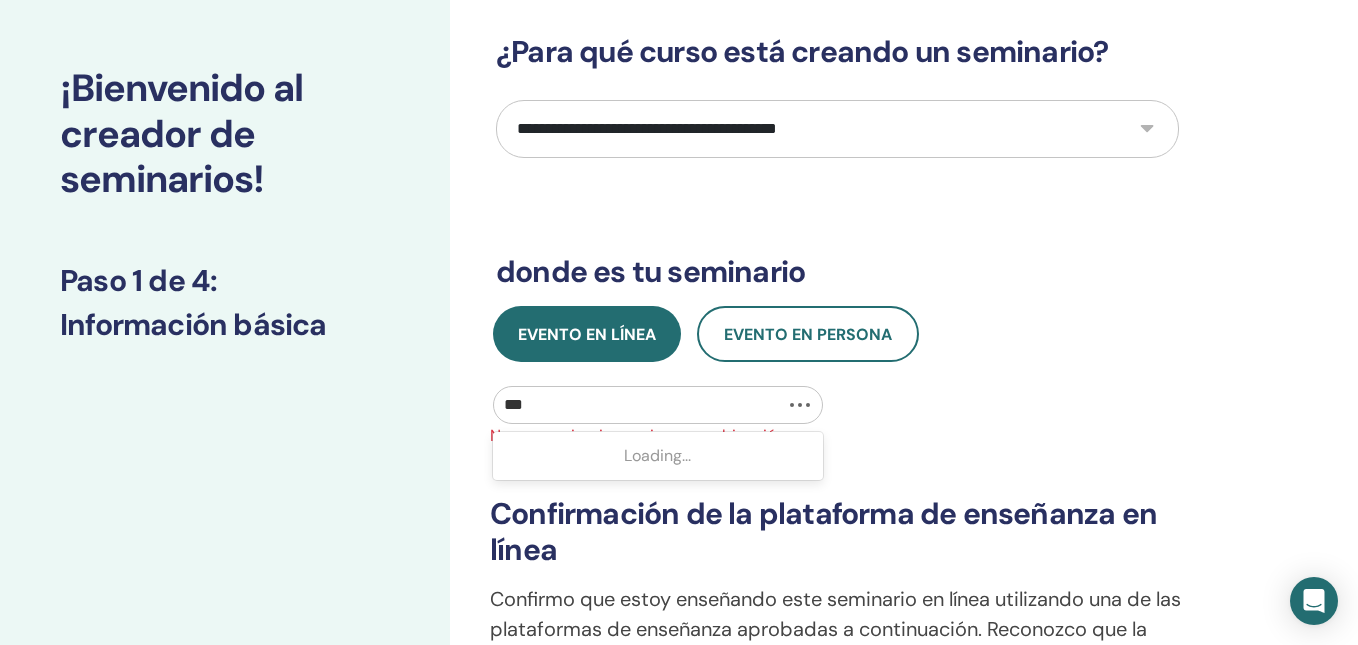 type on "****" 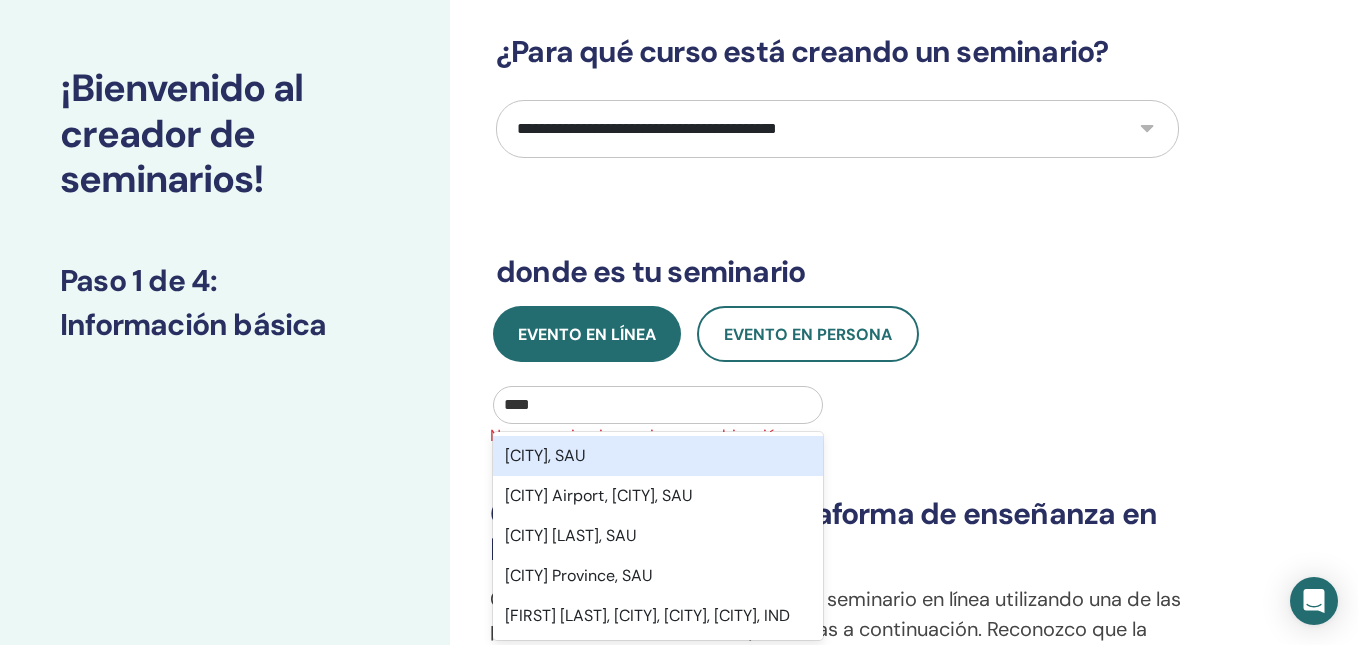 click on "Riyadh, SAU" at bounding box center [658, 456] 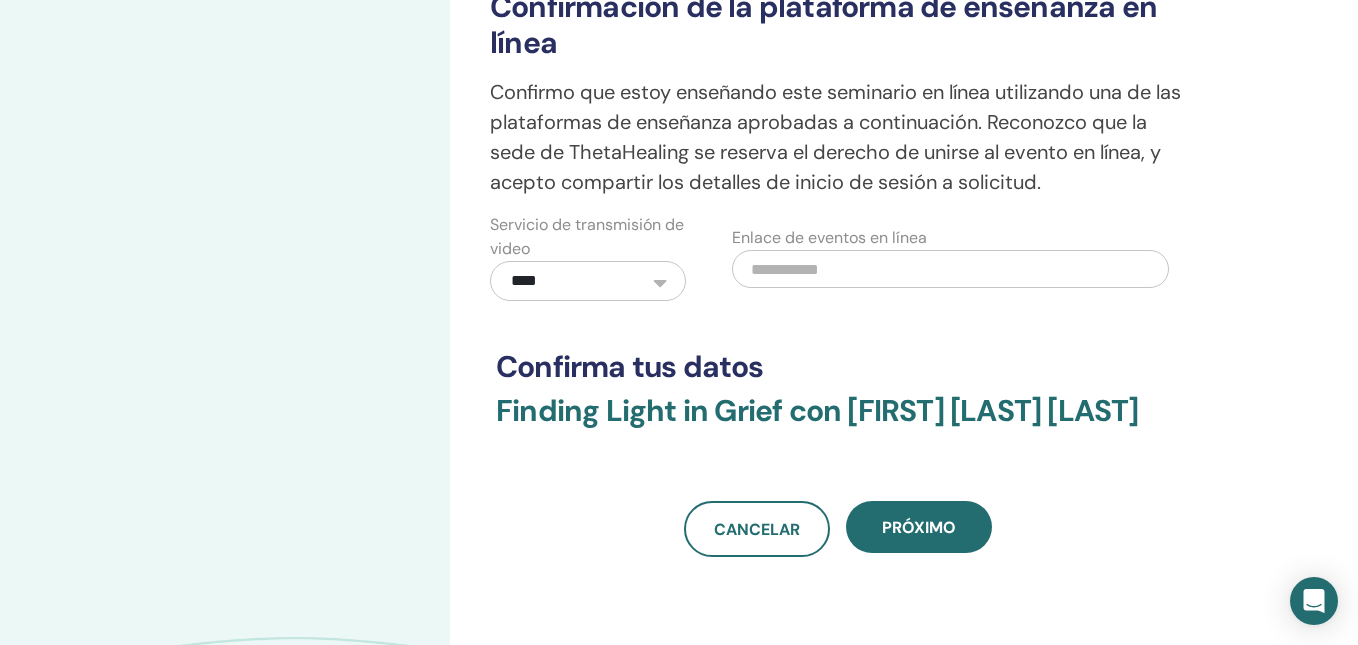 scroll, scrollTop: 608, scrollLeft: 0, axis: vertical 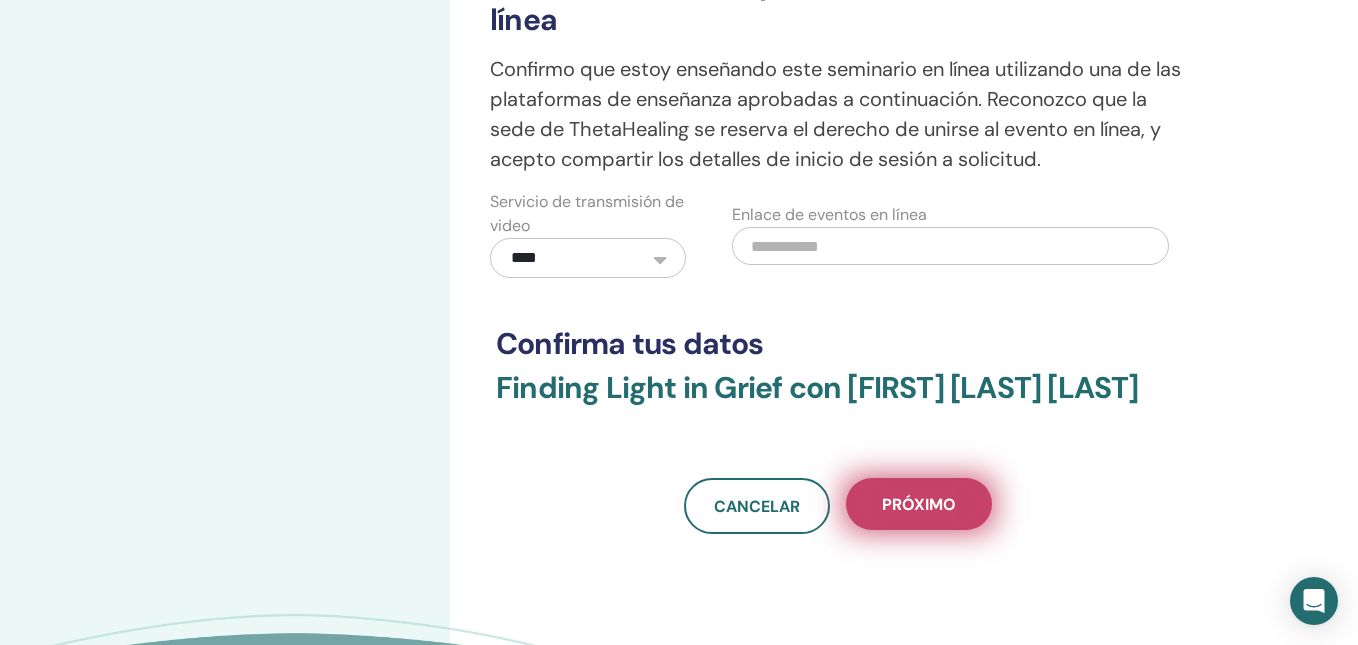 click on "próximo" at bounding box center [919, 504] 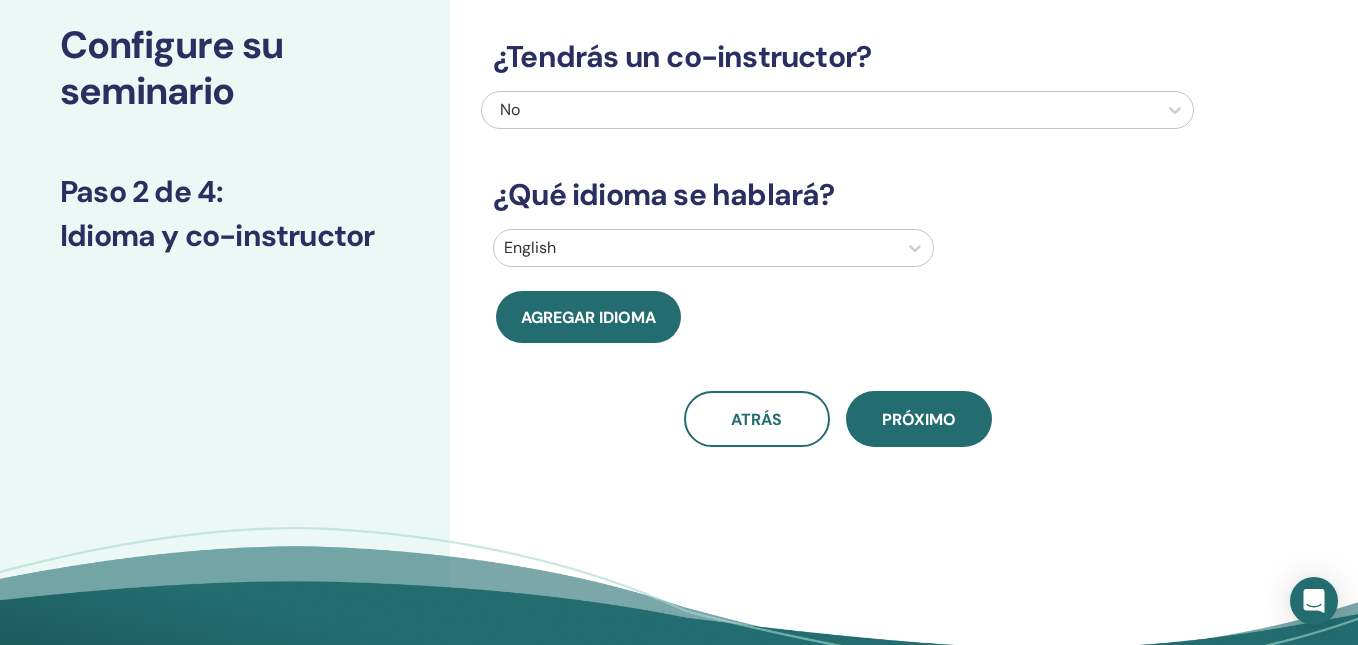 scroll, scrollTop: 0, scrollLeft: 0, axis: both 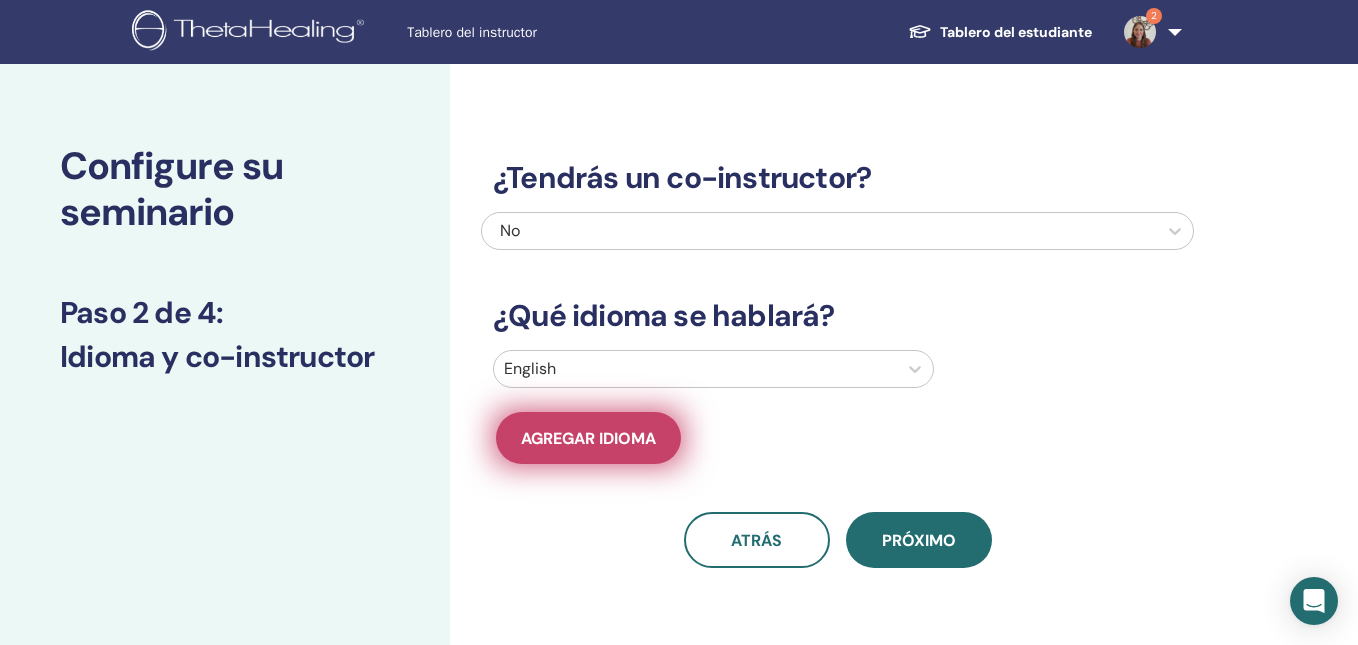 click on "Agregar idioma" at bounding box center (588, 438) 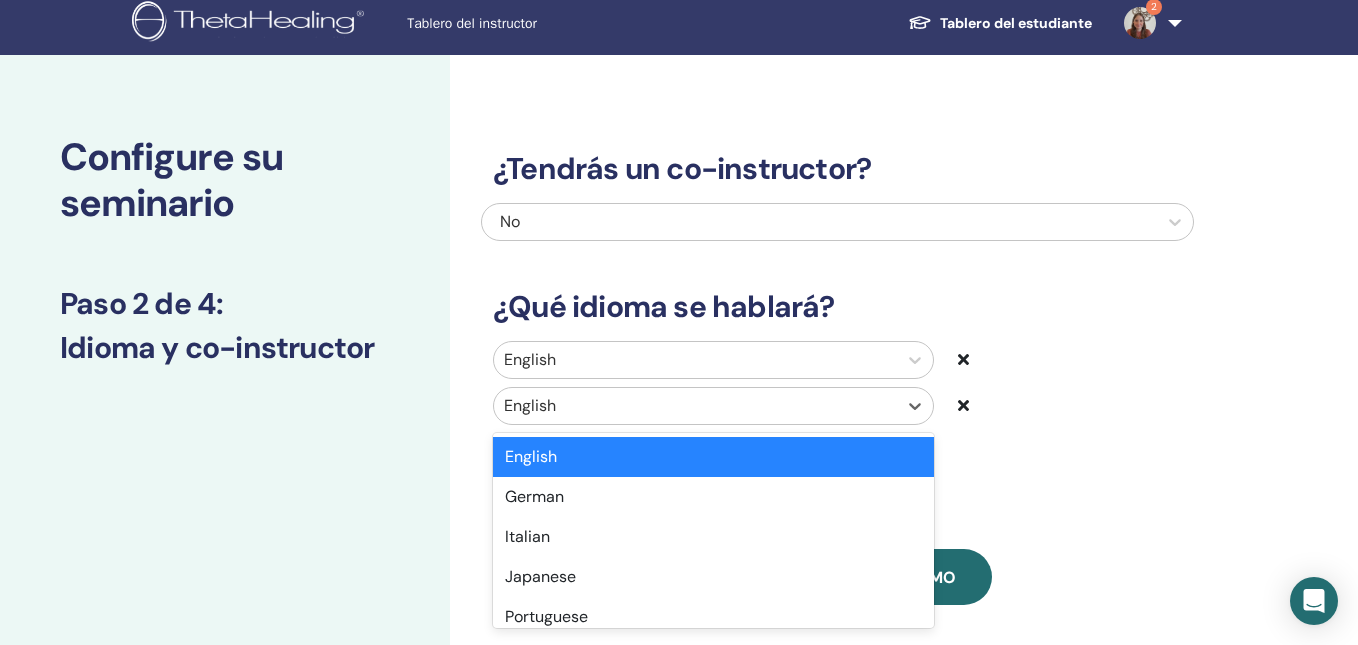 click at bounding box center [695, 406] 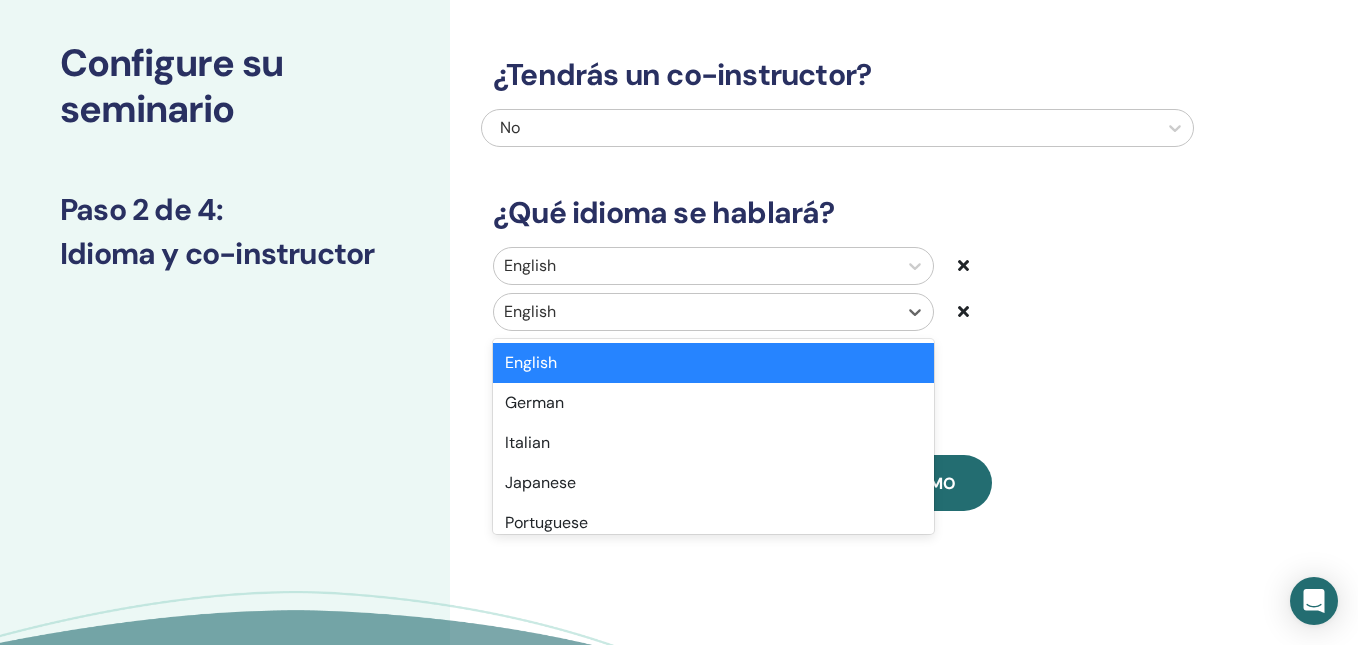scroll, scrollTop: 105, scrollLeft: 0, axis: vertical 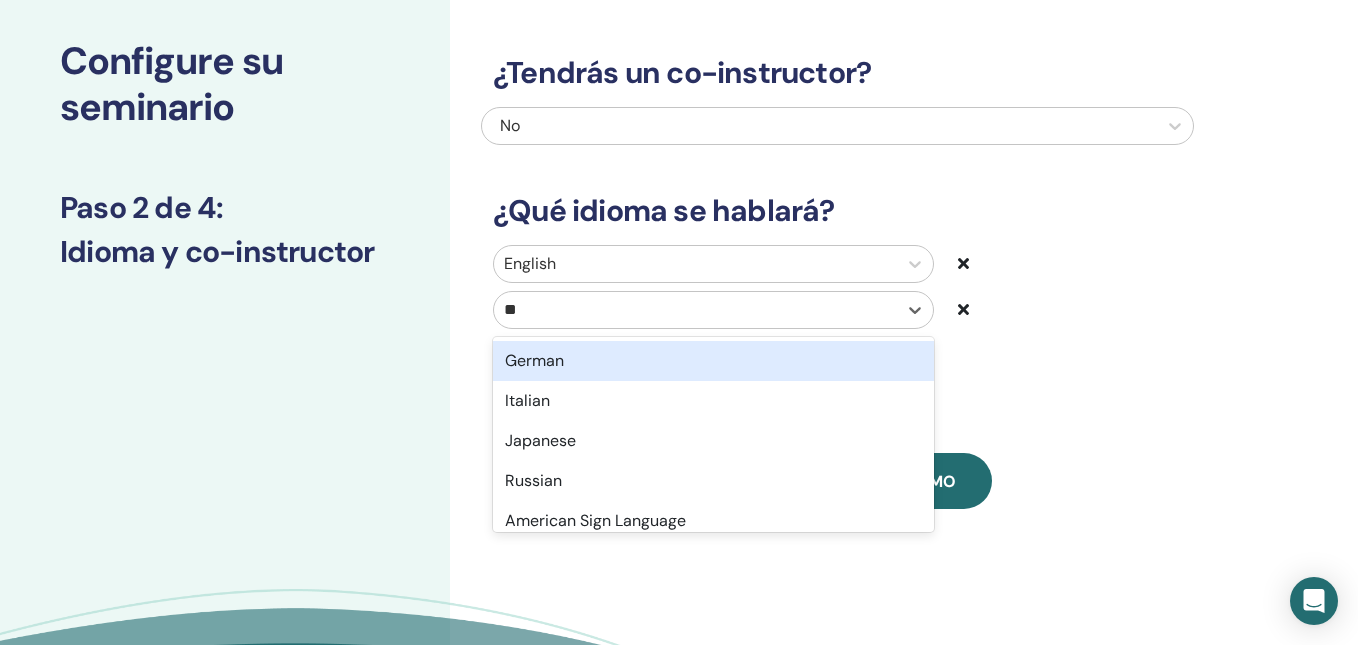 type on "***" 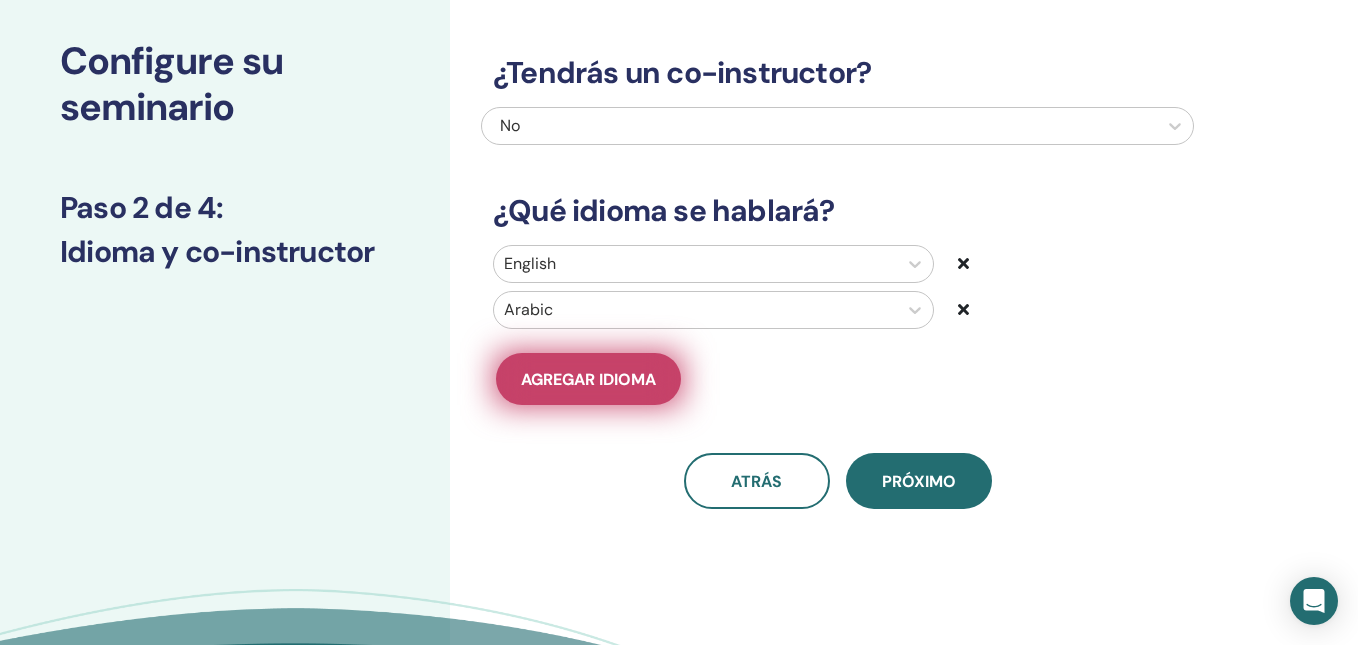 click on "Agregar idioma" at bounding box center (588, 379) 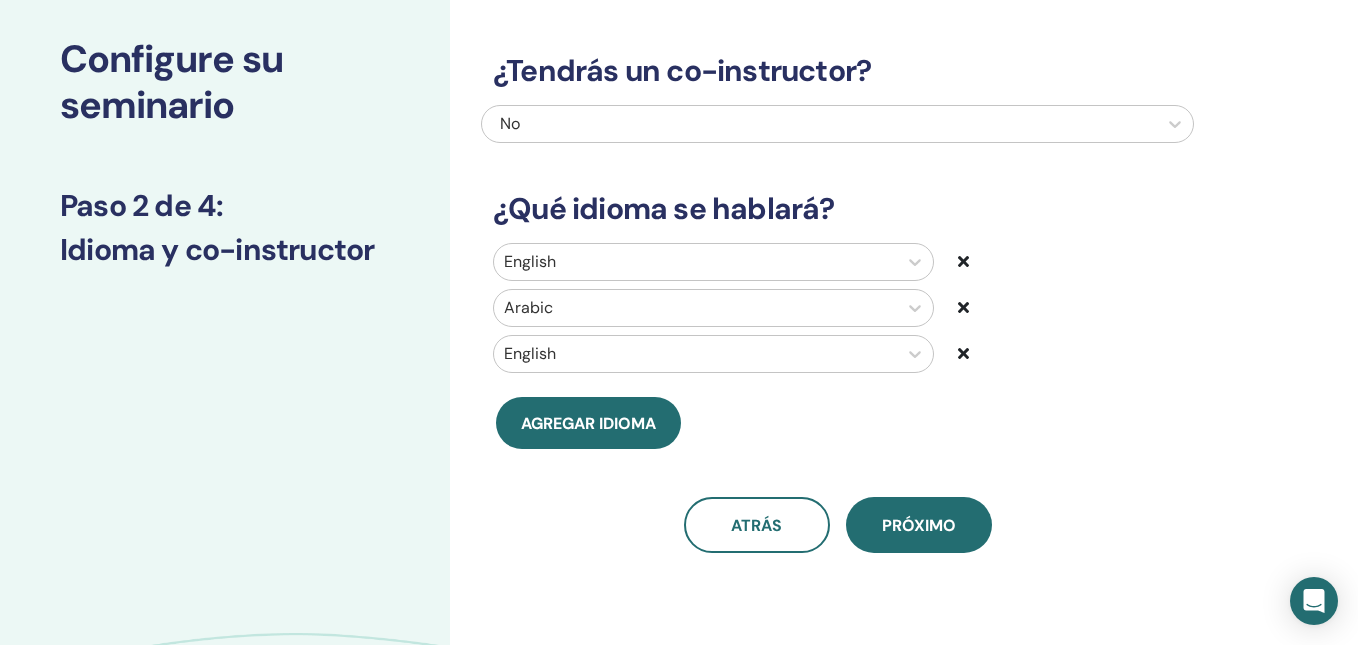 click on "English Arabic English" at bounding box center (837, 312) 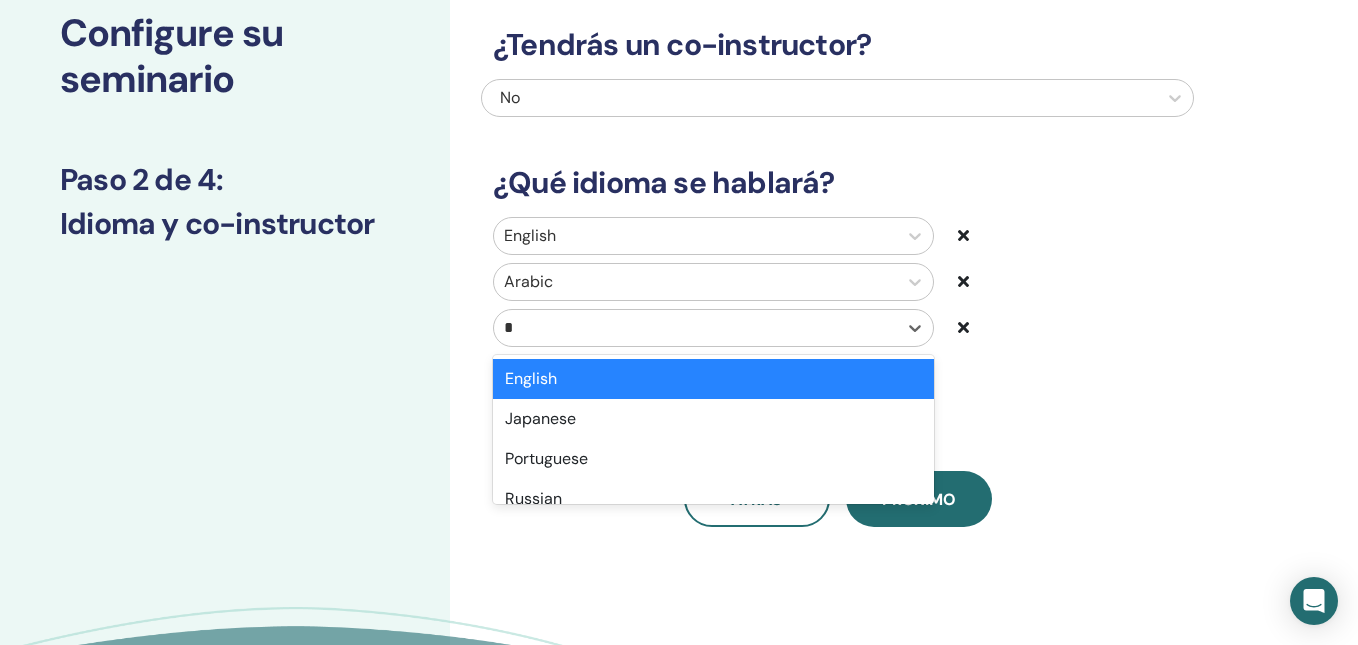 scroll, scrollTop: 151, scrollLeft: 0, axis: vertical 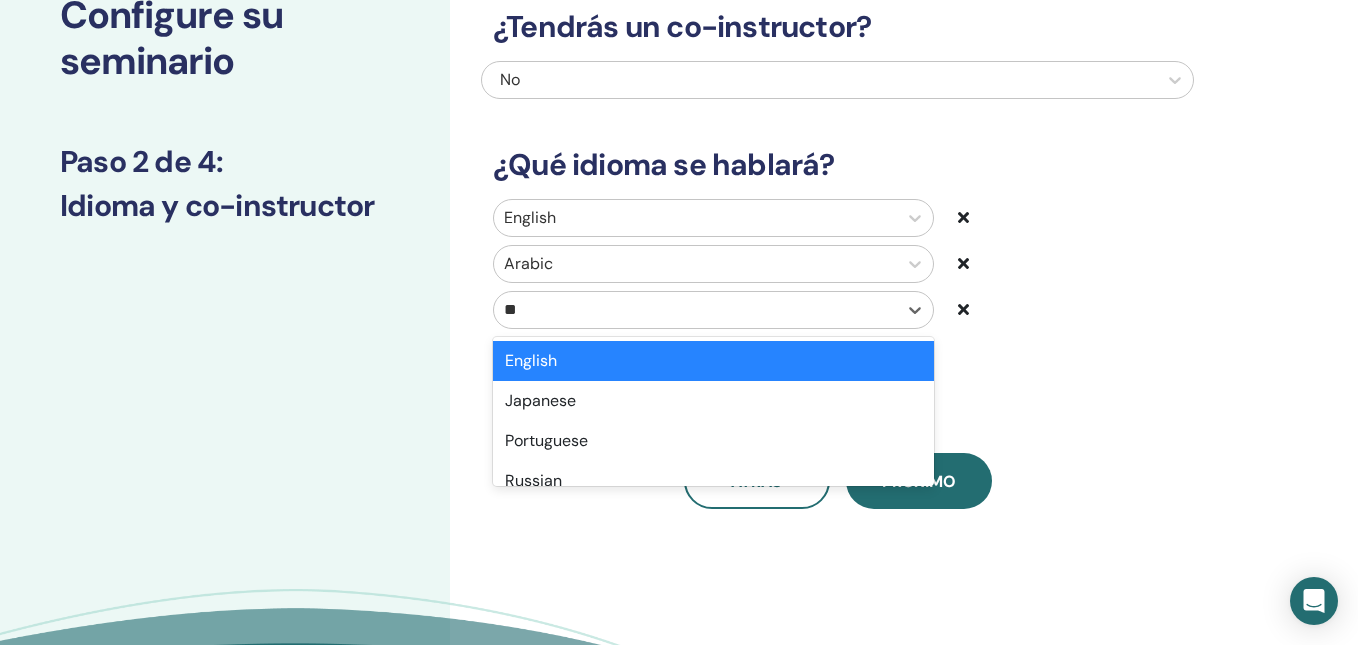type on "***" 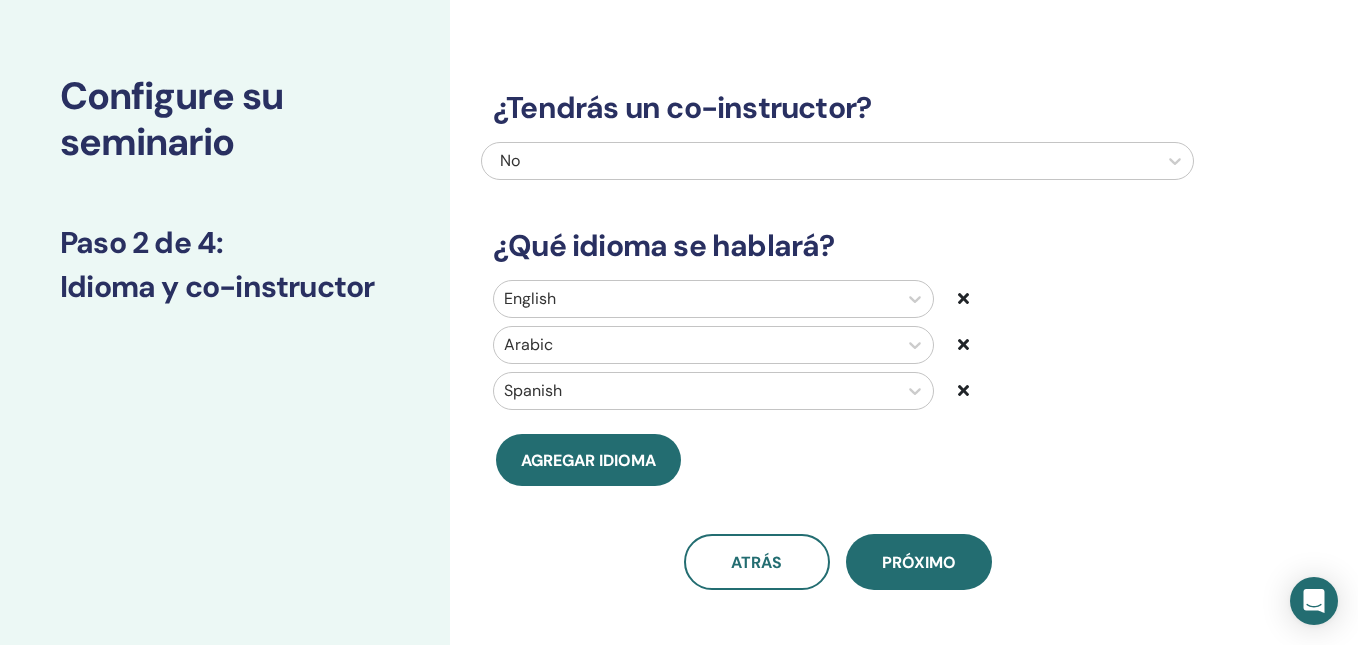 scroll, scrollTop: 68, scrollLeft: 0, axis: vertical 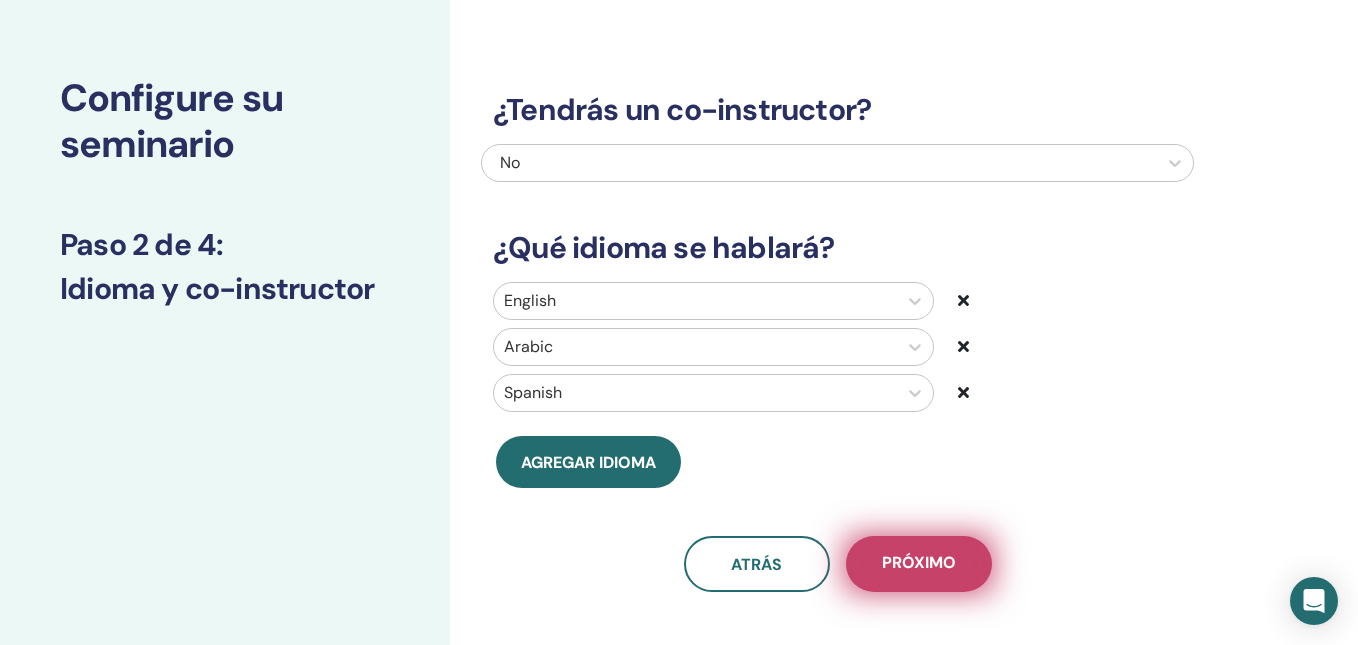 click on "próximo" at bounding box center (919, 564) 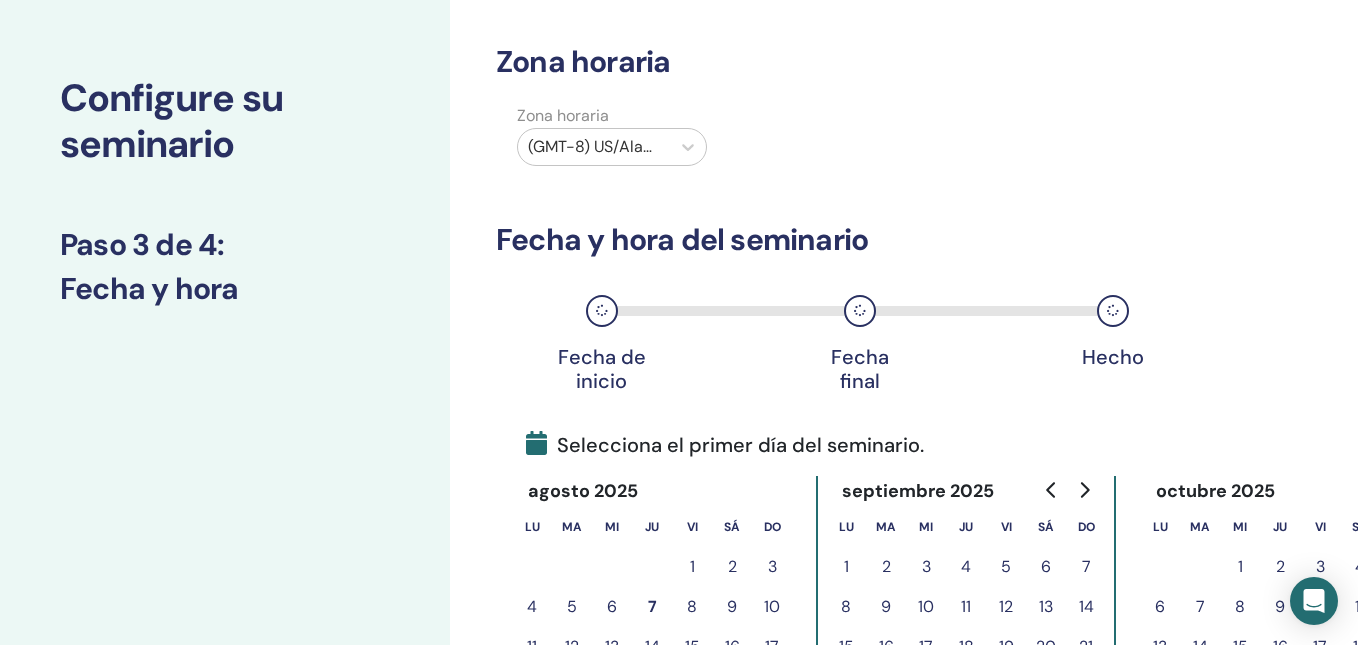 click at bounding box center [594, 147] 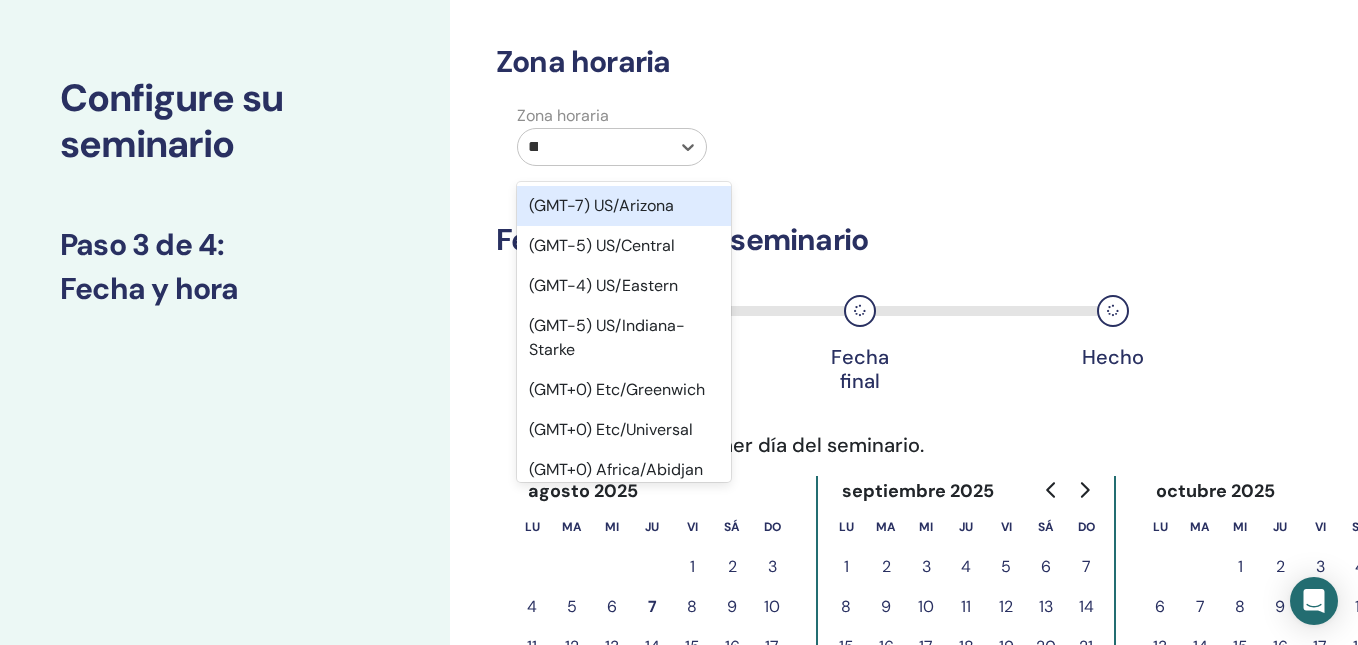 type on "***" 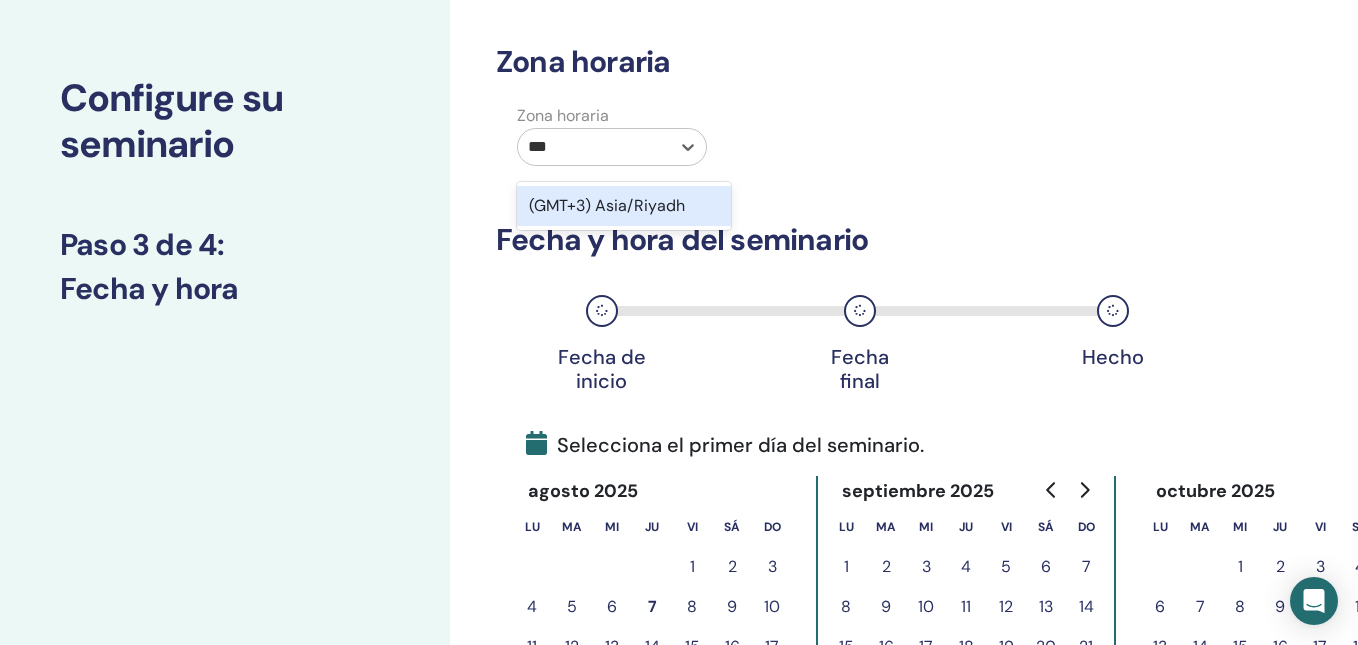 type 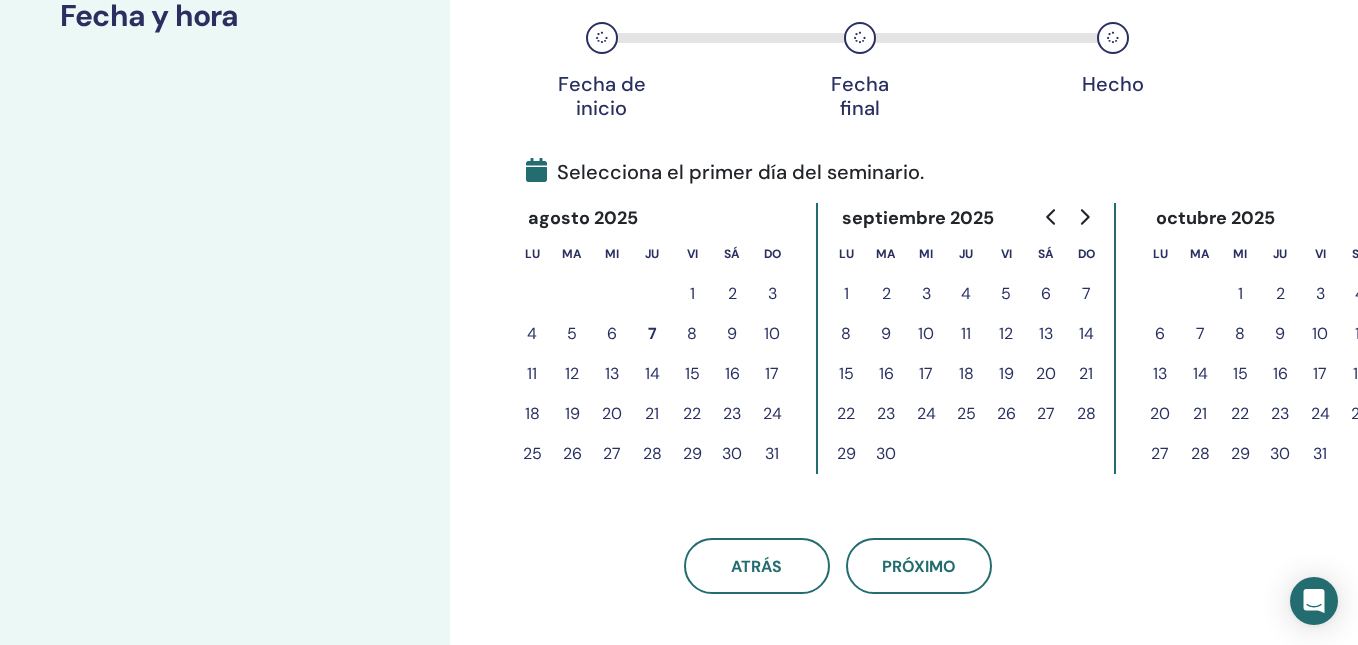scroll, scrollTop: 382, scrollLeft: 0, axis: vertical 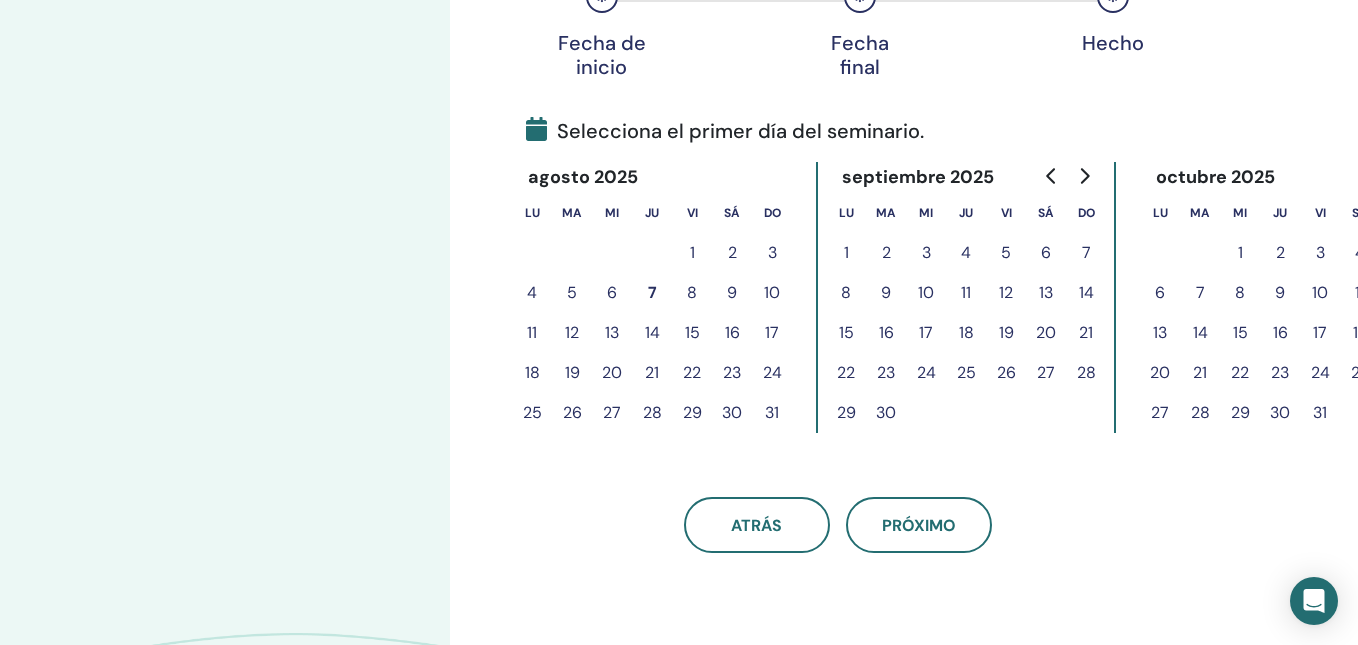 click 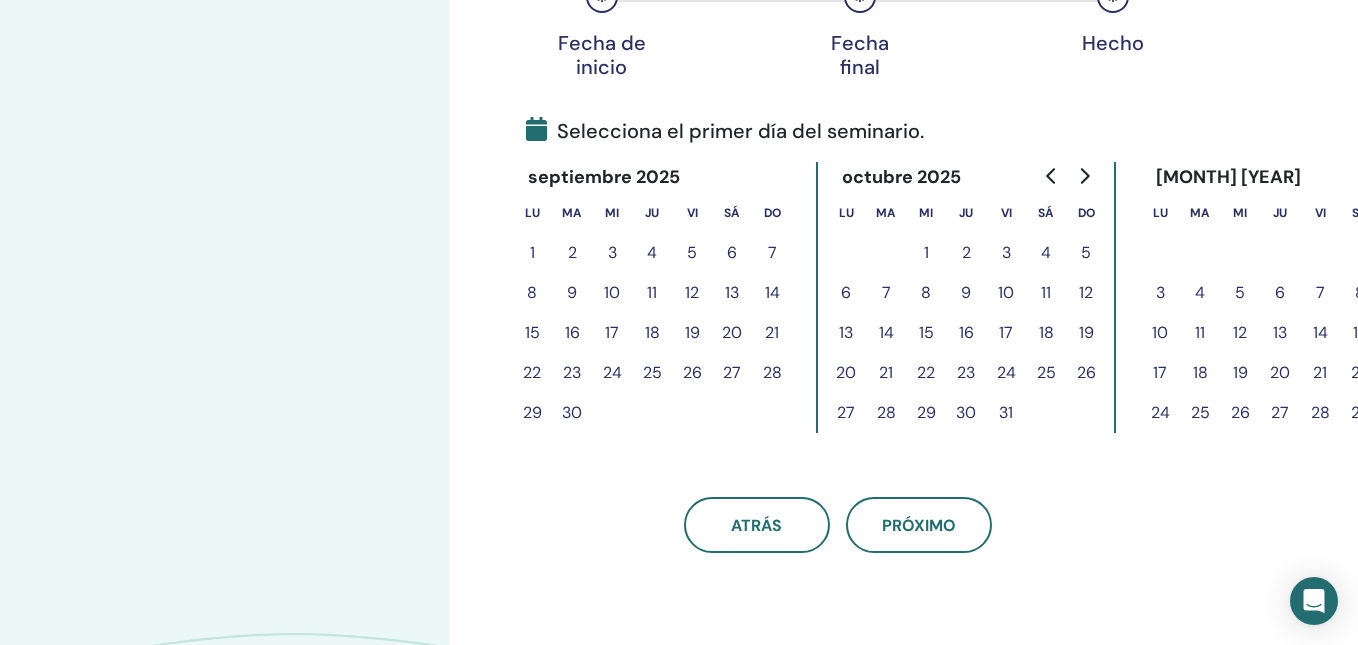 click 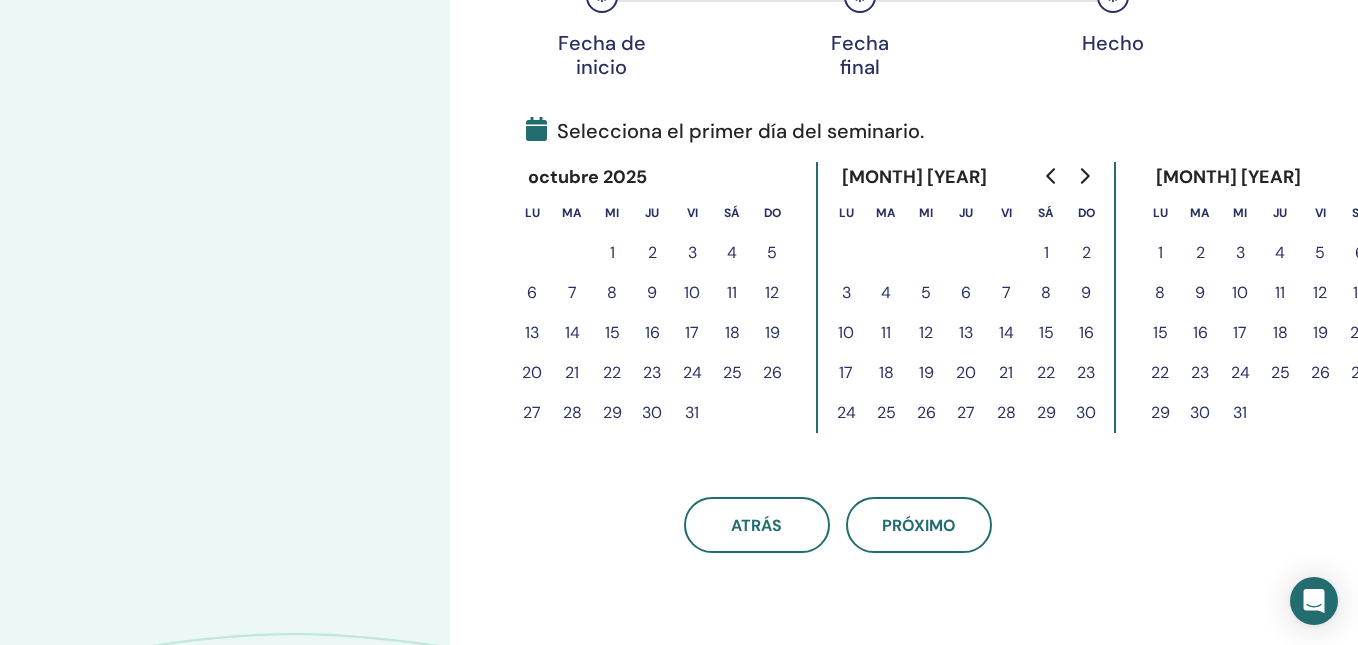 click 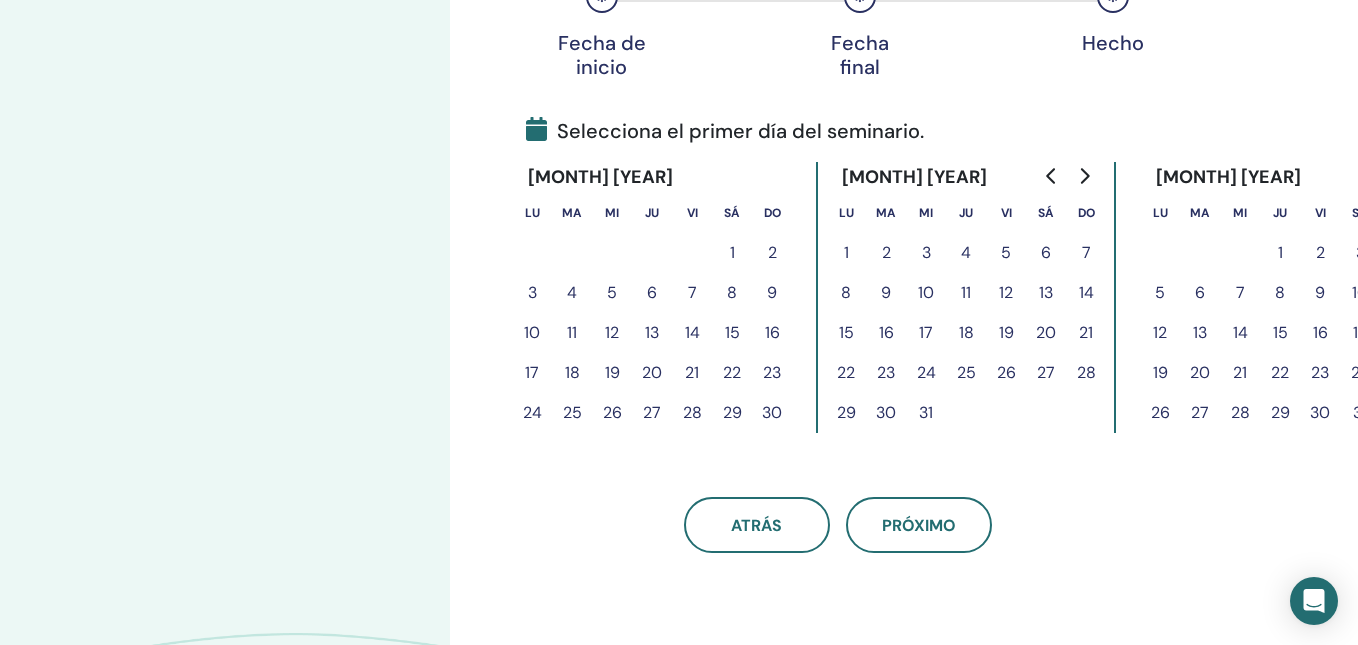 click on "8" at bounding box center (846, 293) 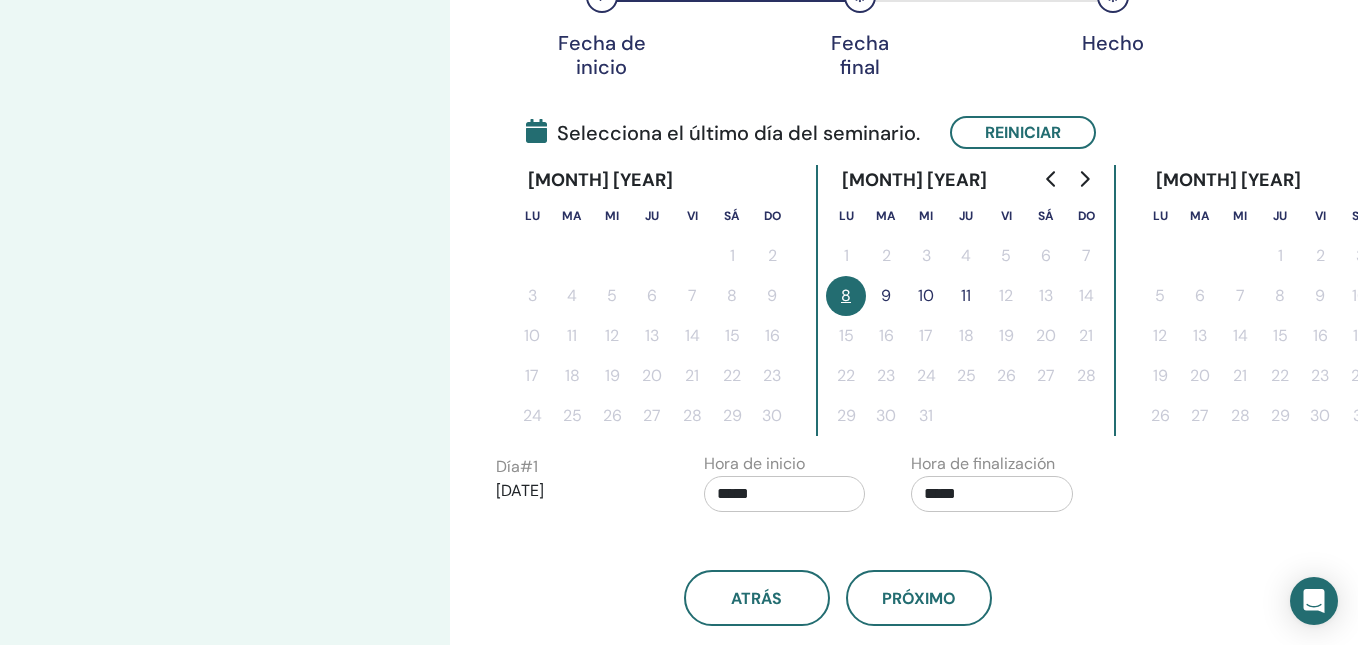 click on "10" at bounding box center [926, 296] 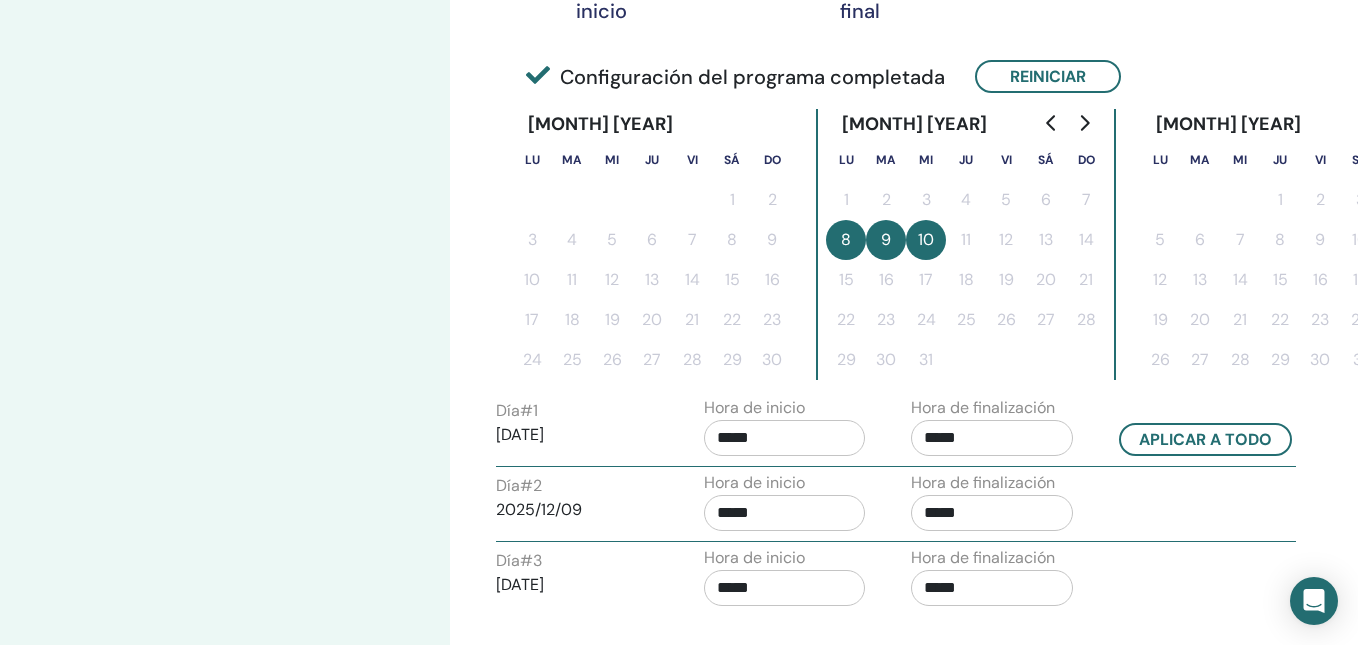 scroll, scrollTop: 441, scrollLeft: 0, axis: vertical 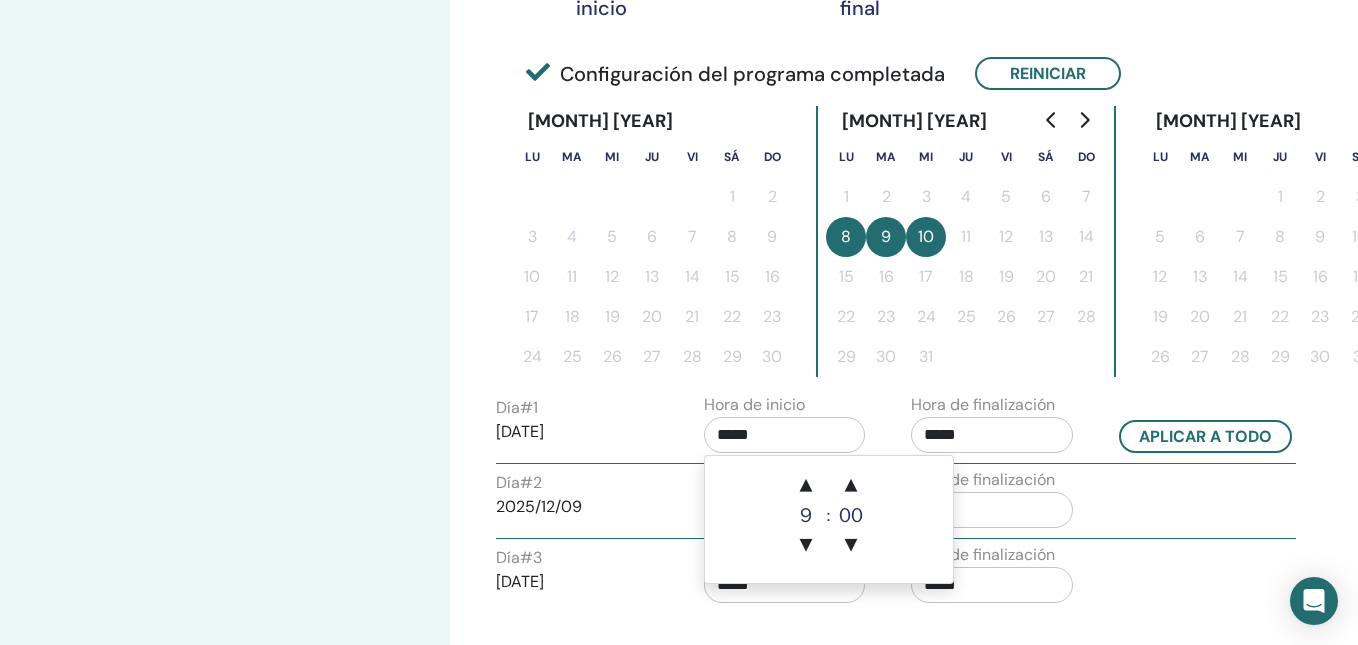 click on "*****" at bounding box center (785, 435) 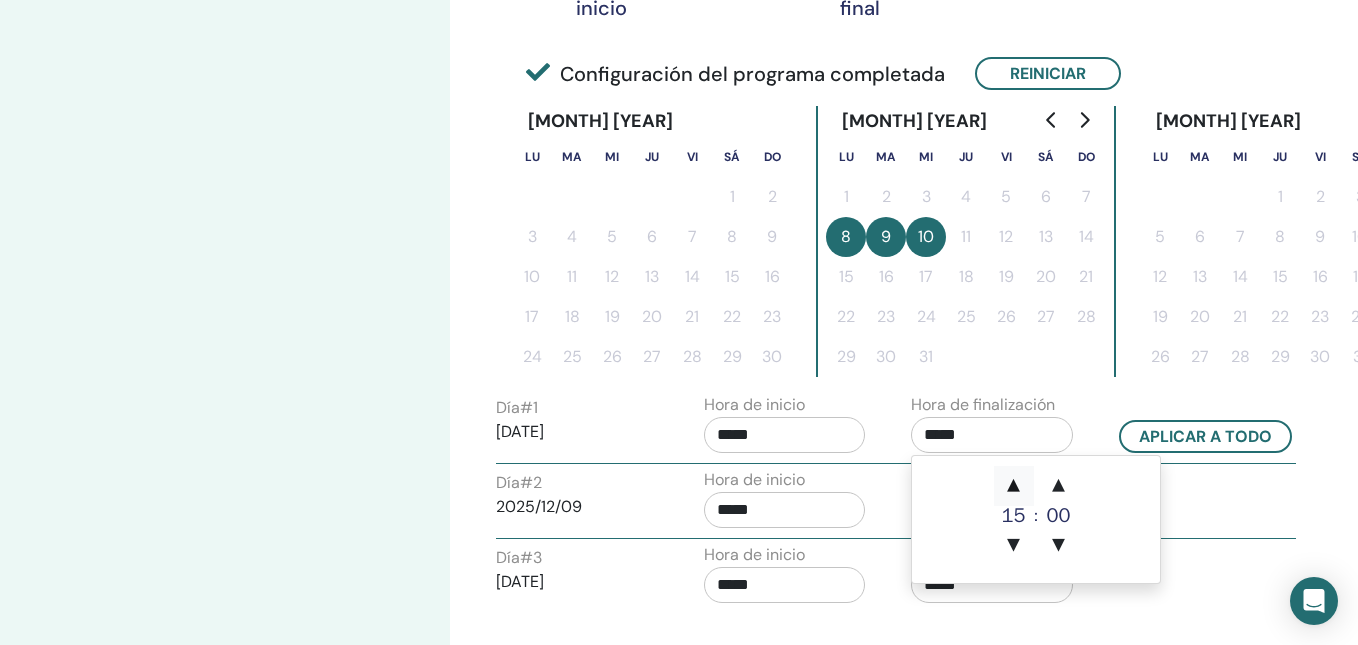 click on "▲" at bounding box center [1014, 486] 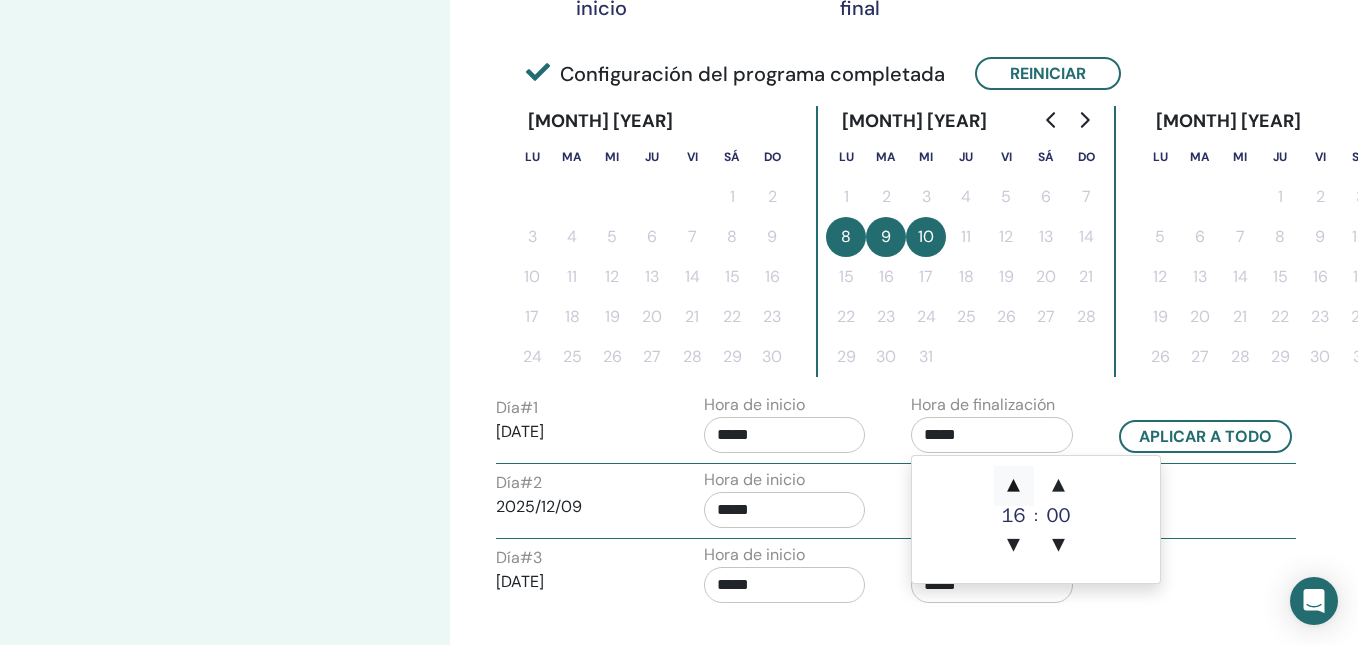 click on "▲" at bounding box center (1014, 486) 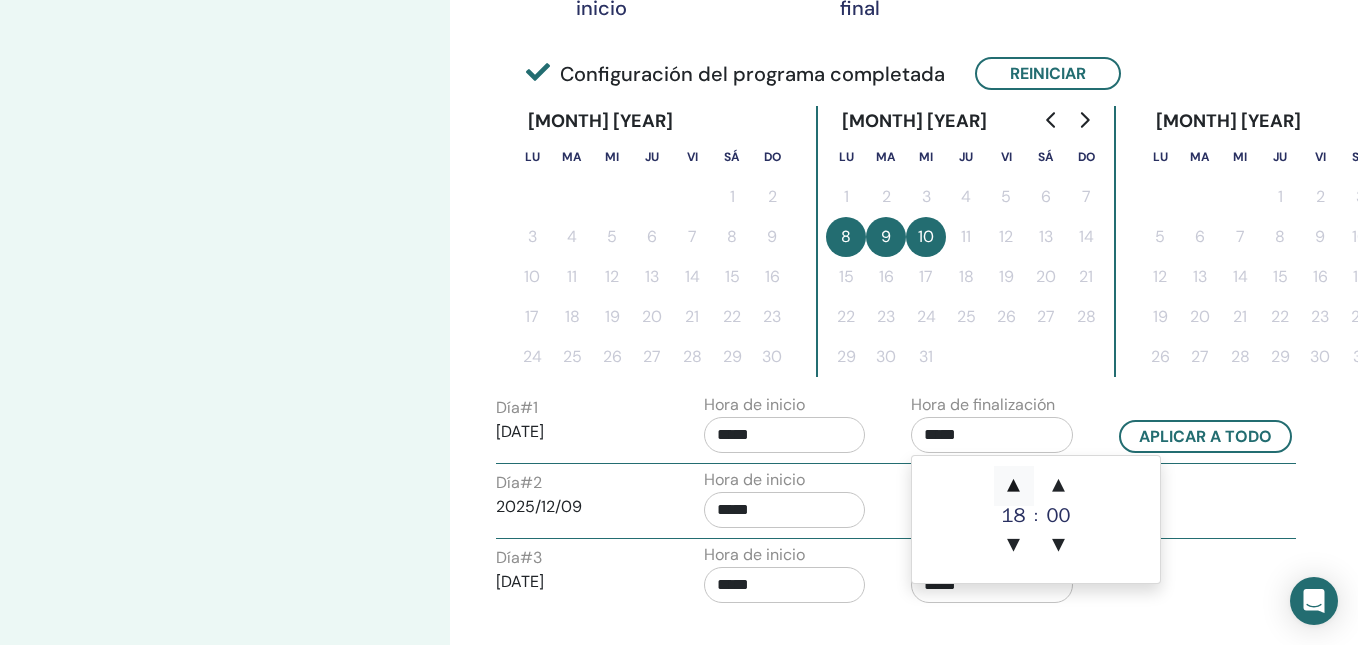 click on "▲" at bounding box center (1014, 486) 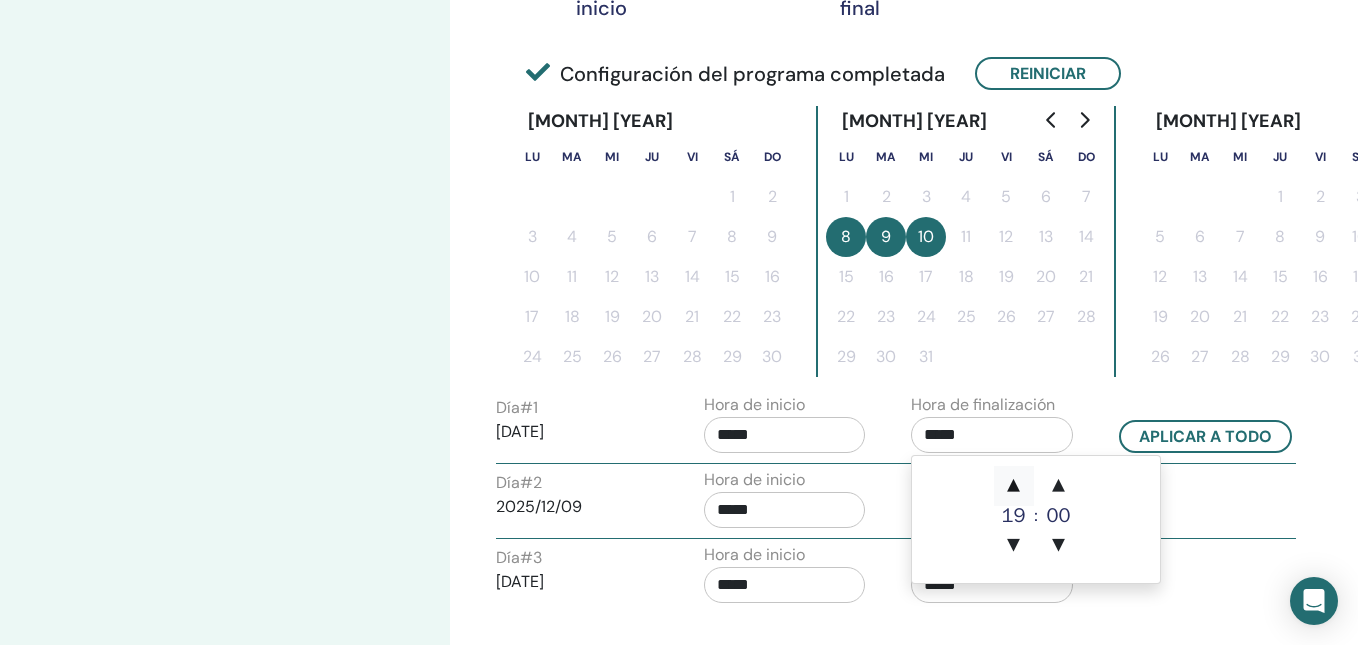 click on "▲" at bounding box center [1014, 486] 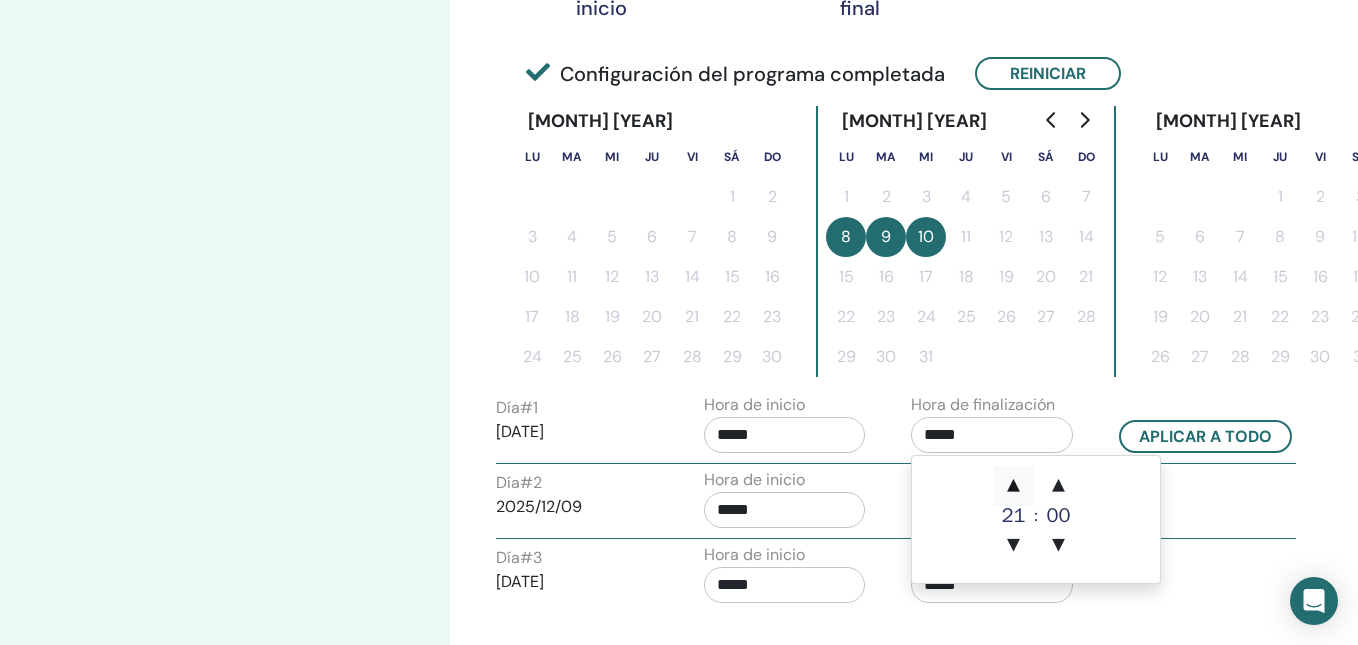 click on "▲" at bounding box center [1014, 486] 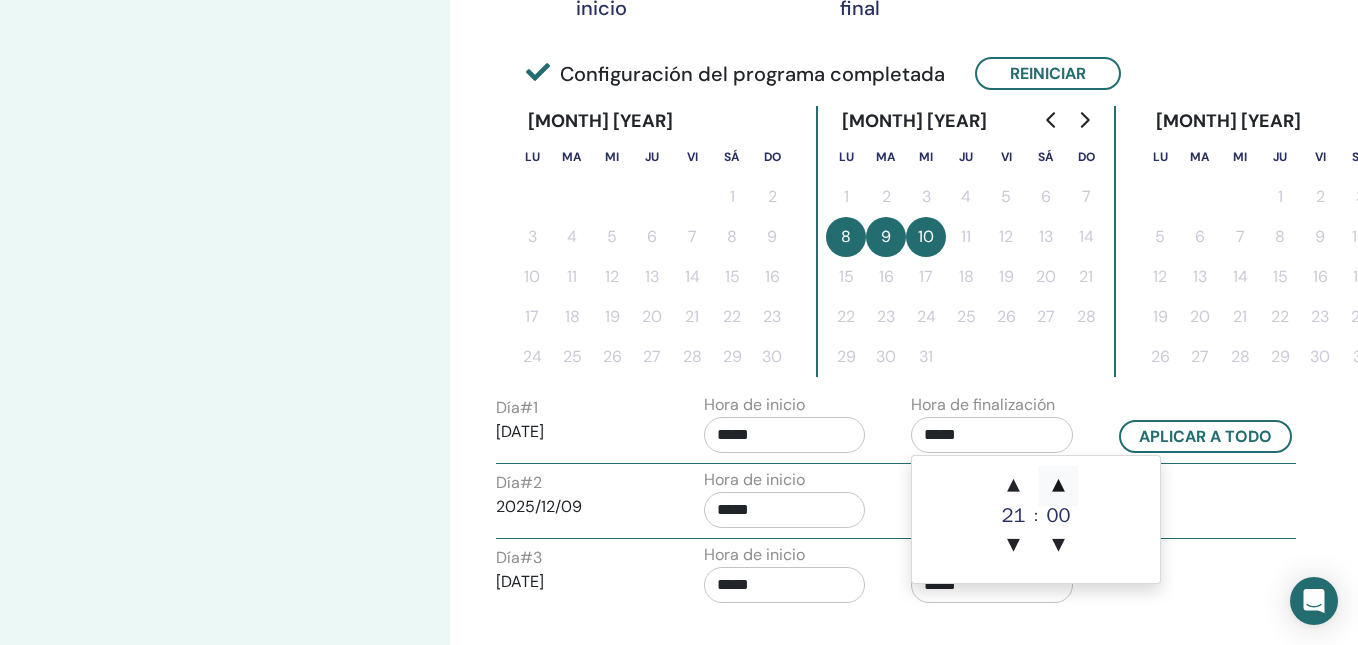 click on "▲" at bounding box center [1058, 486] 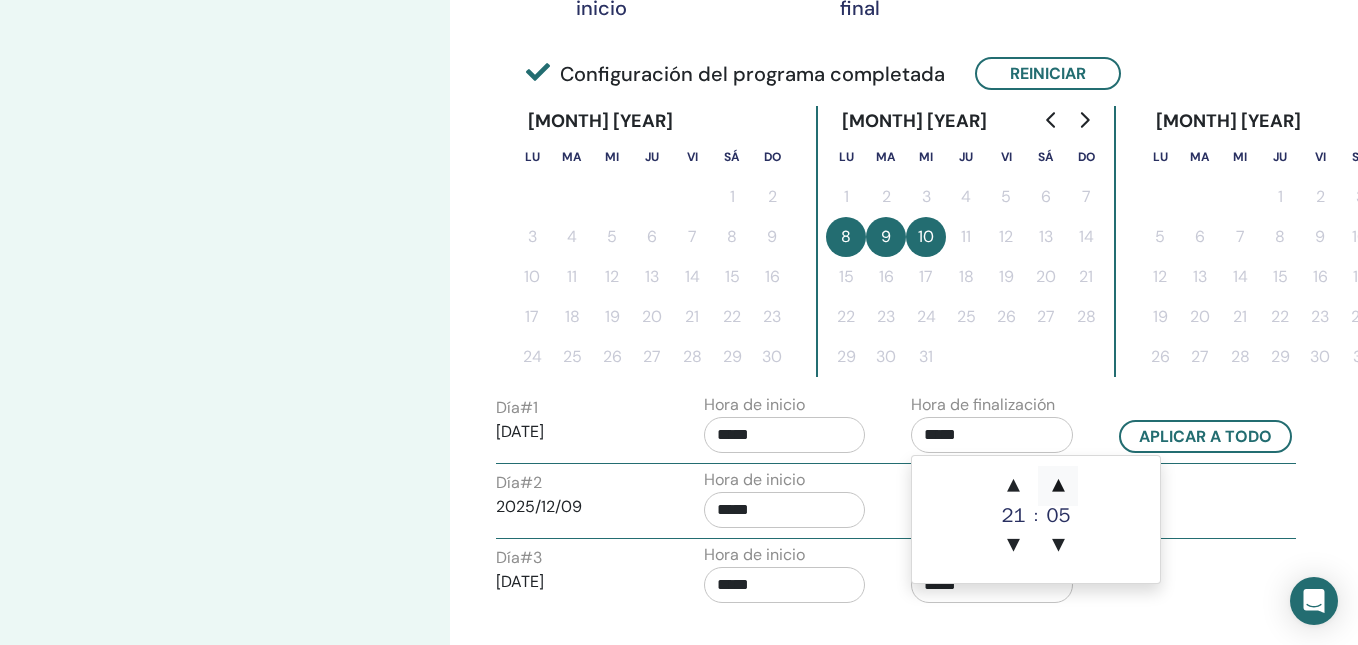 click on "▲" at bounding box center (1058, 486) 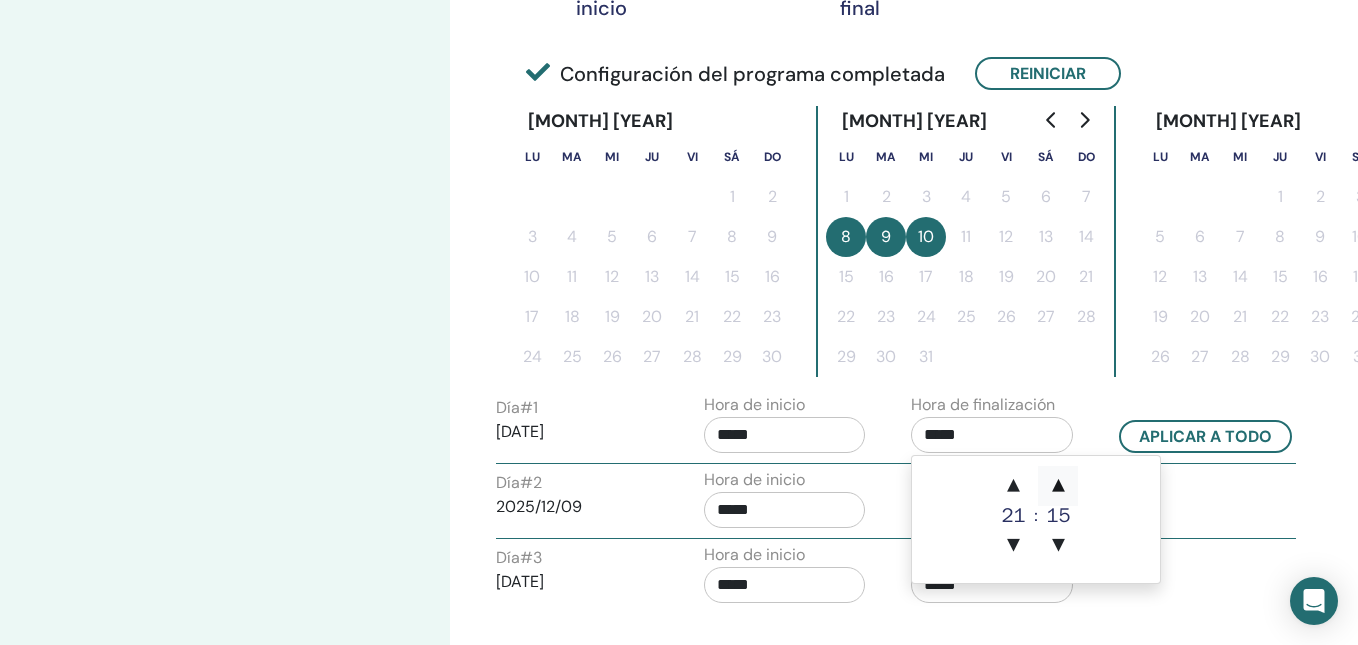 click on "▲" at bounding box center (1058, 486) 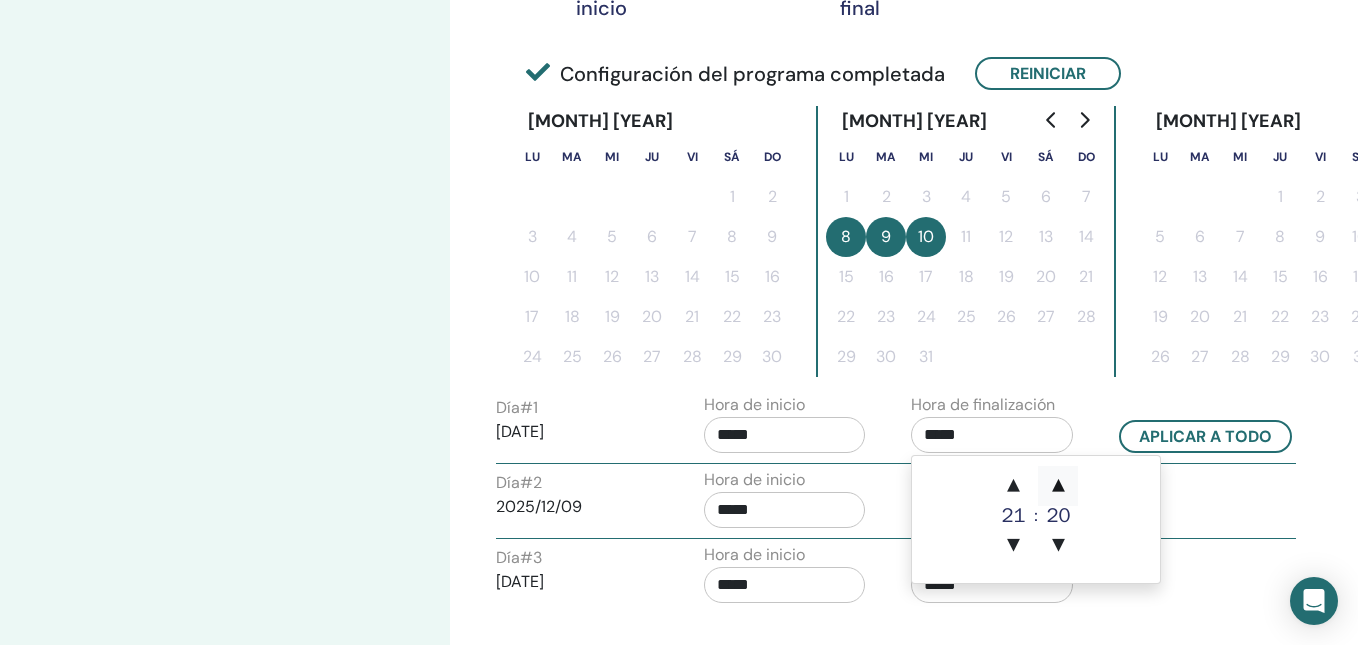 click on "▲" at bounding box center [1058, 486] 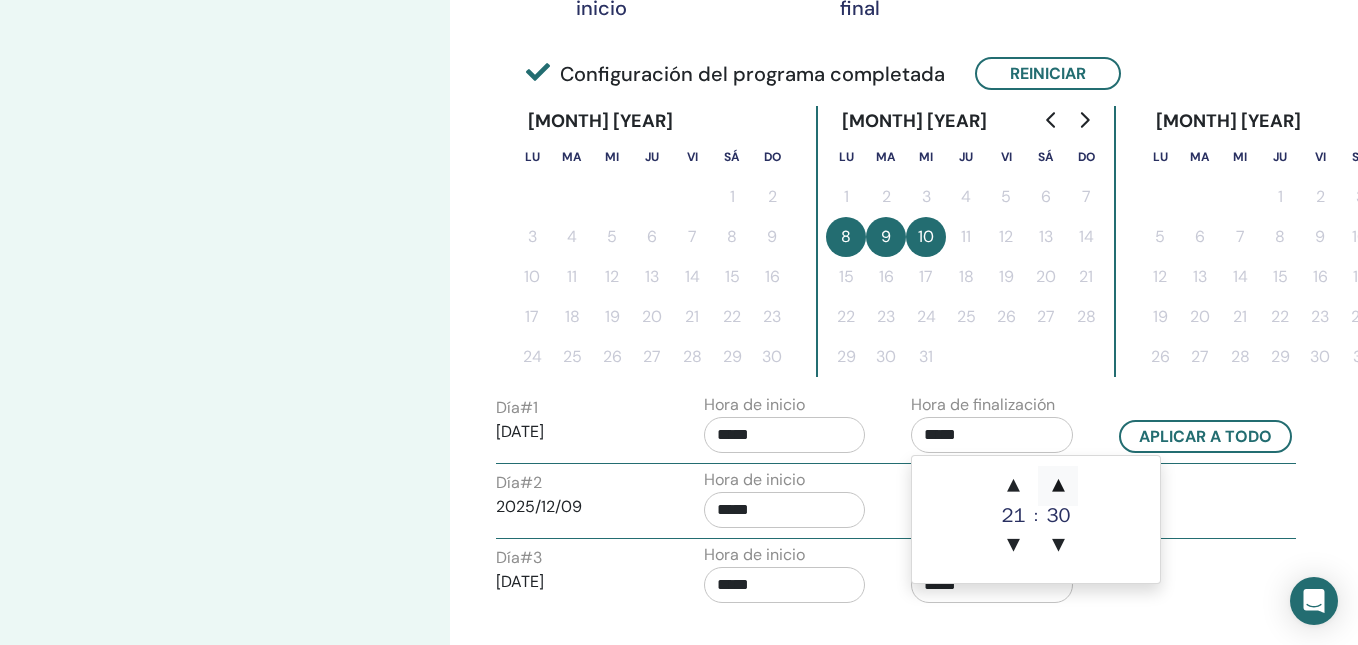click on "▲" at bounding box center (1058, 486) 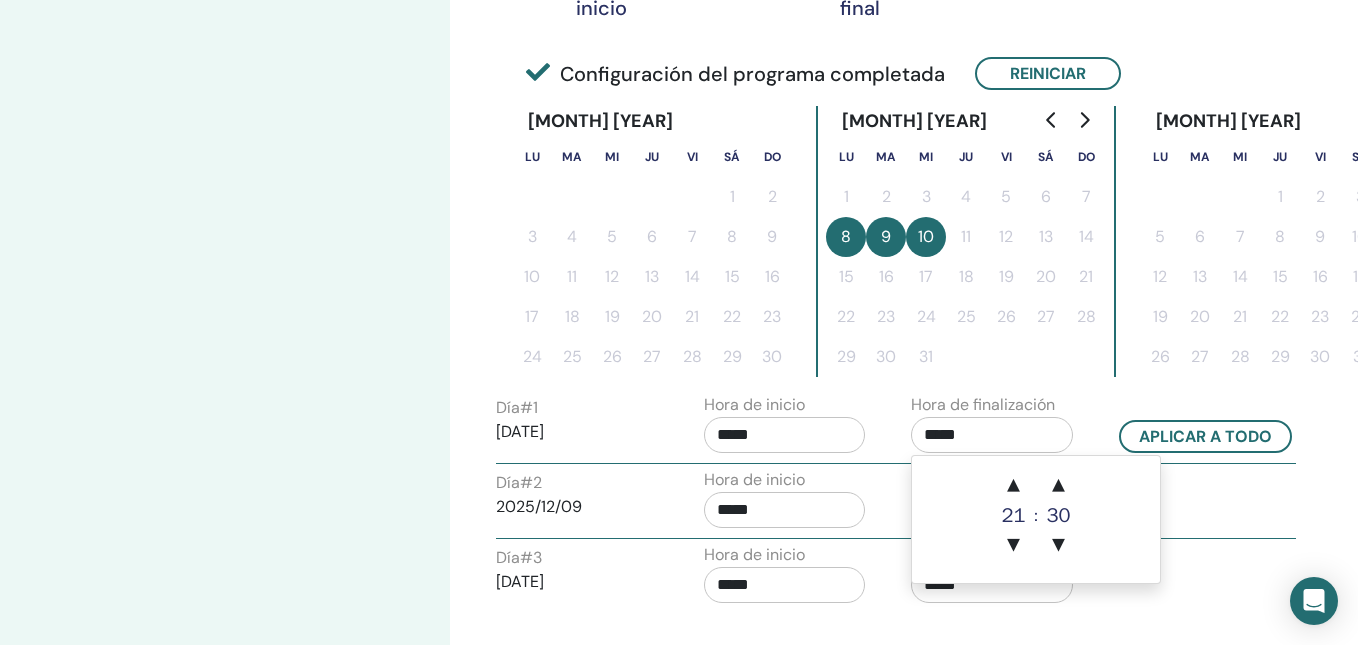 click on "*****" at bounding box center [785, 435] 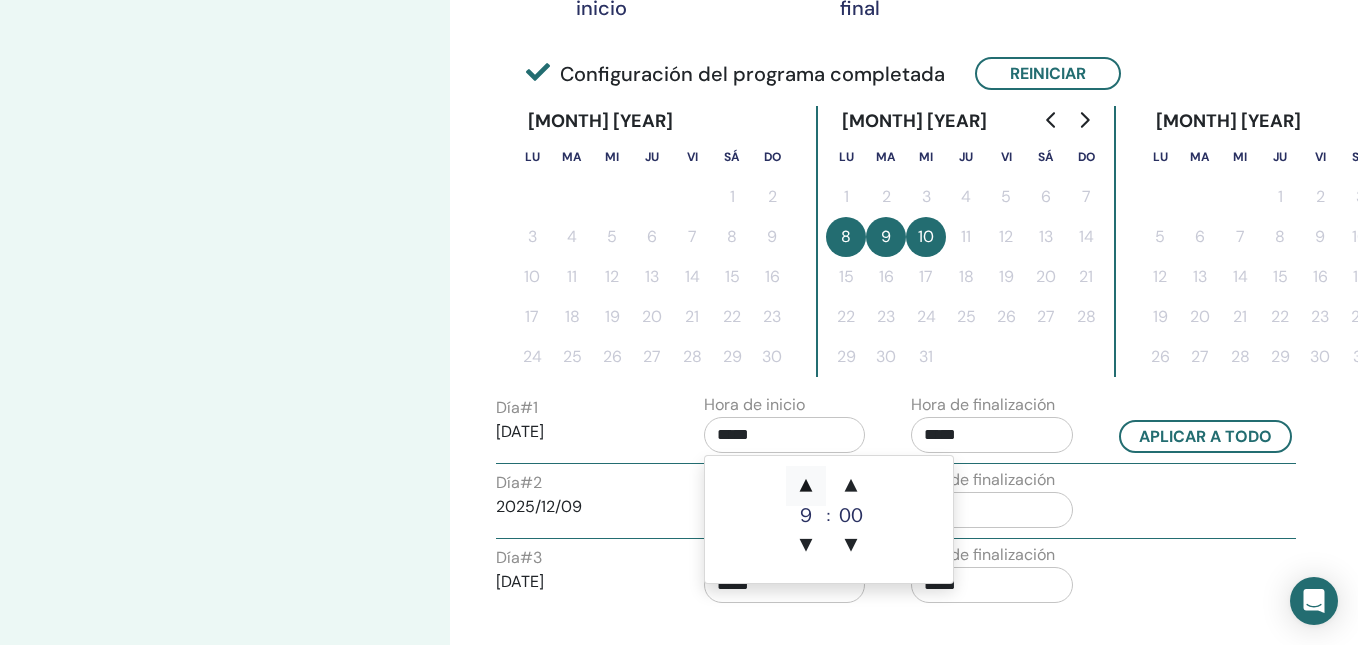 click on "▲" at bounding box center (806, 486) 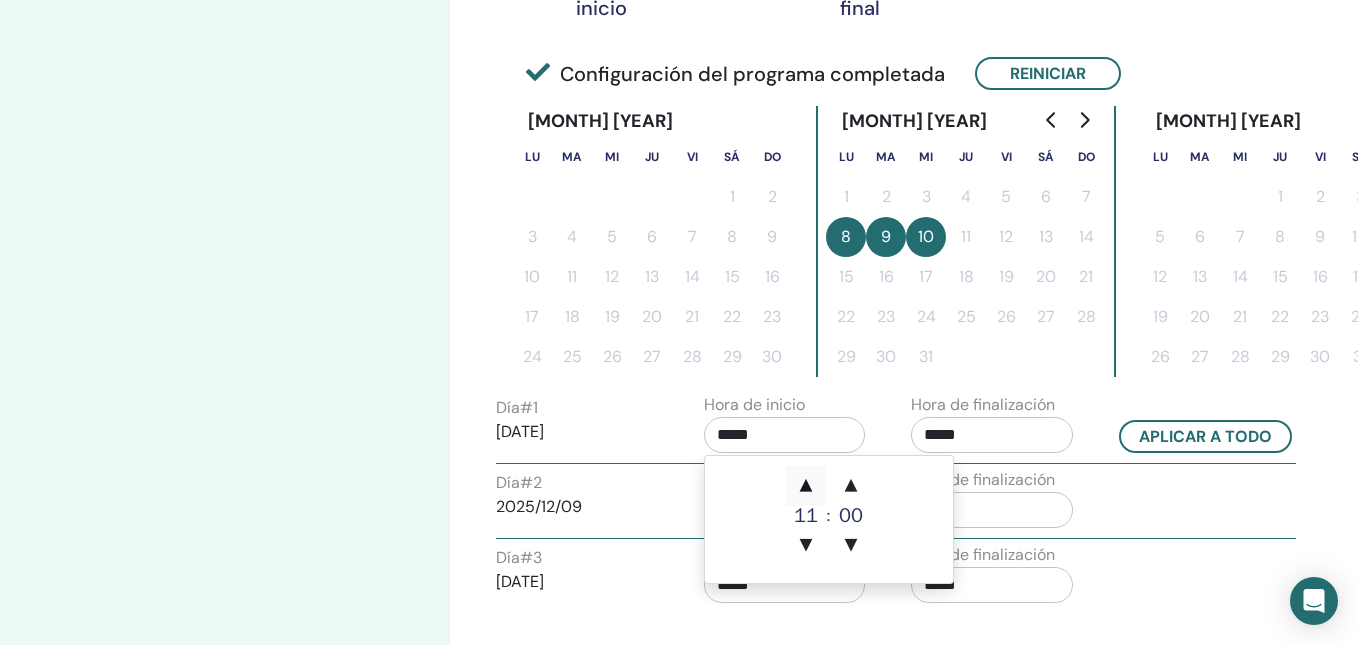 click on "▲" at bounding box center (806, 486) 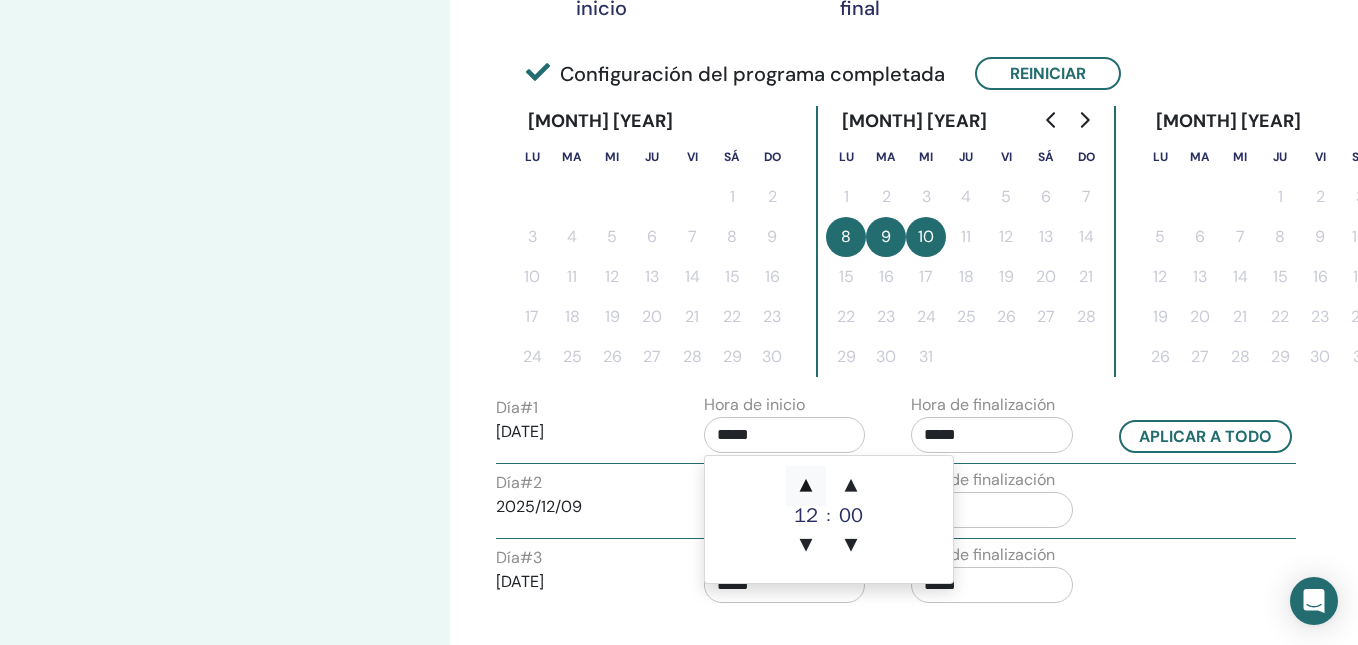 click on "▲" at bounding box center (806, 486) 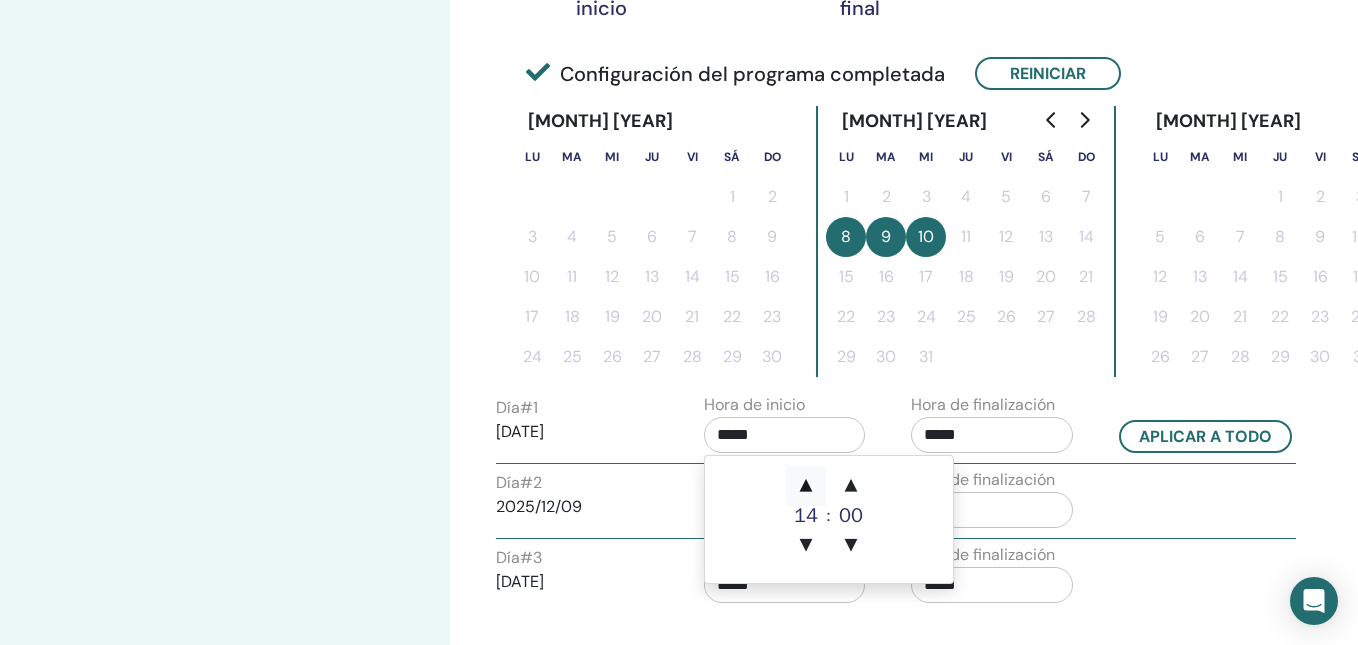 click on "▲" at bounding box center (806, 486) 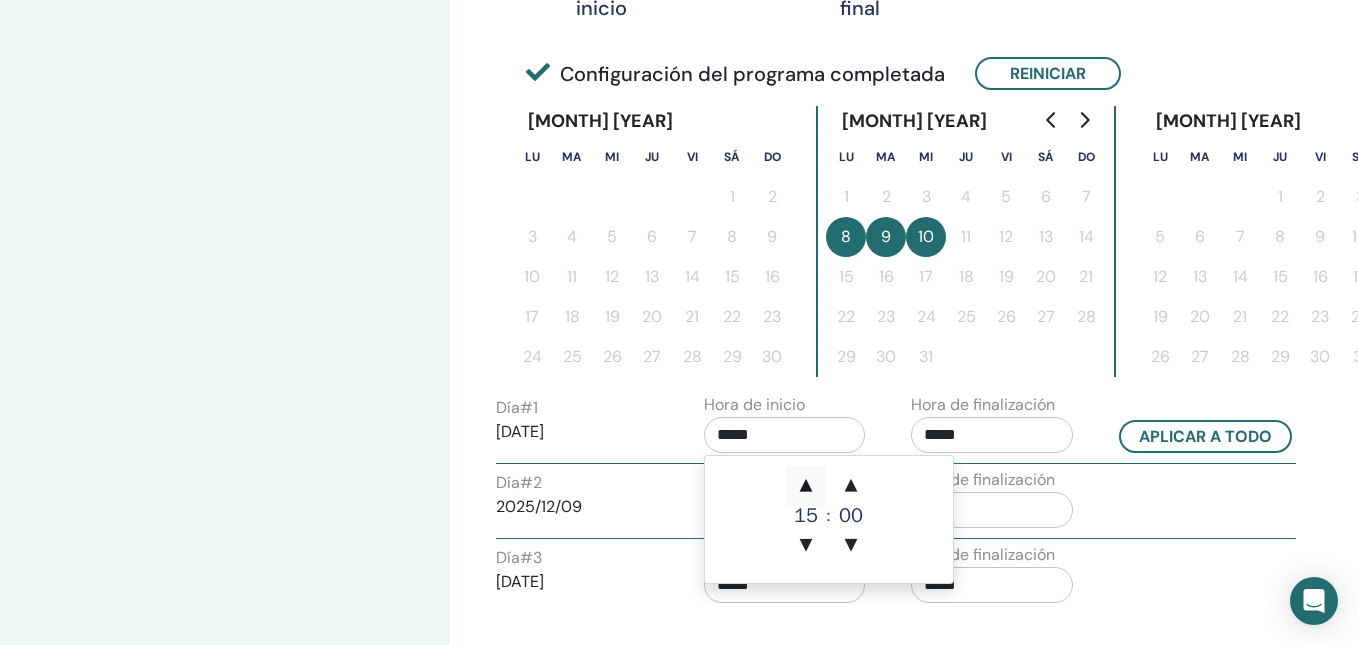 click on "▲" at bounding box center [806, 486] 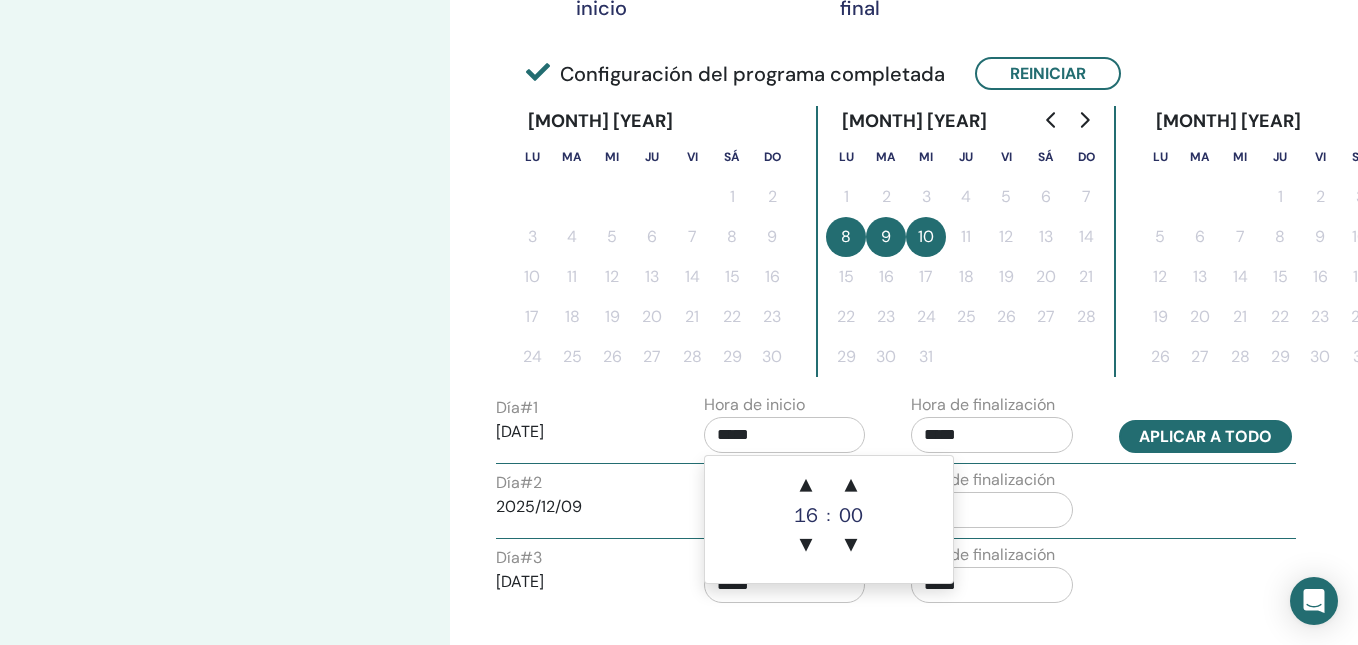click on "Aplicar a todo" at bounding box center [1205, 436] 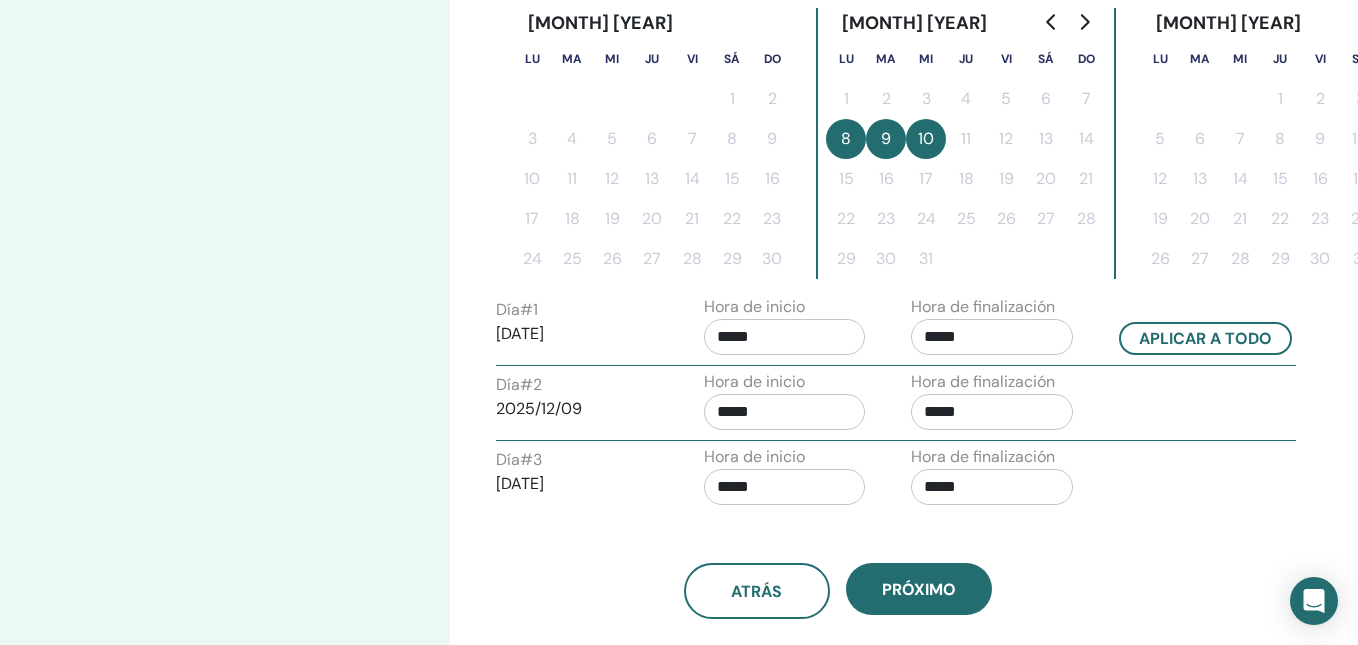 scroll, scrollTop: 548, scrollLeft: 0, axis: vertical 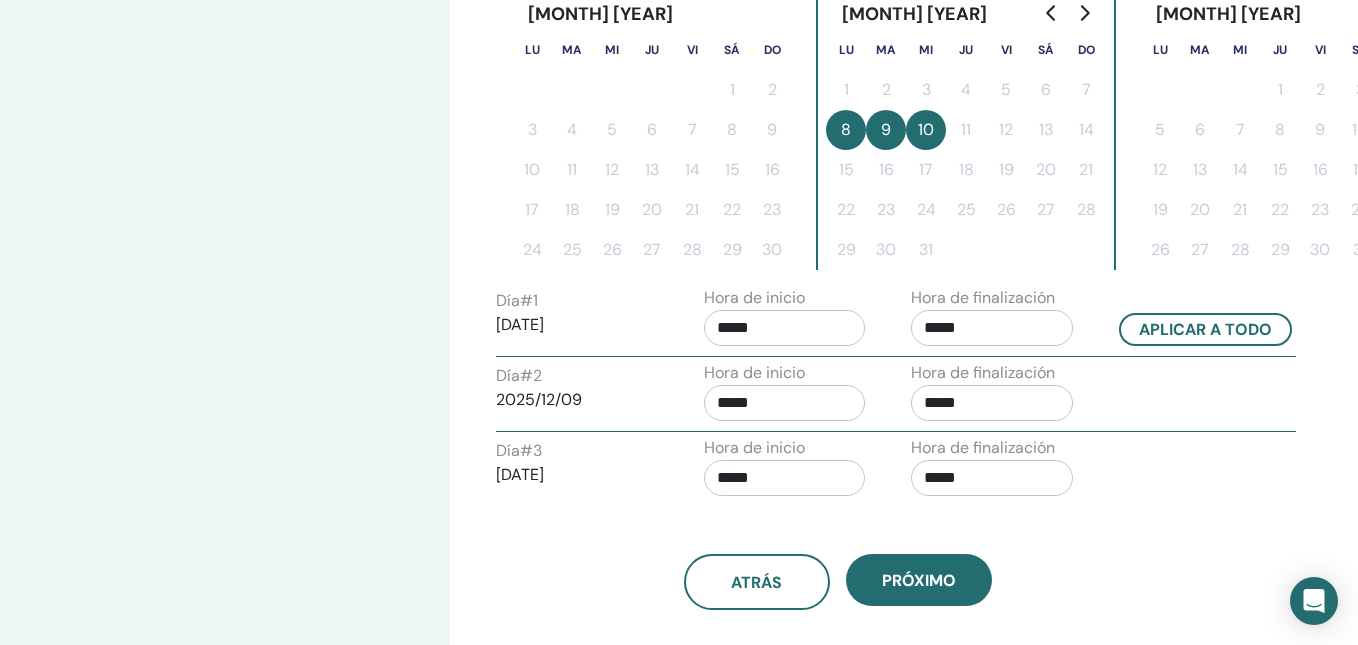 click on "*****" at bounding box center [992, 478] 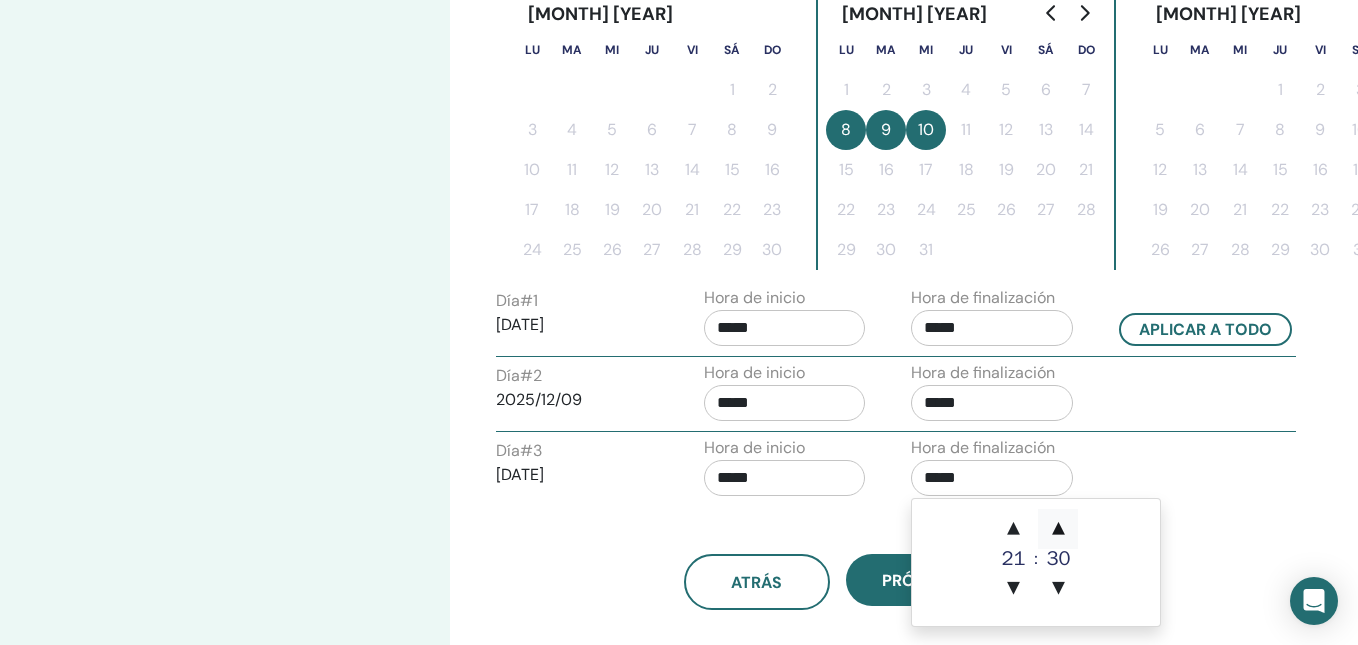 click on "▲" at bounding box center (1058, 529) 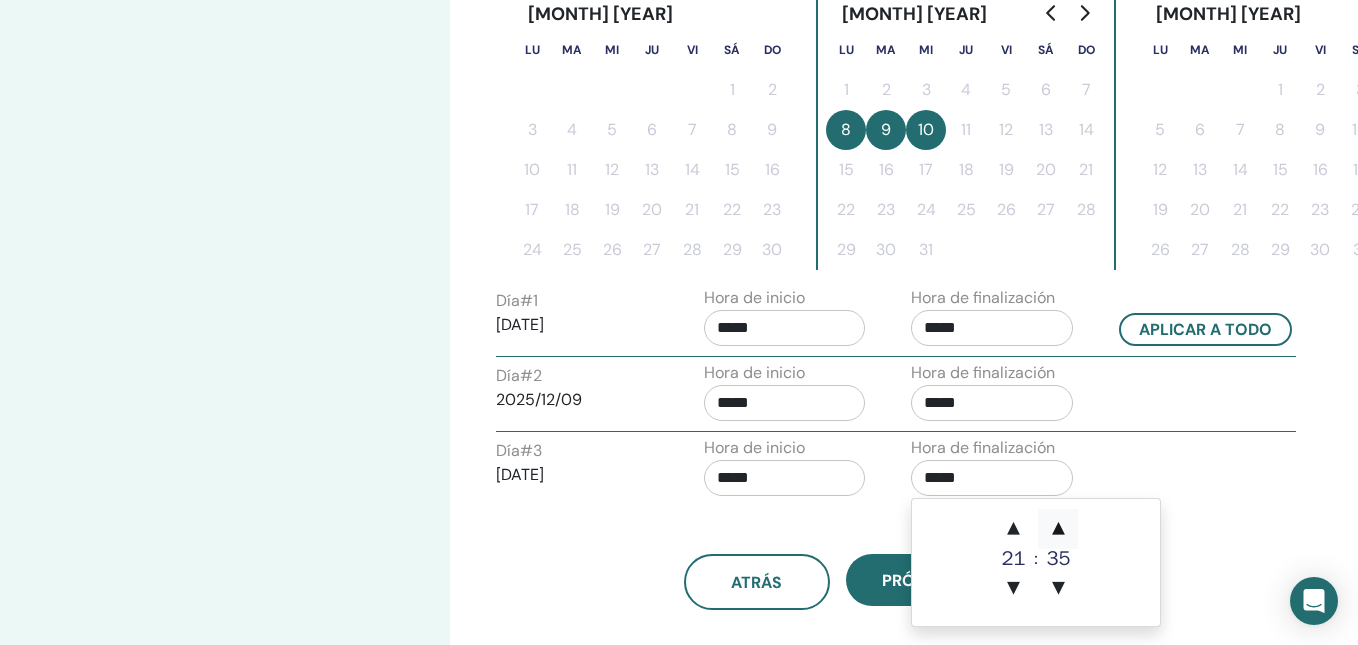 click on "▲" at bounding box center (1058, 529) 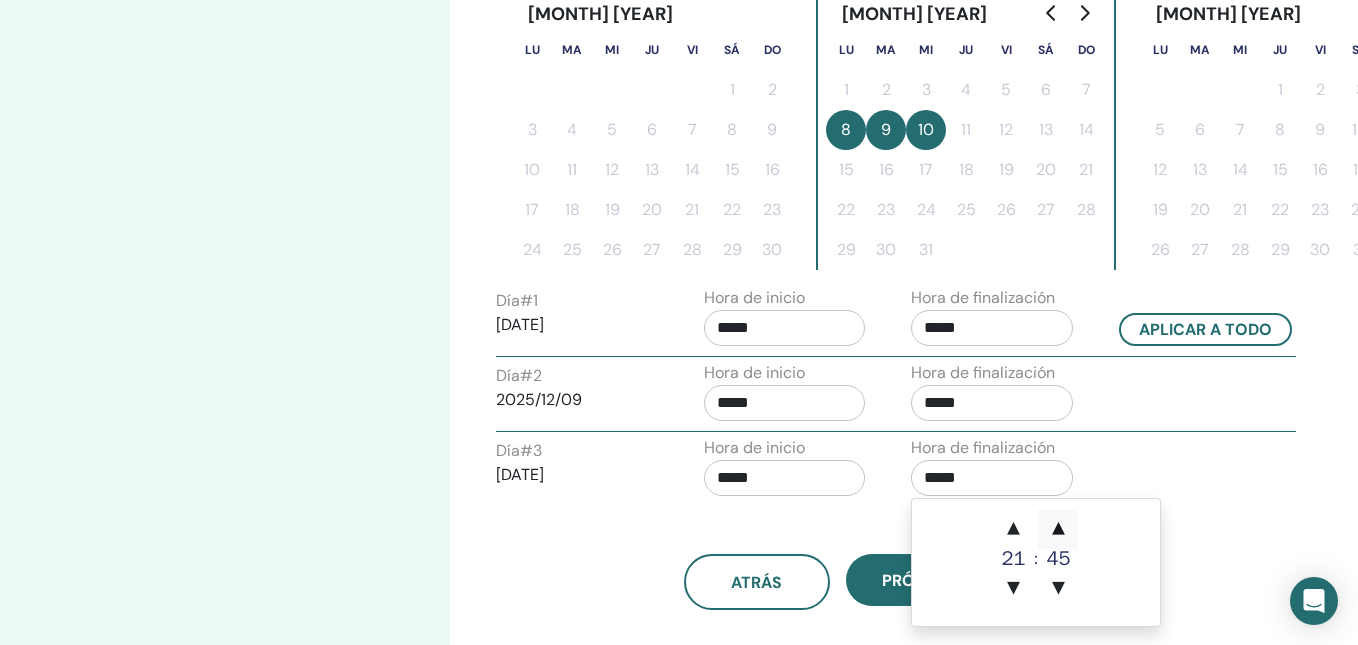 click on "▲" at bounding box center [1058, 529] 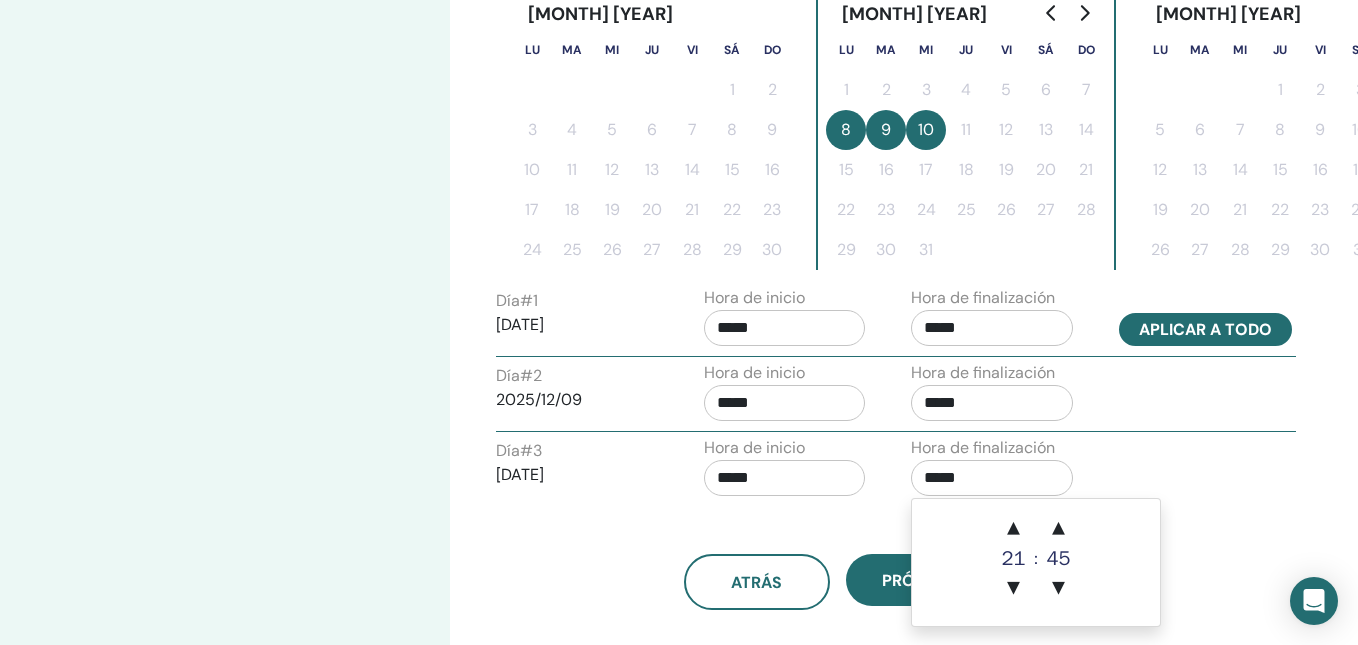 click on "Aplicar a todo" at bounding box center [1205, 329] 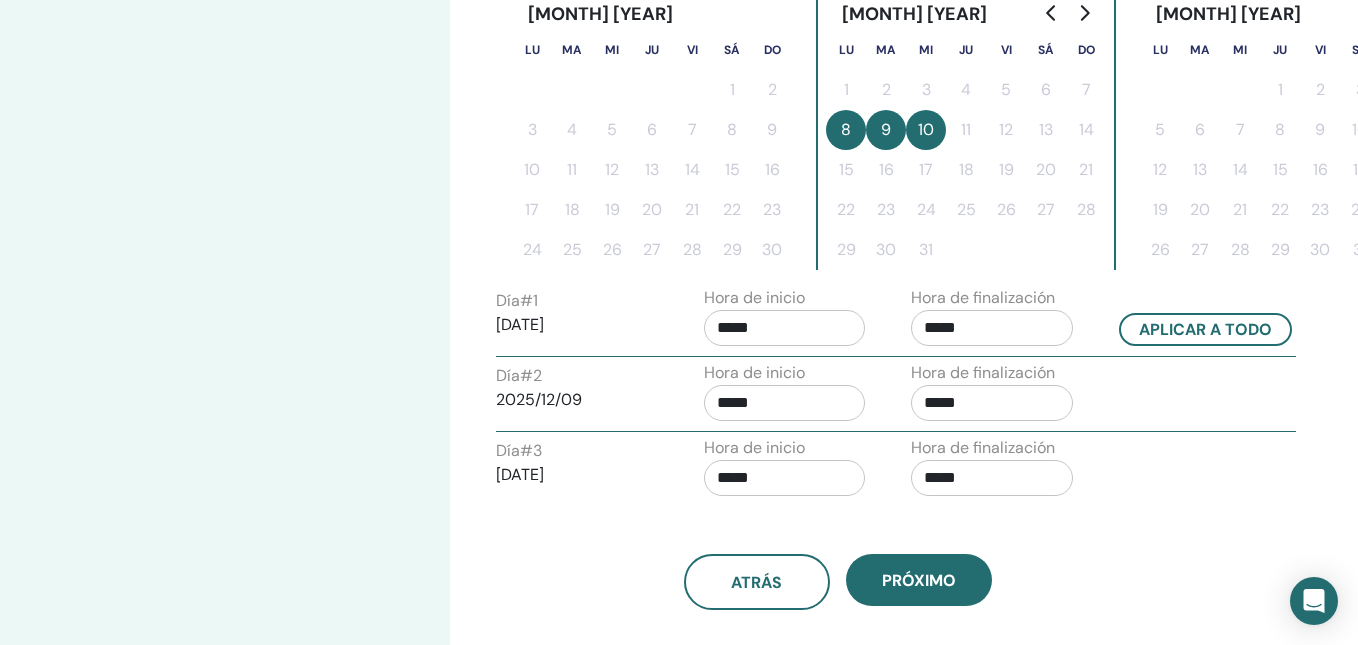 click on "*****" at bounding box center [992, 328] 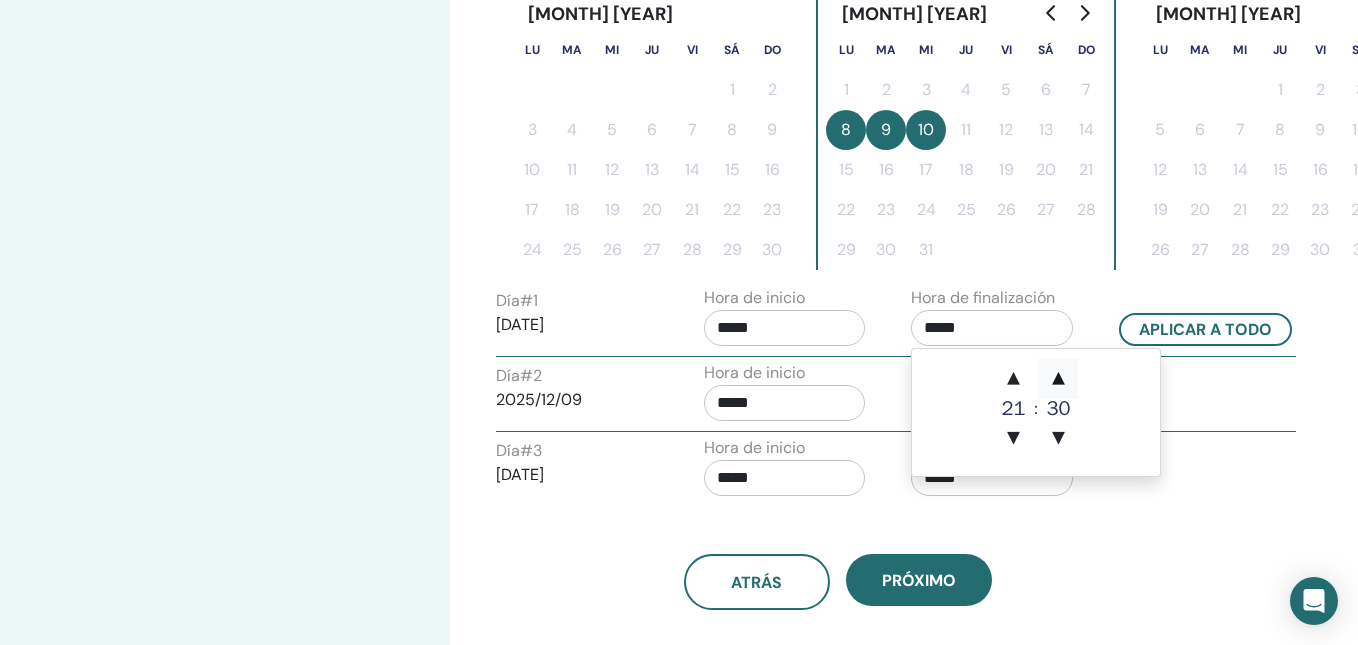 click on "▲" at bounding box center (1058, 379) 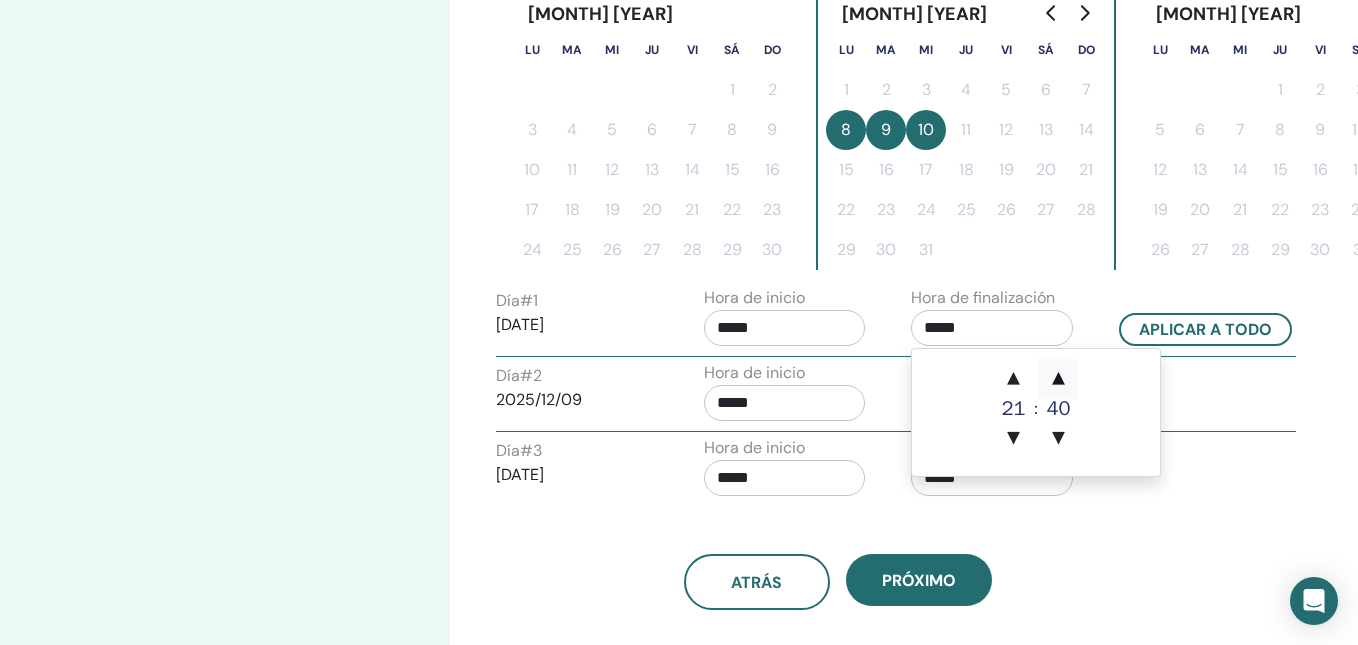 click on "▲" at bounding box center (1058, 379) 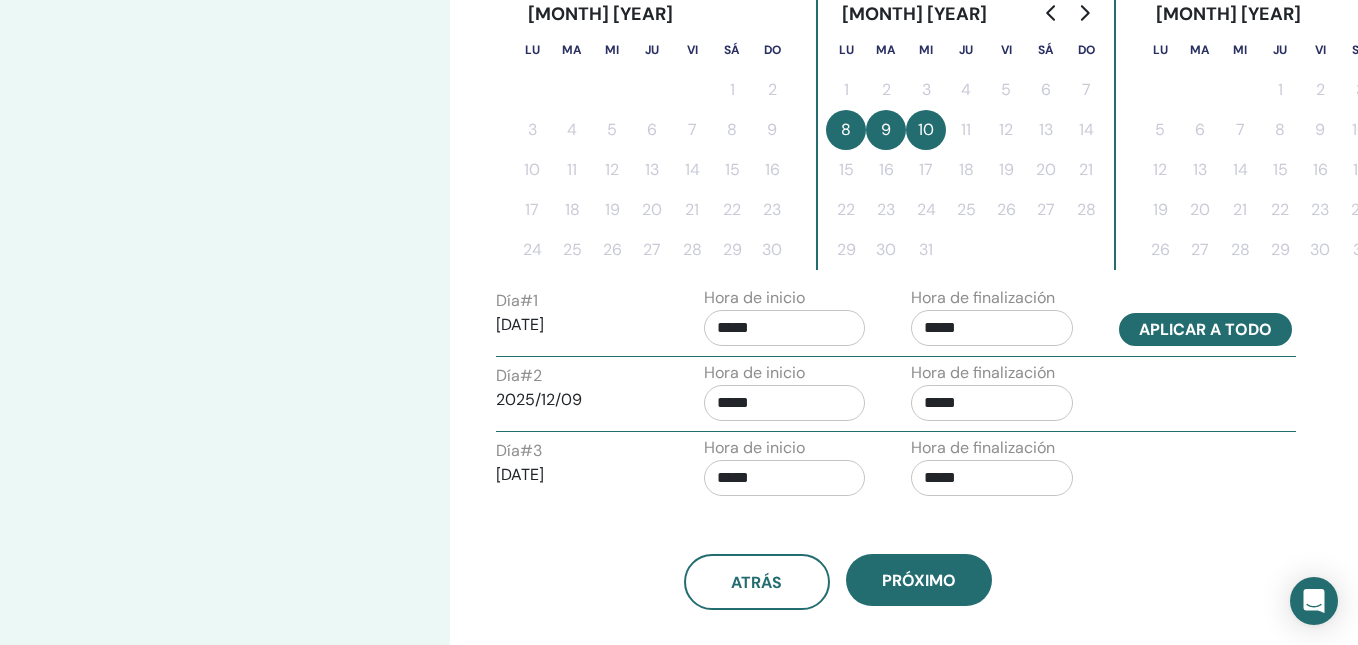 click on "Aplicar a todo" at bounding box center (1205, 329) 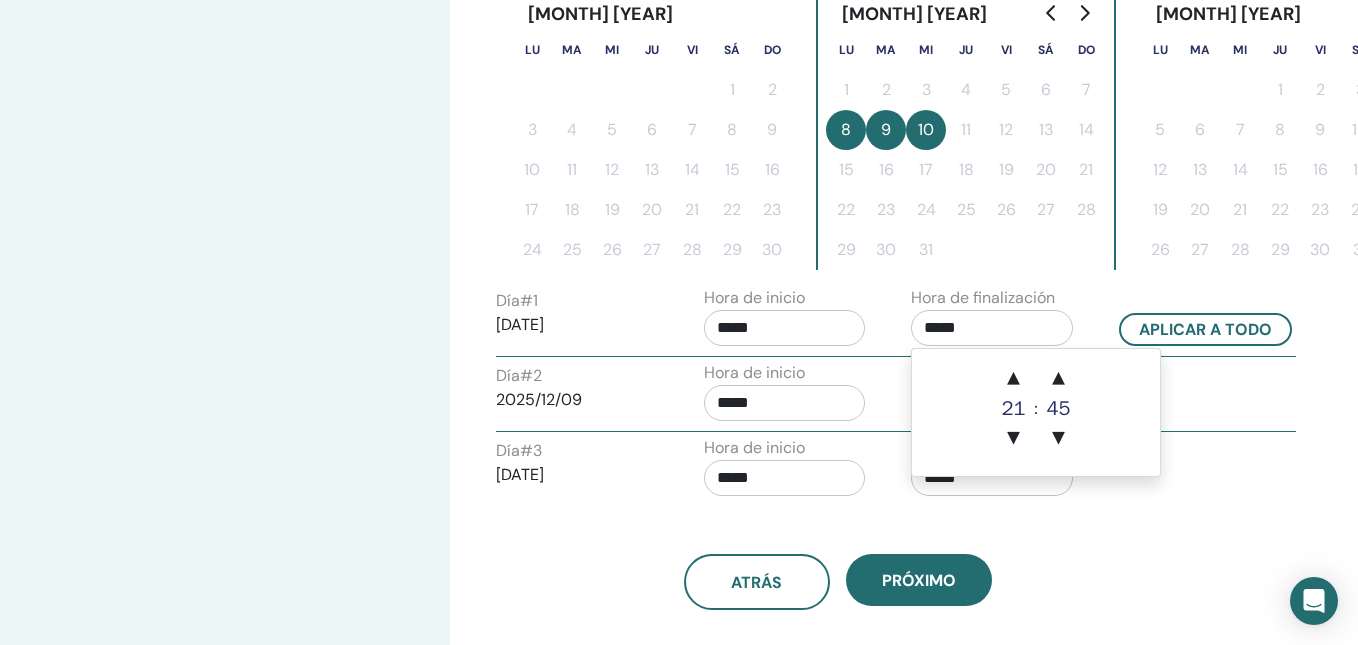 click on "*****" at bounding box center (992, 328) 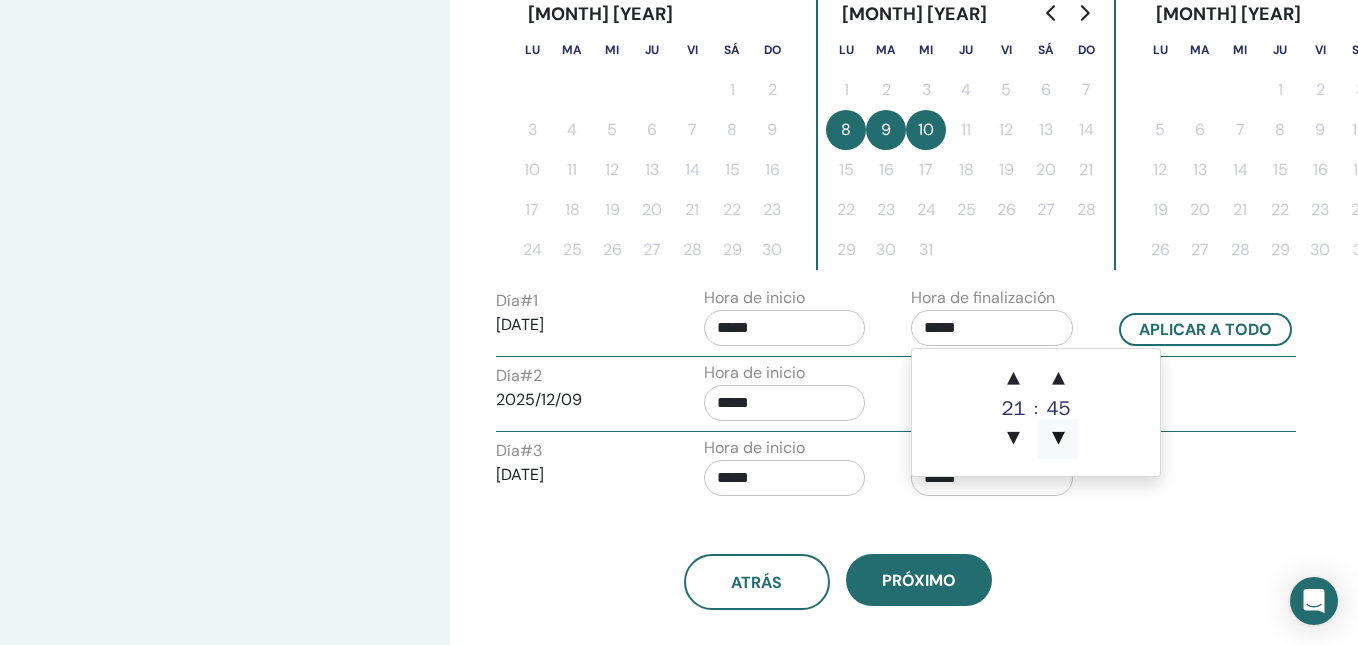 click on "▼" at bounding box center [1058, 439] 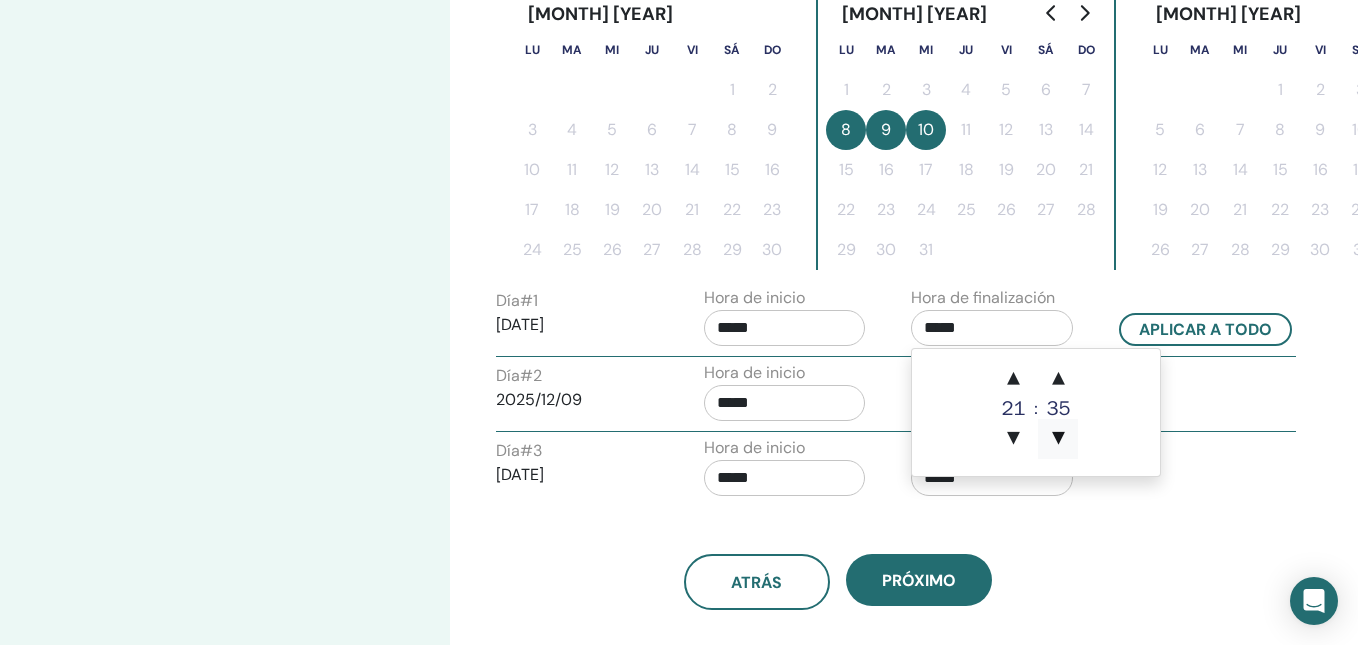 click on "▼" at bounding box center (1058, 439) 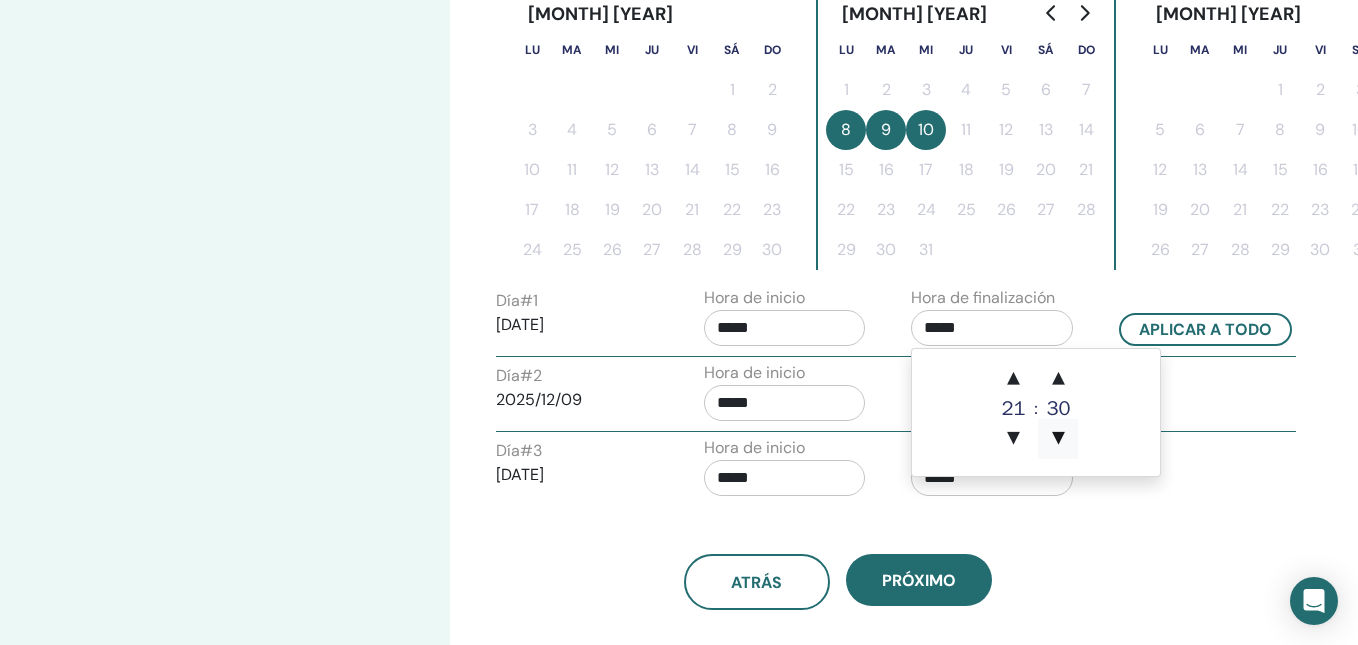 click on "▼" at bounding box center (1058, 439) 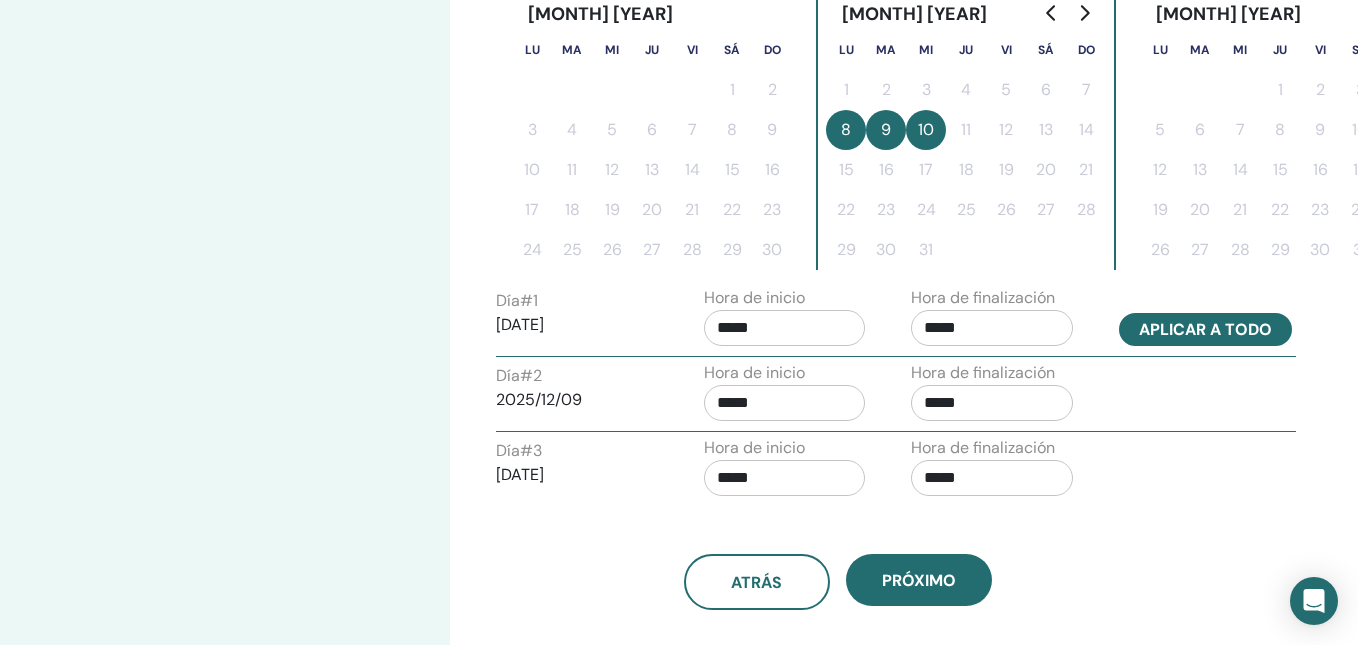 click on "Aplicar a todo" at bounding box center (1205, 329) 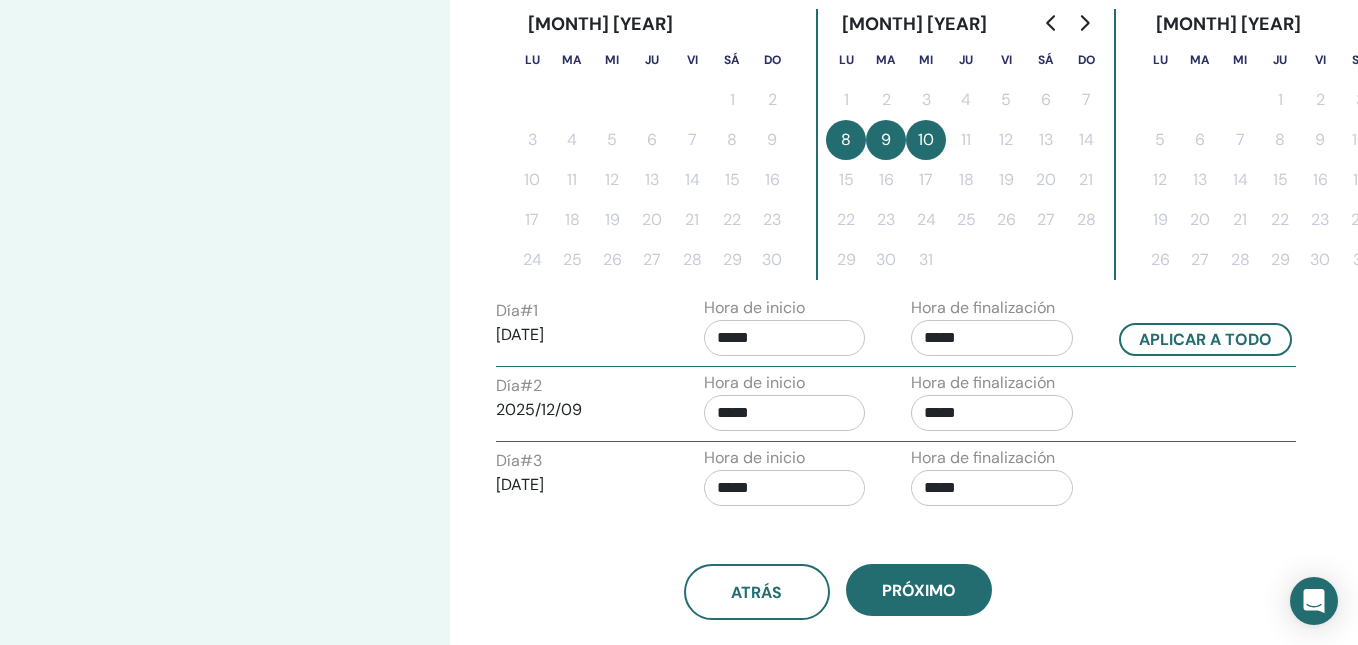 scroll, scrollTop: 543, scrollLeft: 0, axis: vertical 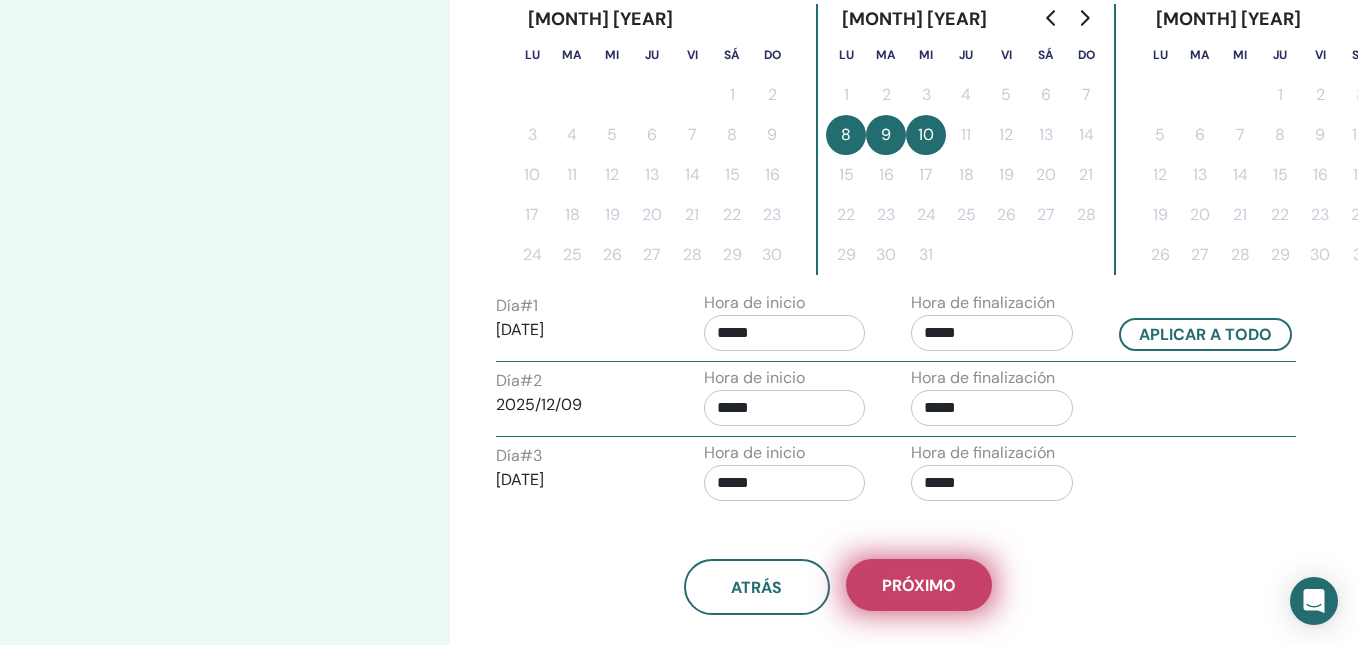 click on "próximo" at bounding box center [919, 585] 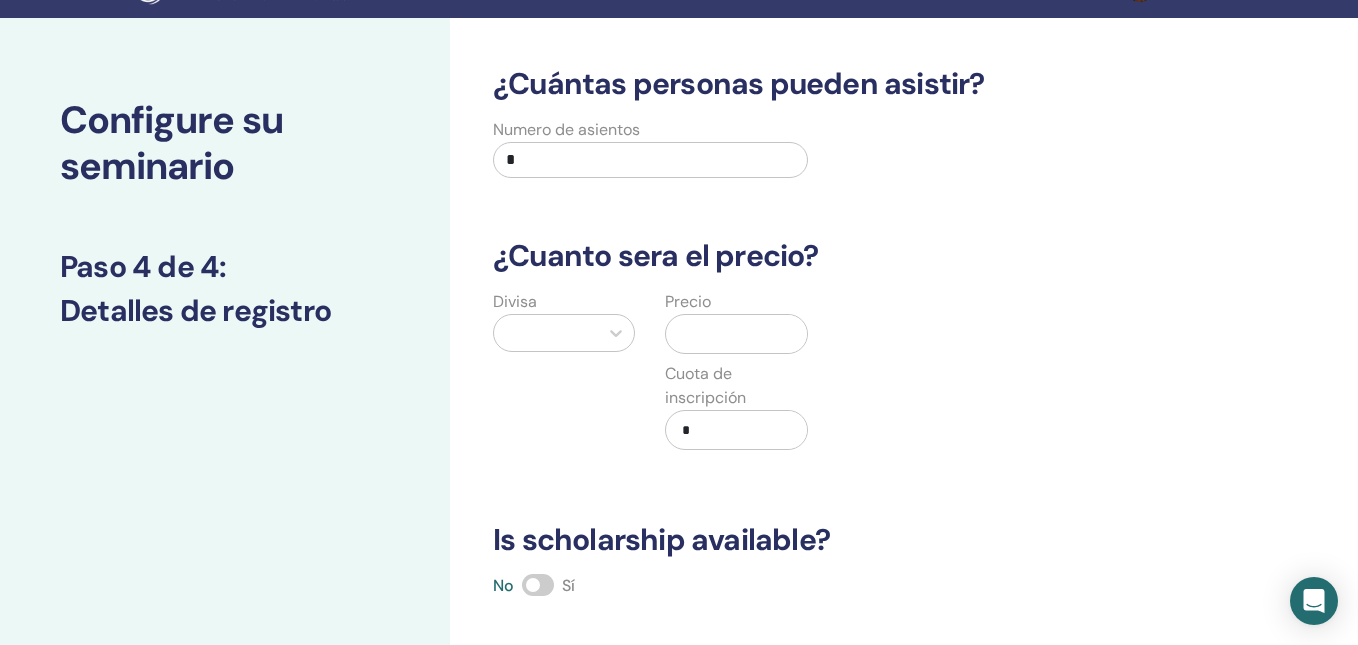 scroll, scrollTop: 0, scrollLeft: 0, axis: both 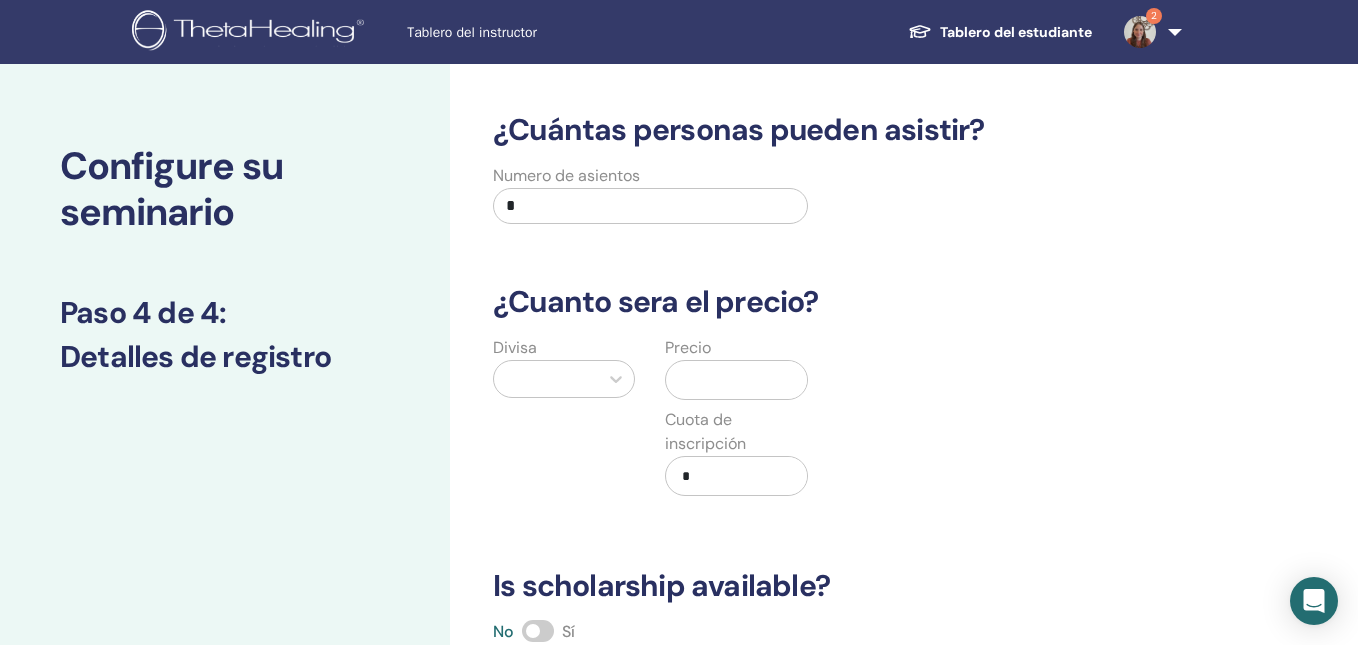 click on "*" at bounding box center [650, 206] 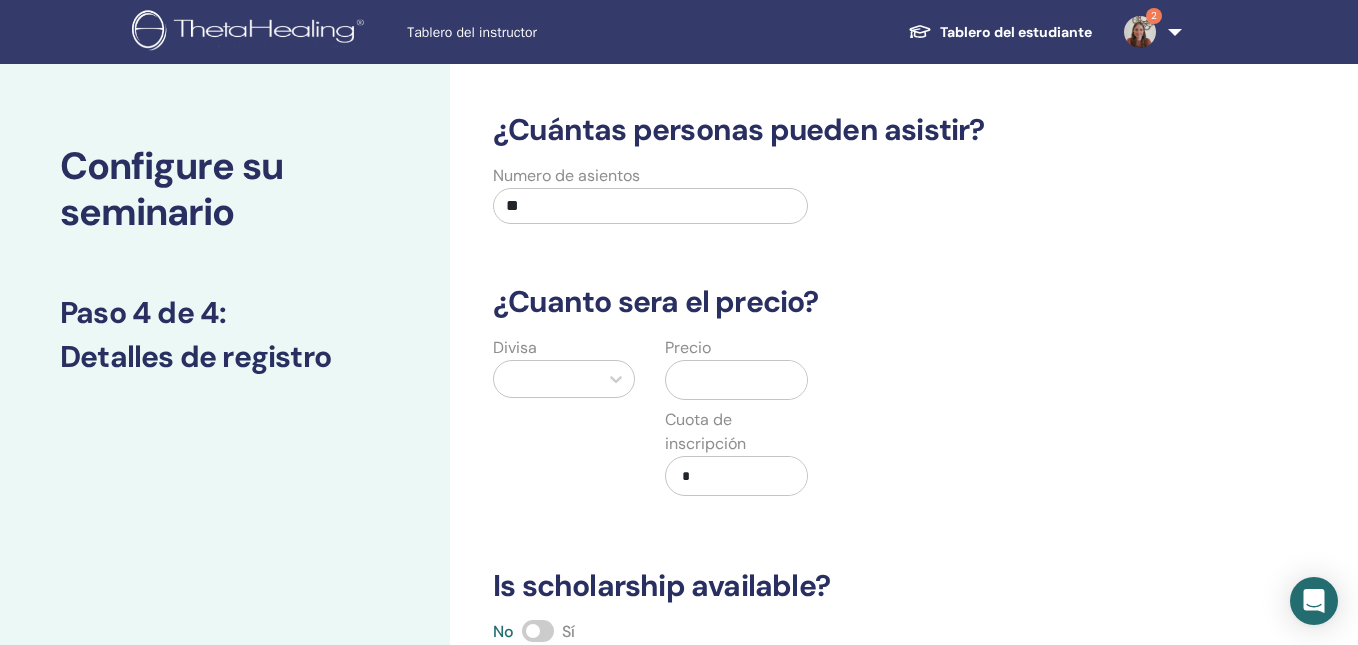 type on "**" 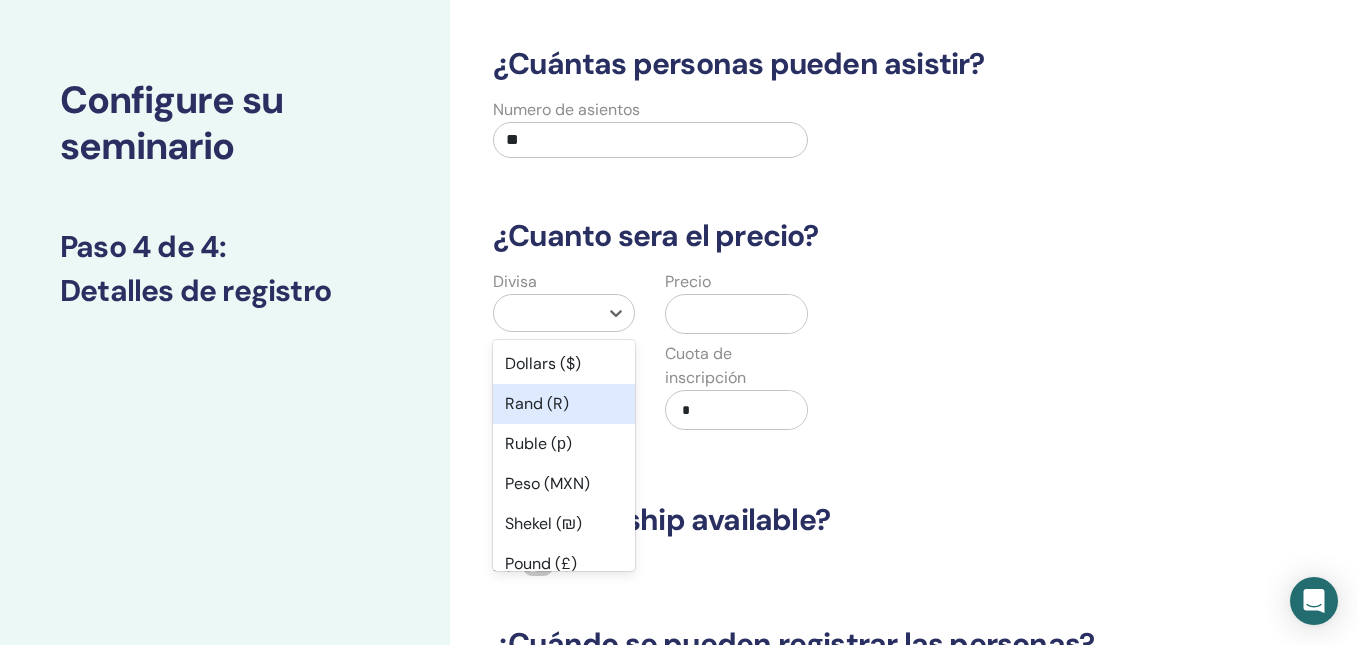 scroll, scrollTop: 69, scrollLeft: 0, axis: vertical 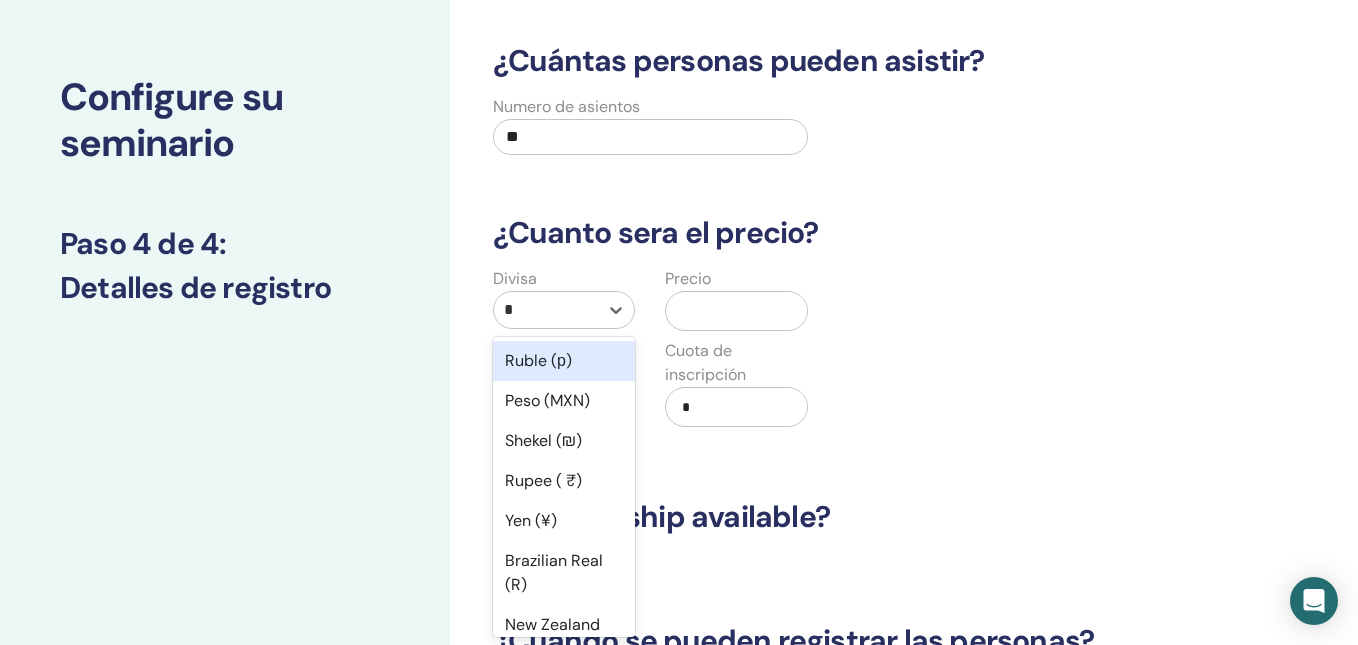 type on "**" 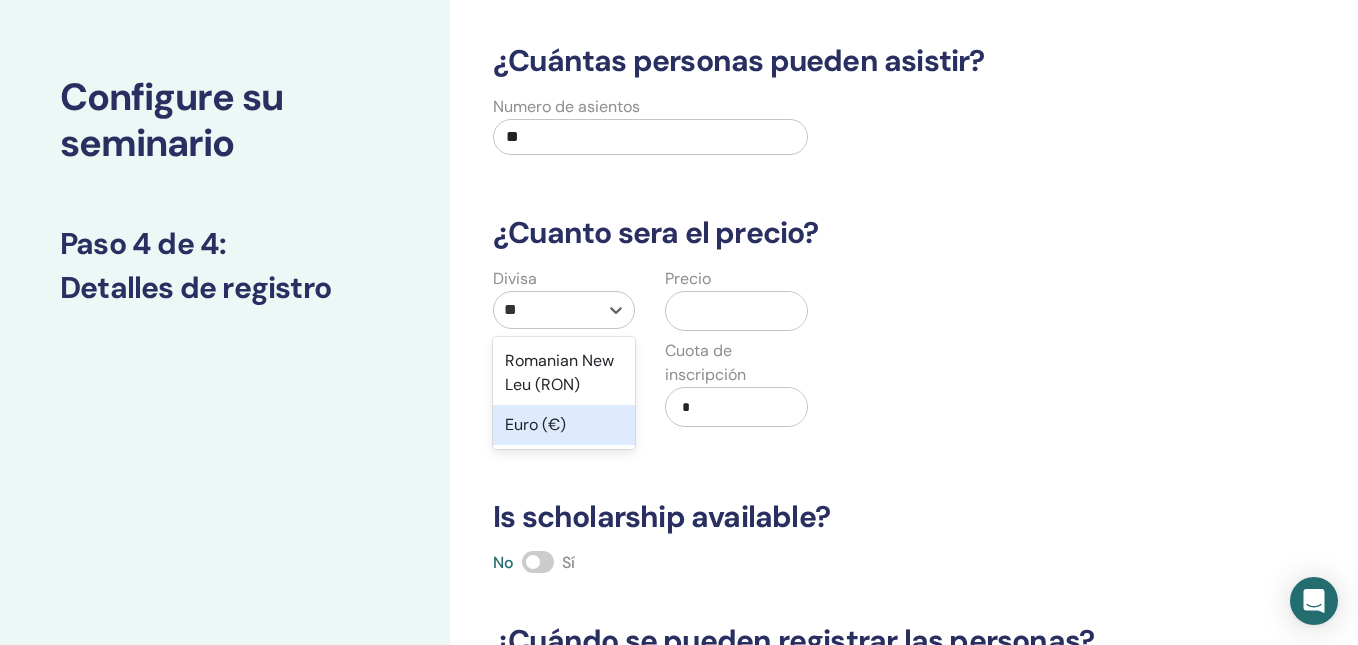 type 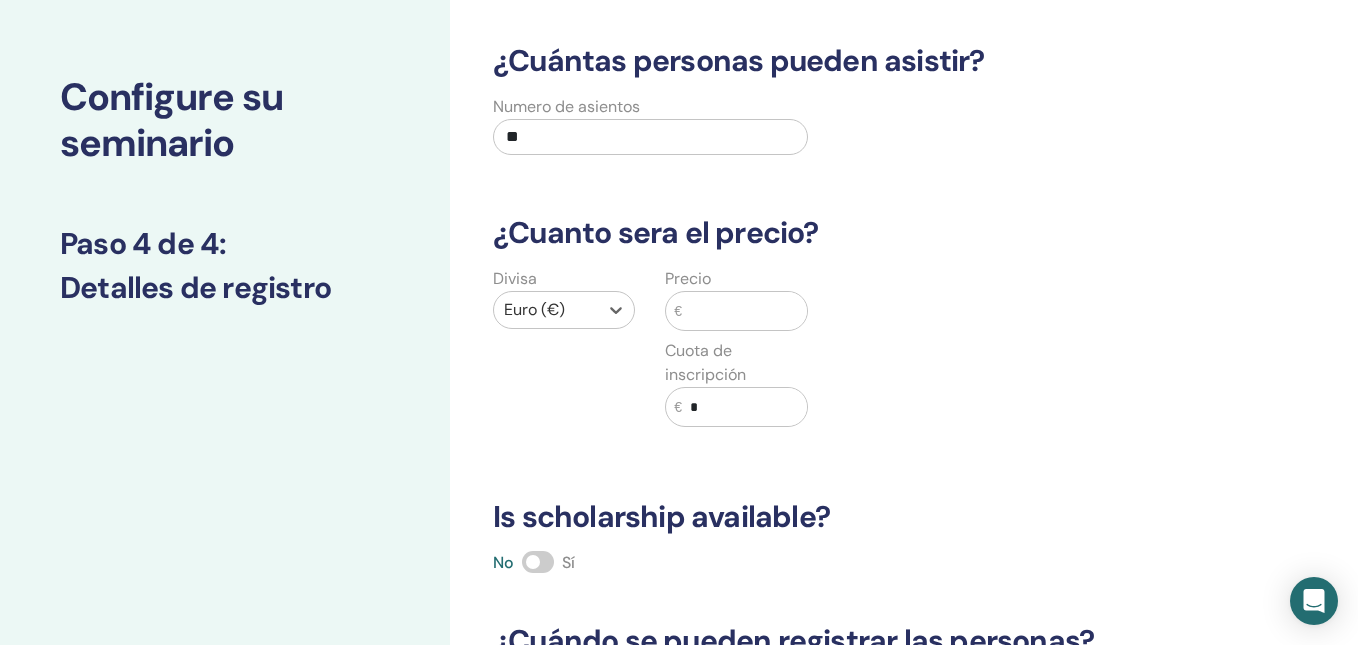 click at bounding box center [744, 311] 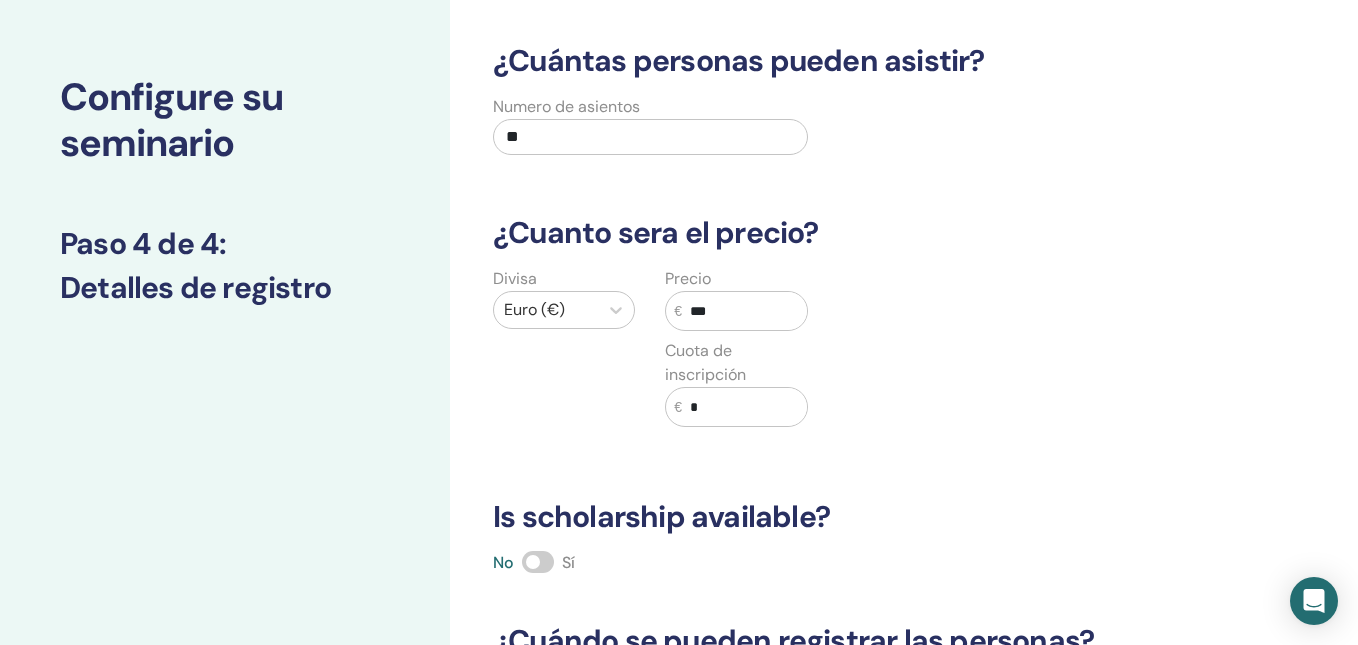 type on "***" 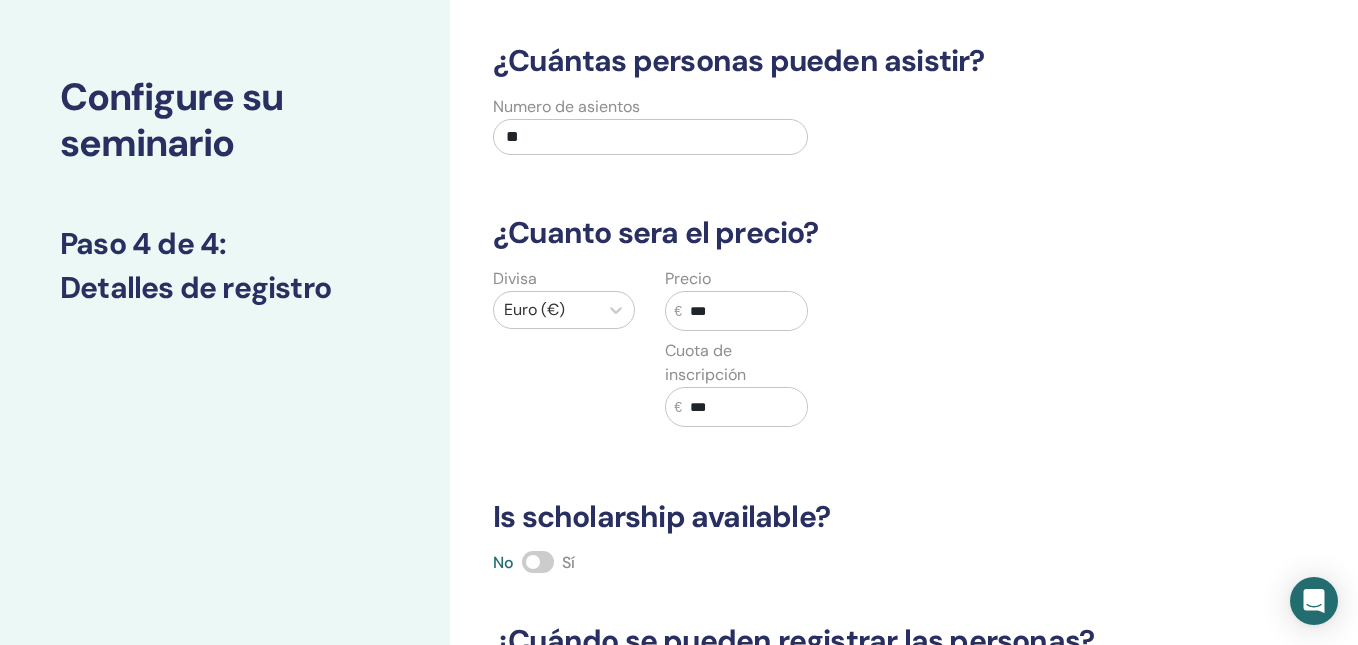 click on "Divisa Euro (€) Precio € *** Cuota de inscripción € ***" at bounding box center [822, 359] 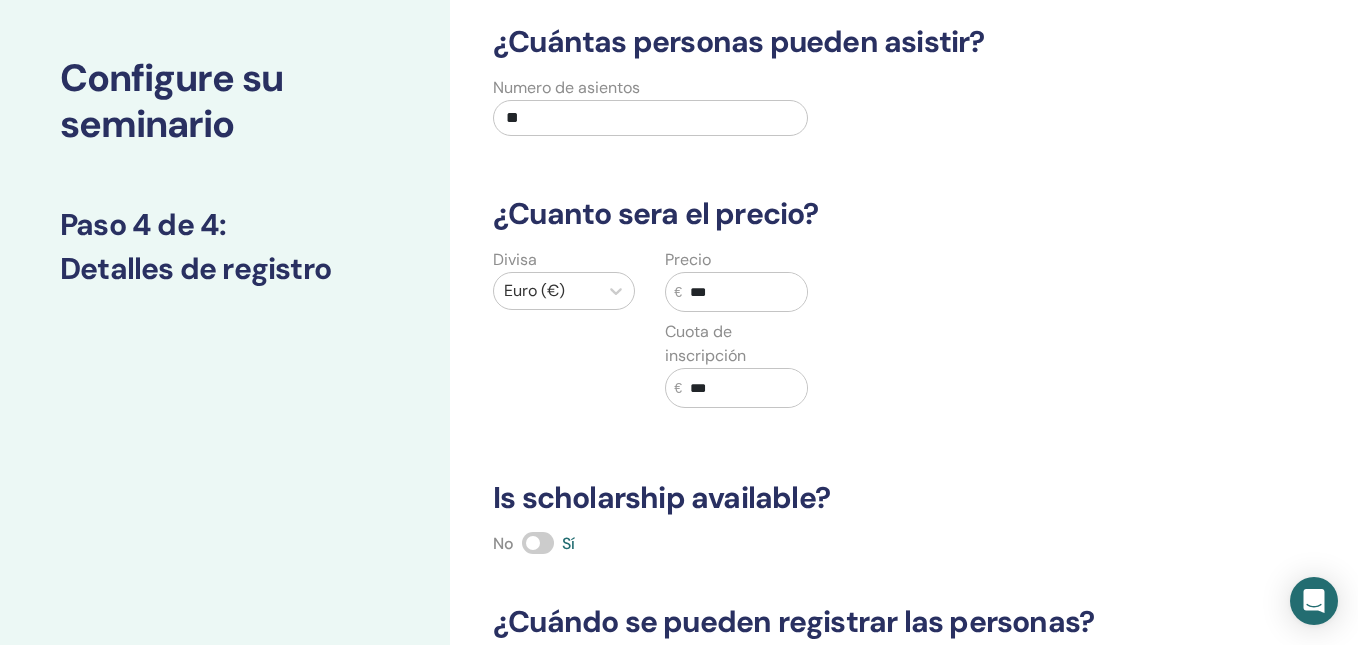 scroll, scrollTop: 89, scrollLeft: 0, axis: vertical 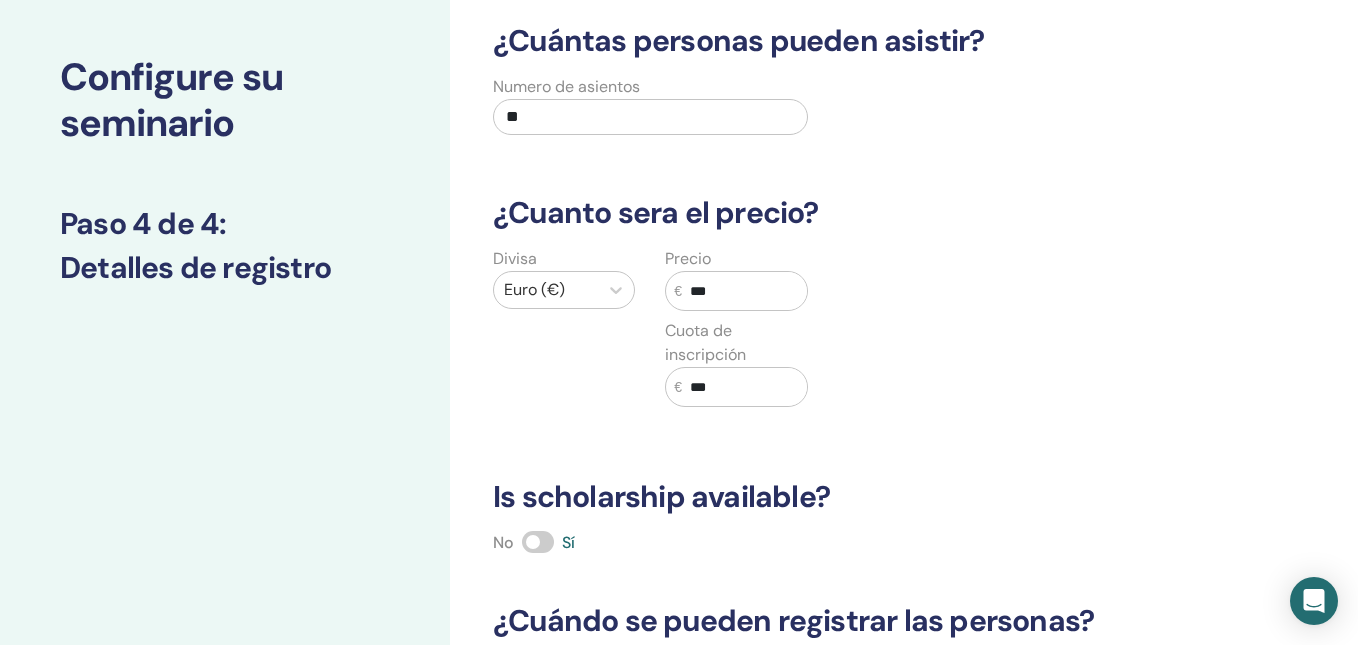 click on "***" at bounding box center [744, 387] 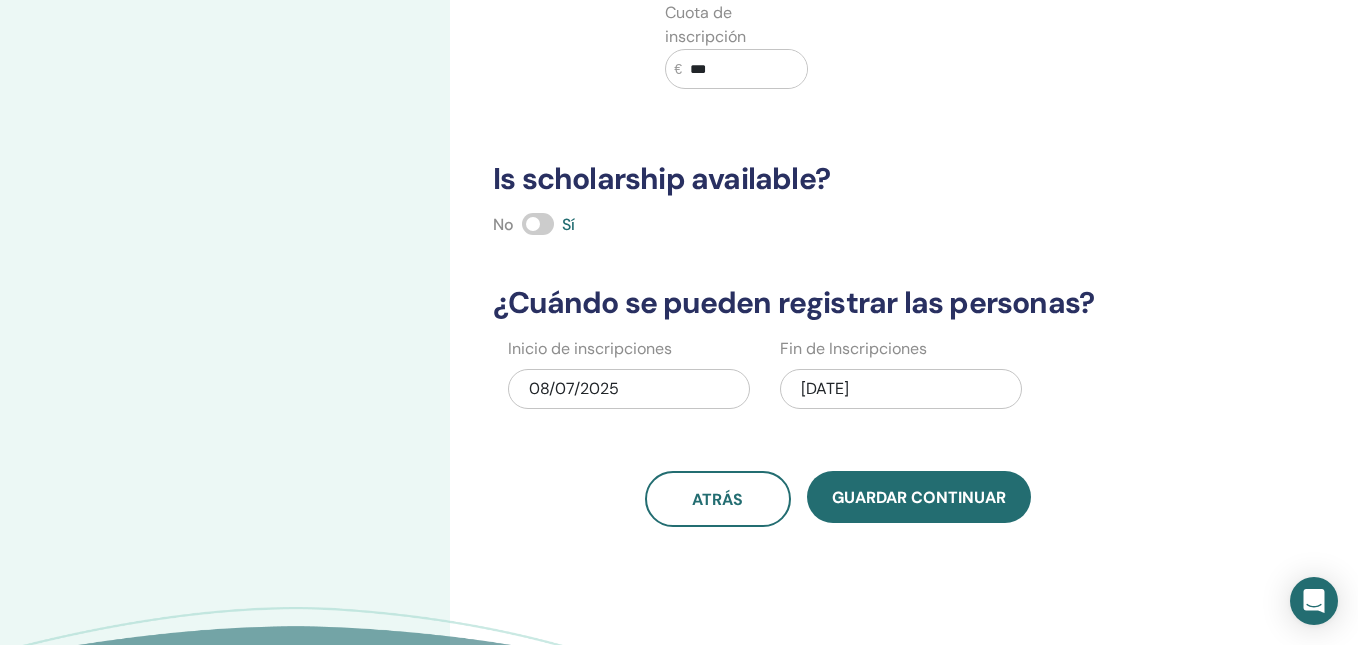 scroll, scrollTop: 414, scrollLeft: 0, axis: vertical 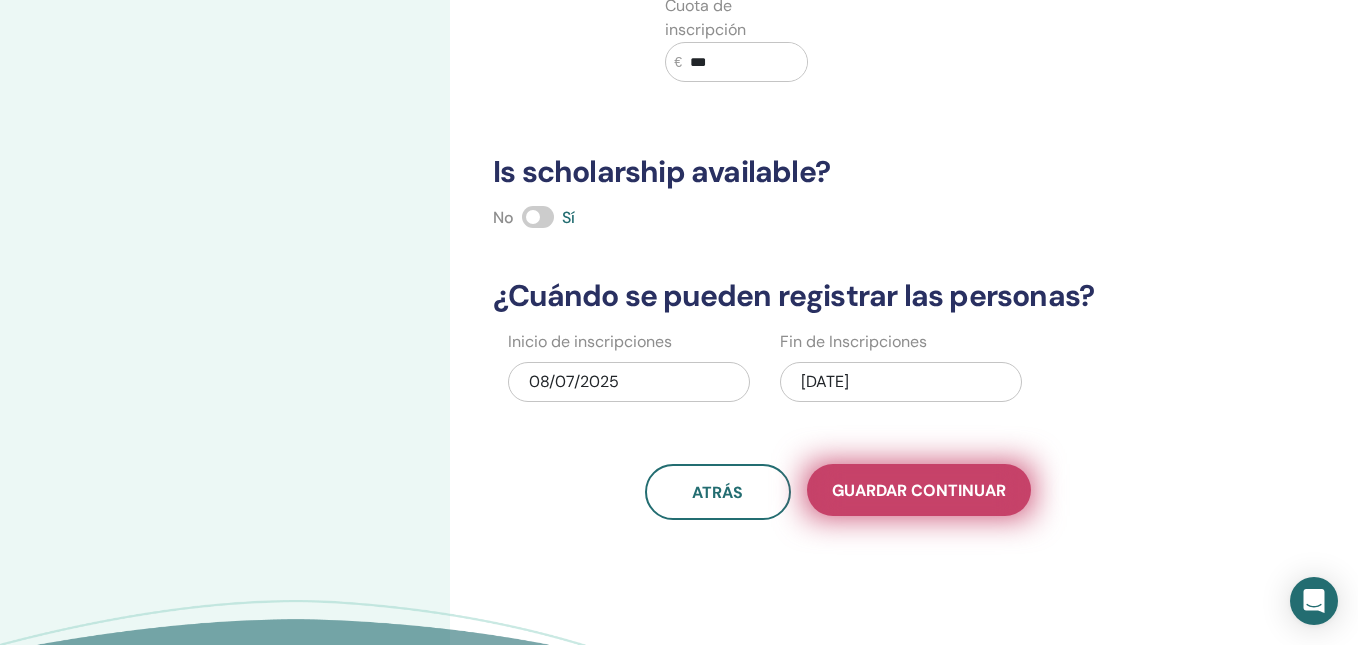 click on "Guardar Continuar" at bounding box center [919, 490] 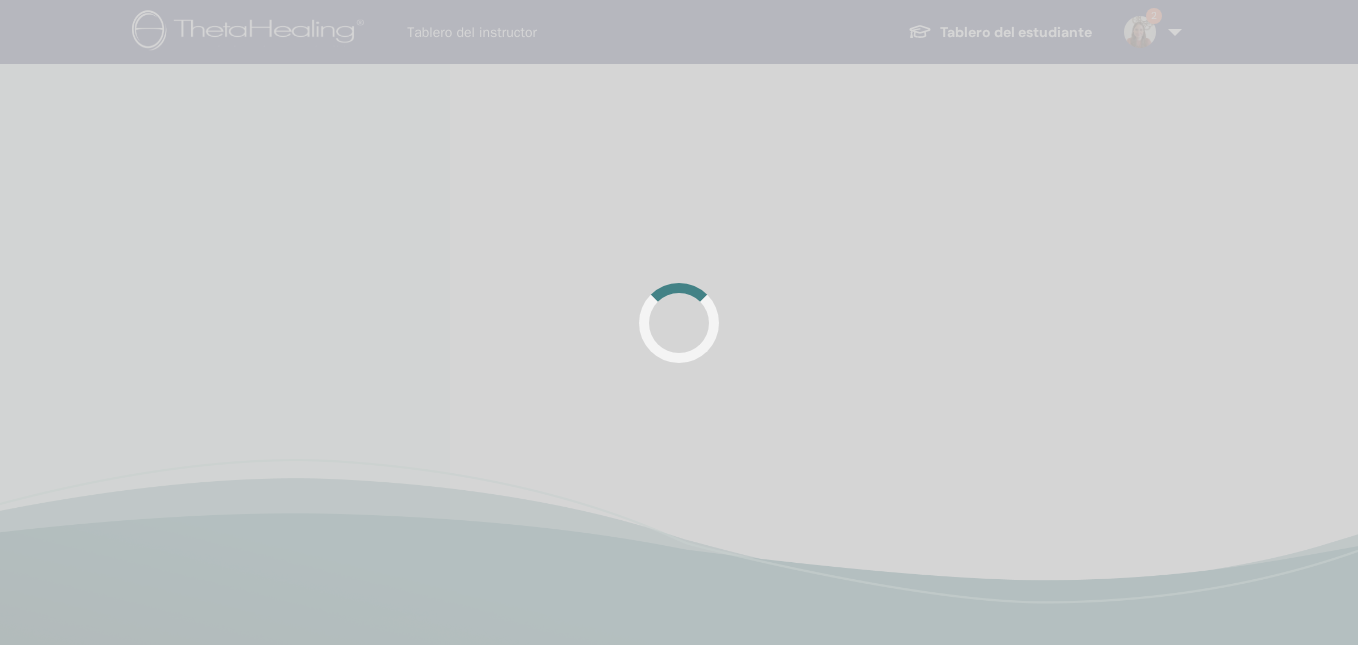 scroll, scrollTop: 0, scrollLeft: 0, axis: both 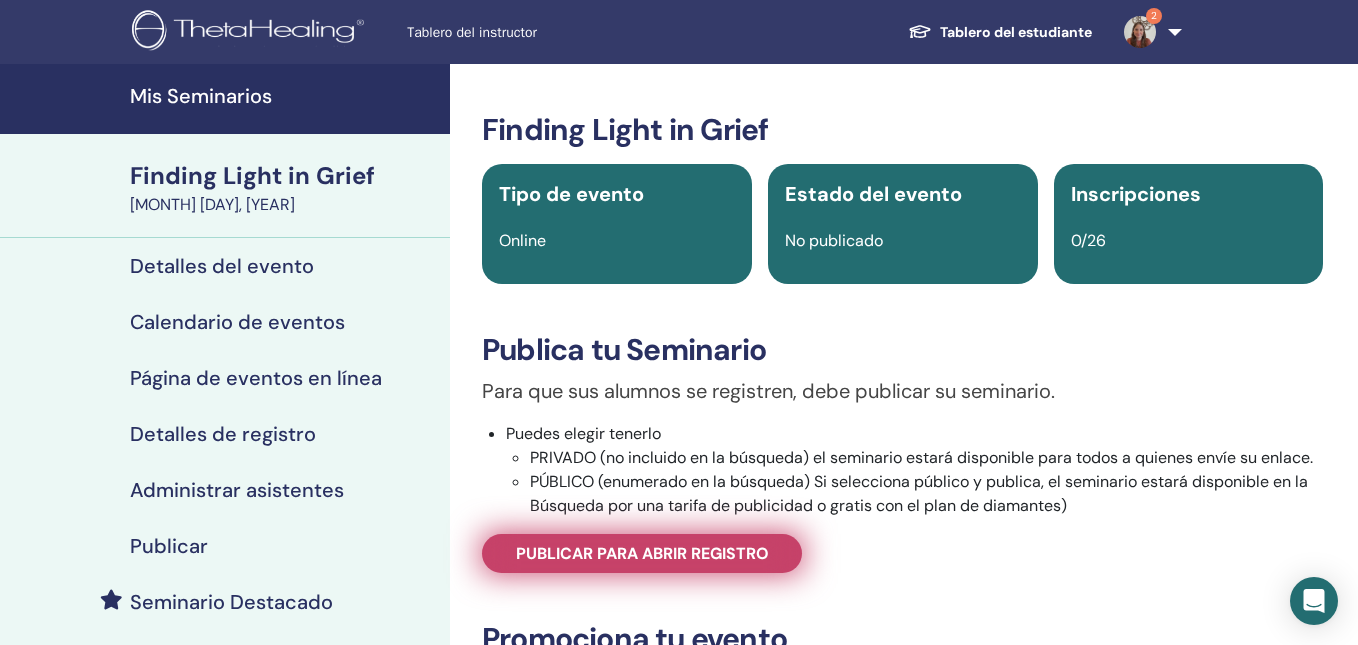 click on "Publicar para abrir registro" at bounding box center [642, 553] 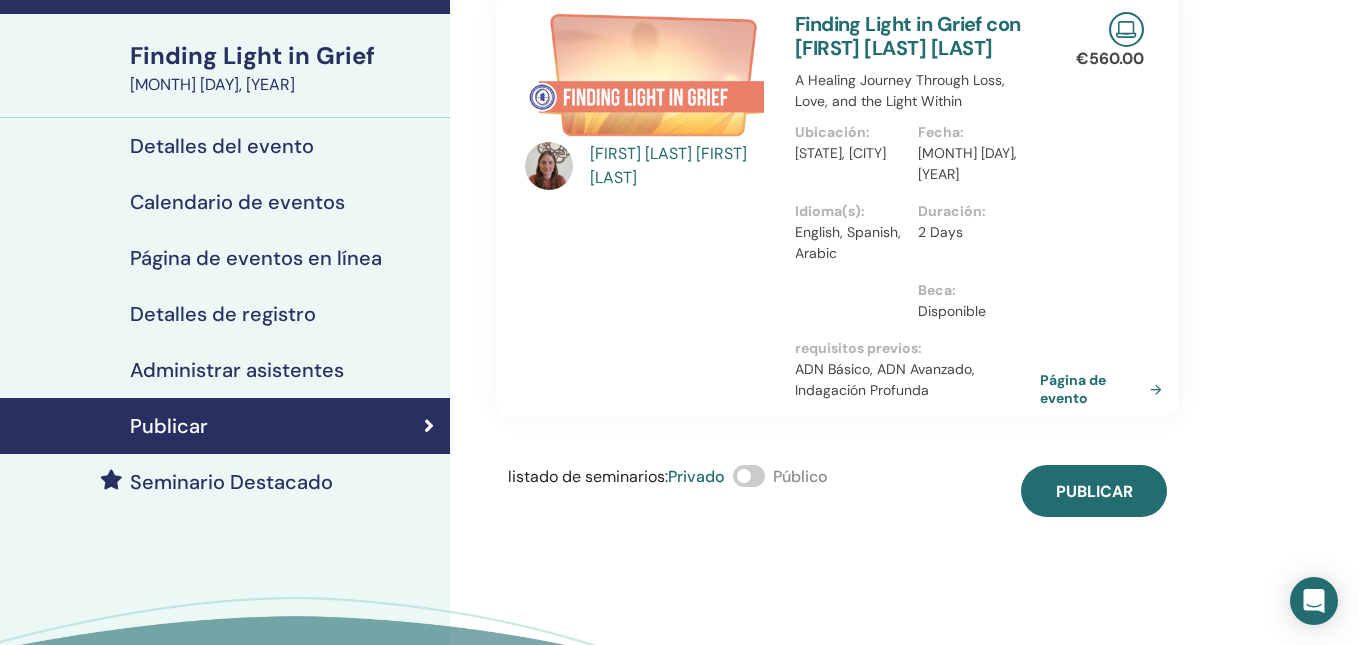 scroll, scrollTop: 122, scrollLeft: 0, axis: vertical 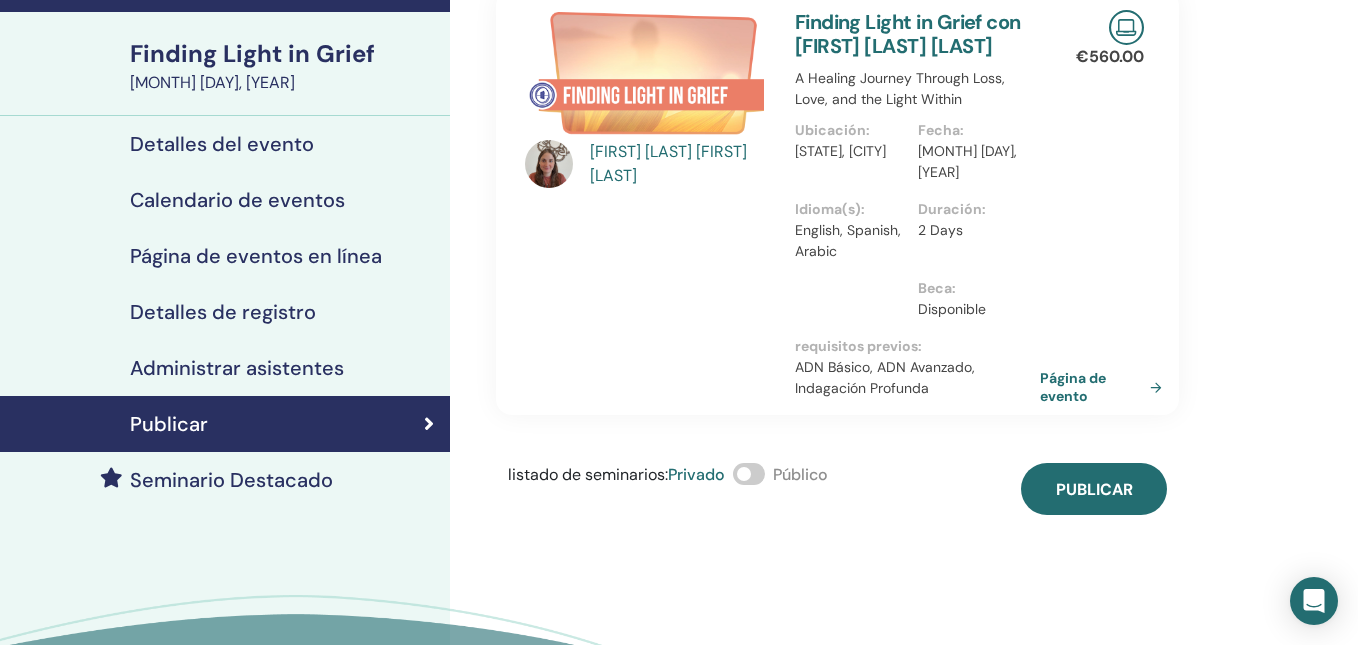 click at bounding box center [749, 474] 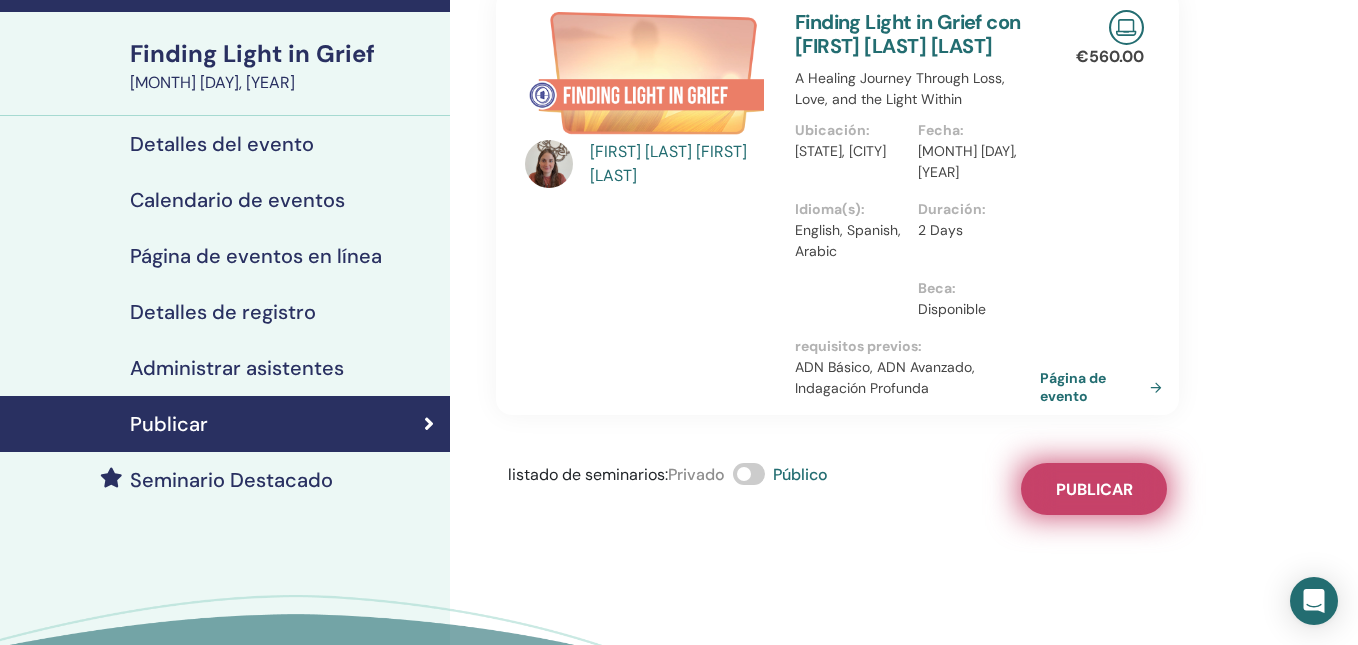 click on "Publicar" at bounding box center [1094, 489] 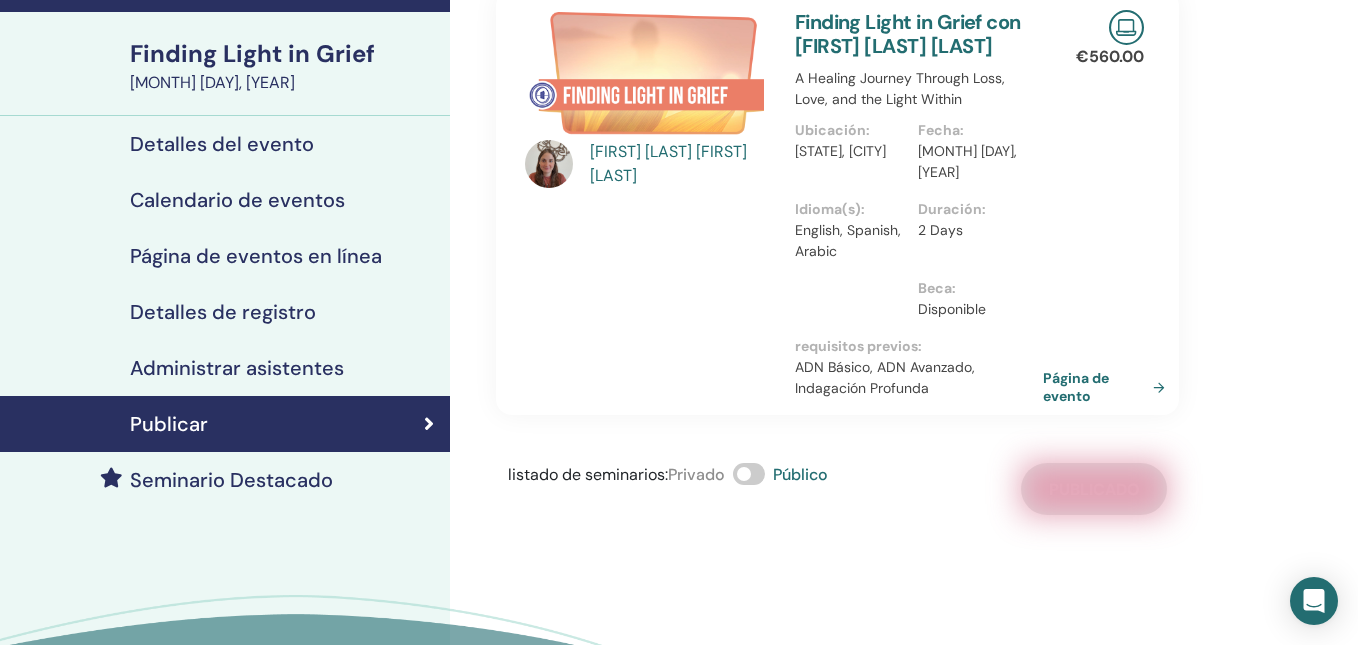 click on "Página de evento" at bounding box center [1108, 387] 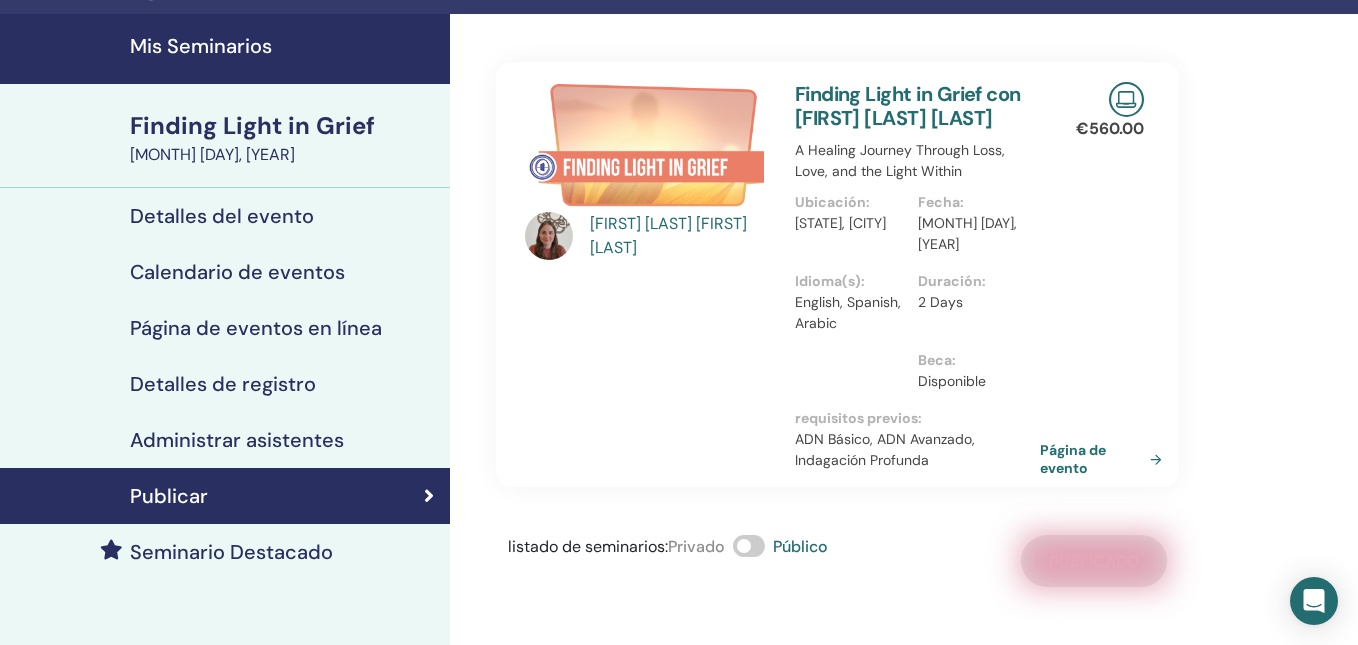 scroll, scrollTop: 52, scrollLeft: 0, axis: vertical 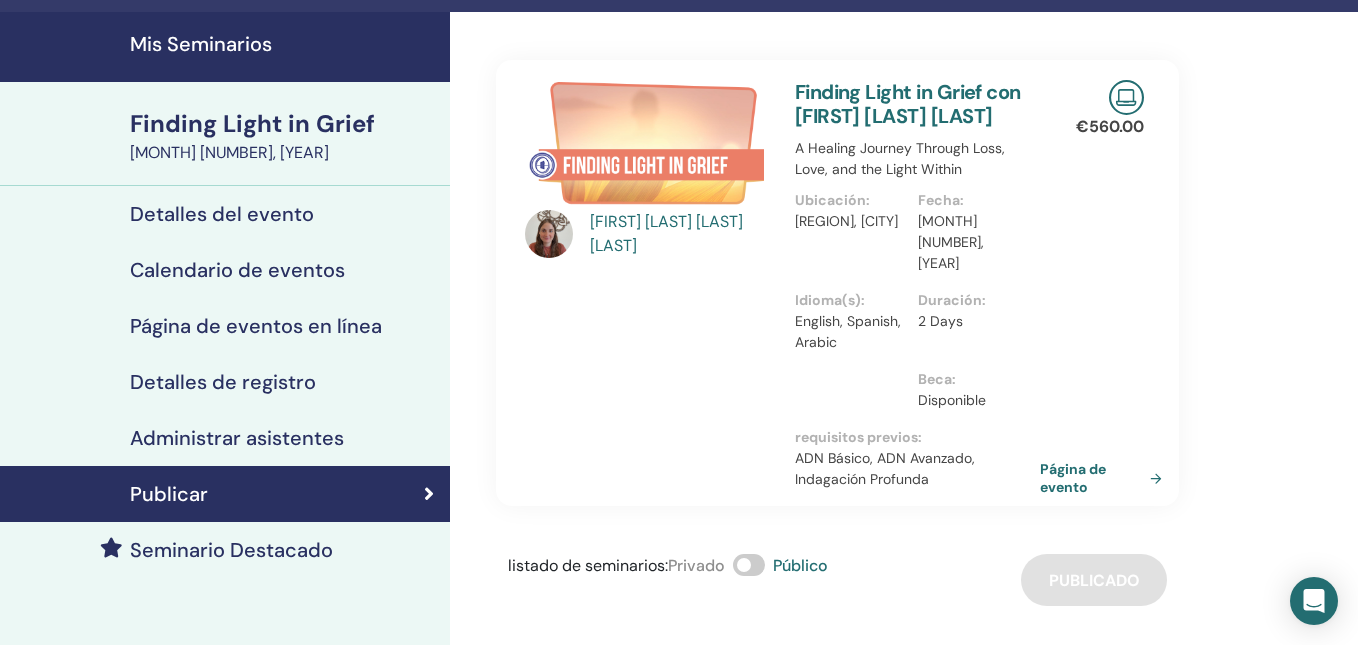 click on "Mis Seminarios" at bounding box center [284, 44] 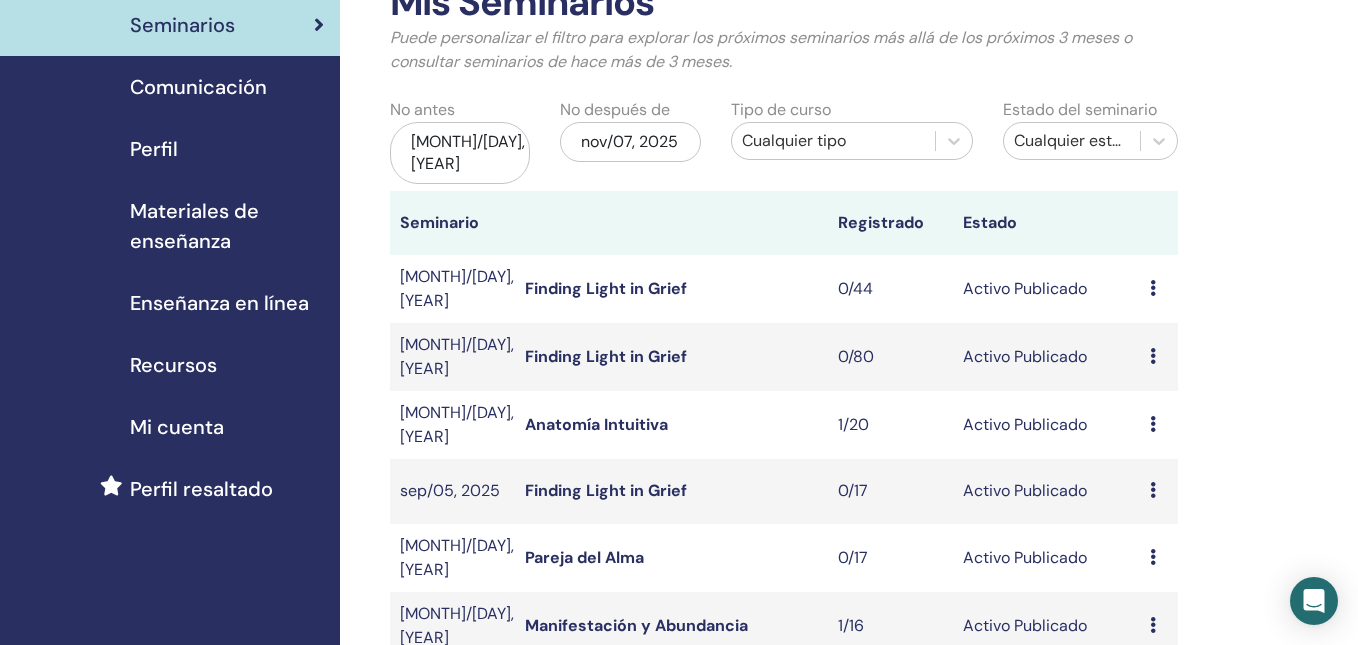 scroll, scrollTop: 135, scrollLeft: 0, axis: vertical 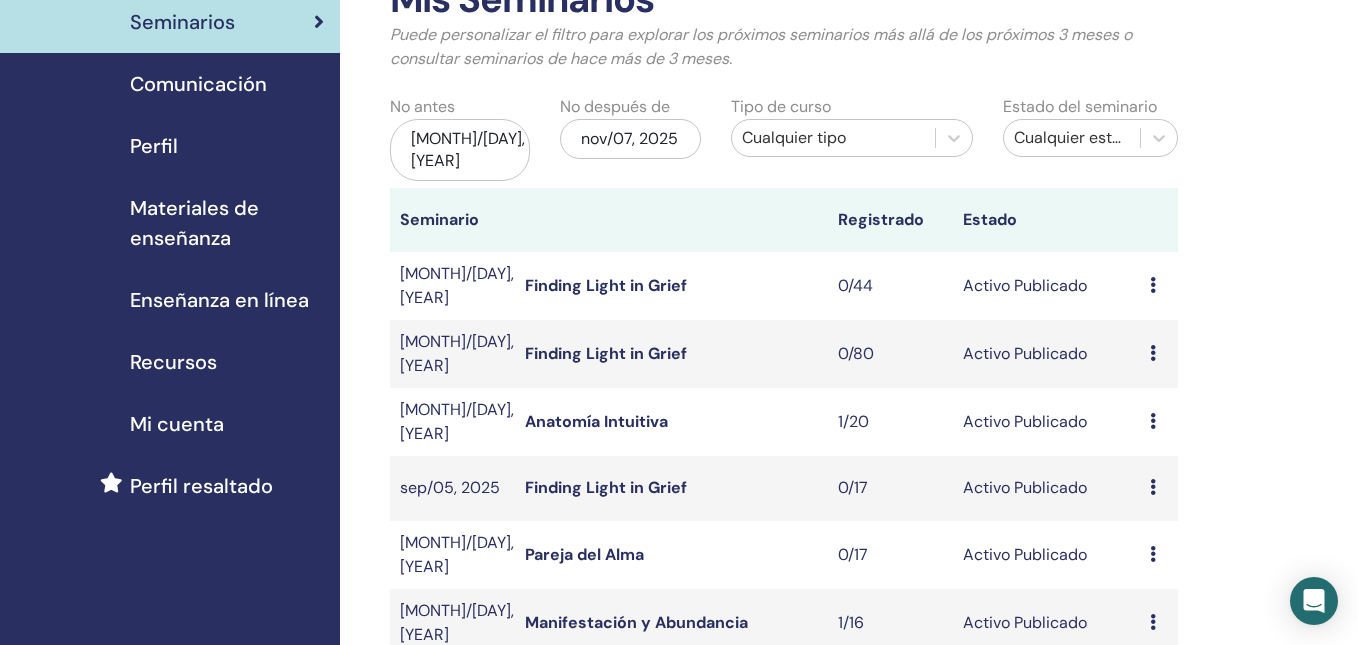 click on "nov/07, 2025" at bounding box center (630, 139) 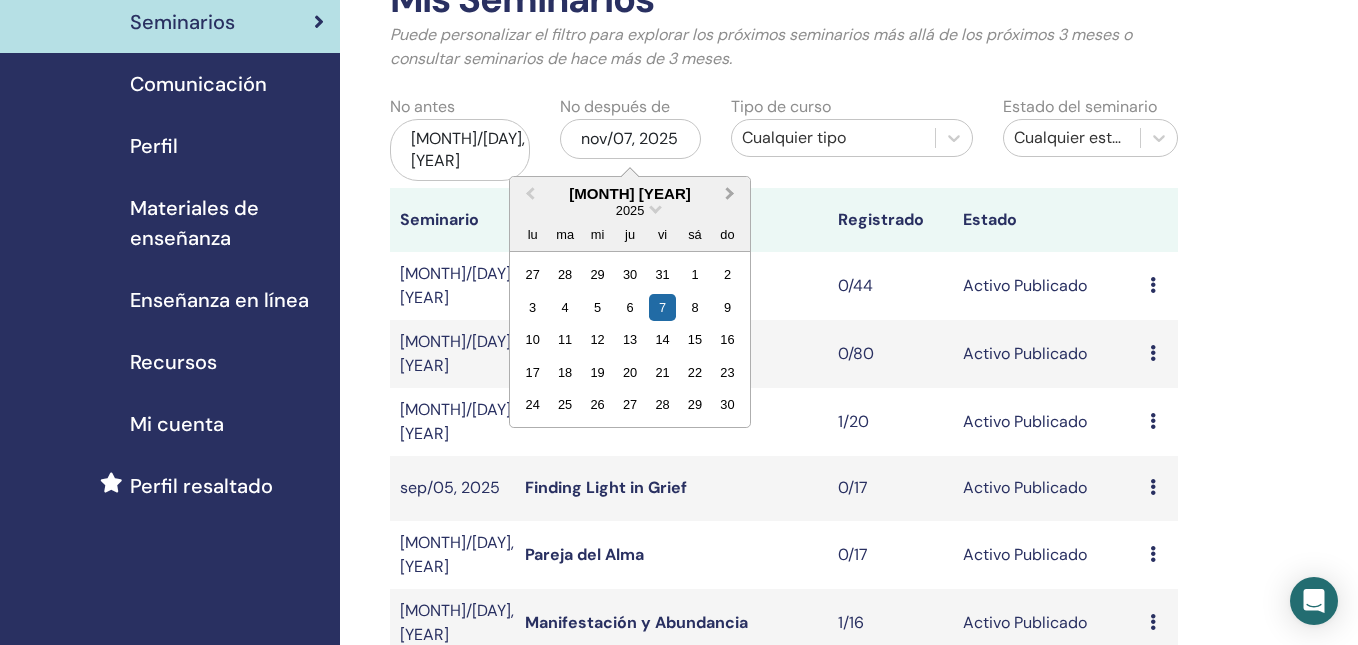 click on "Next Month" at bounding box center [732, 195] 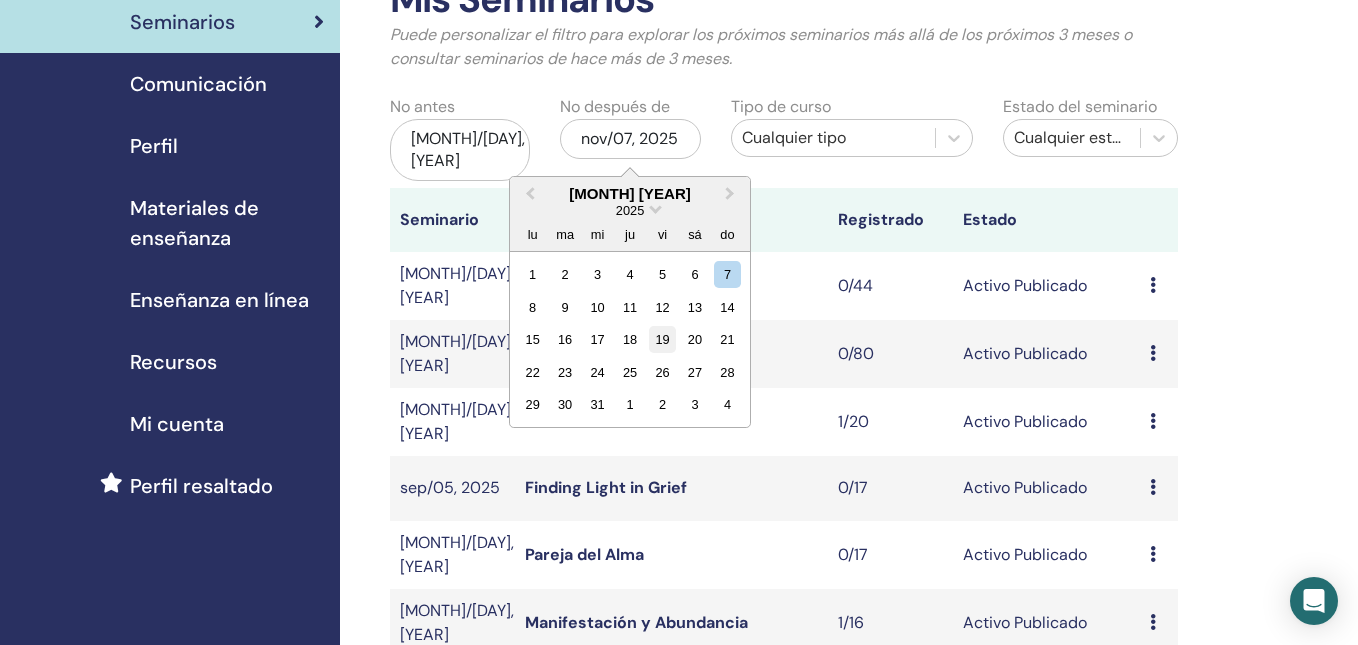 click on "19" at bounding box center [662, 339] 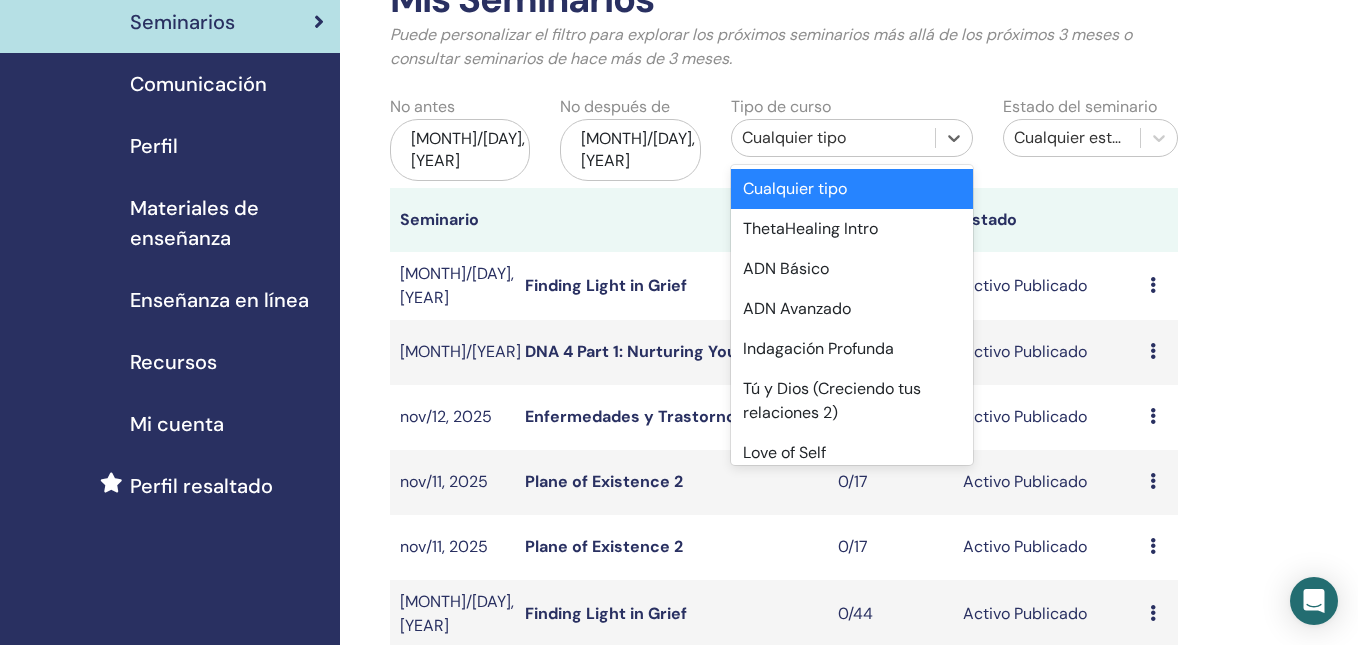 click on "Cualquier tipo" at bounding box center [834, 138] 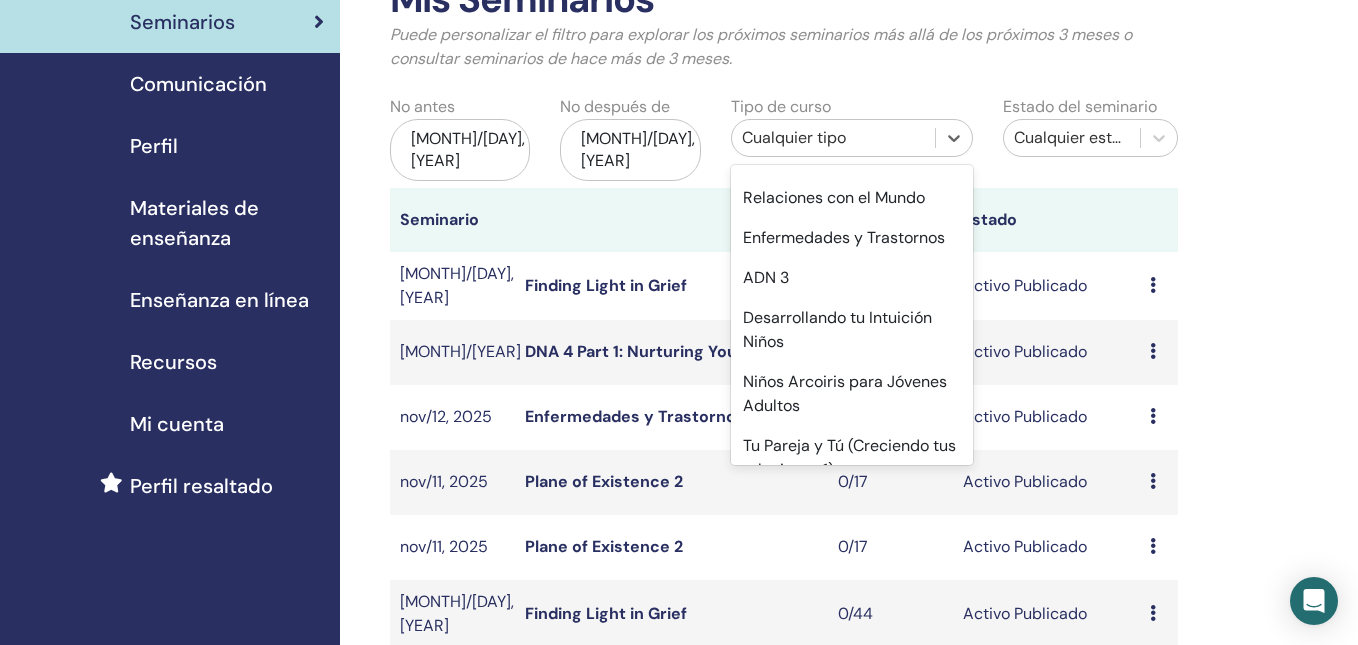 scroll, scrollTop: 1188, scrollLeft: 0, axis: vertical 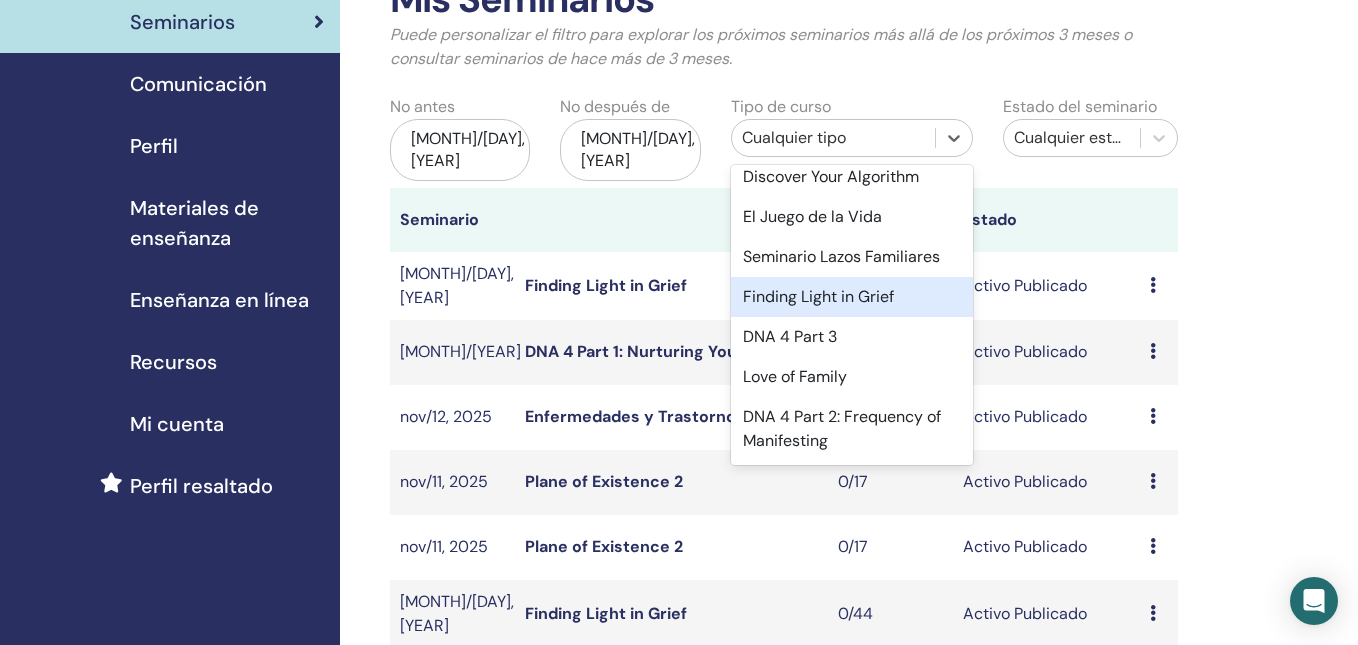 click on "Finding Light in Grief" at bounding box center (852, 297) 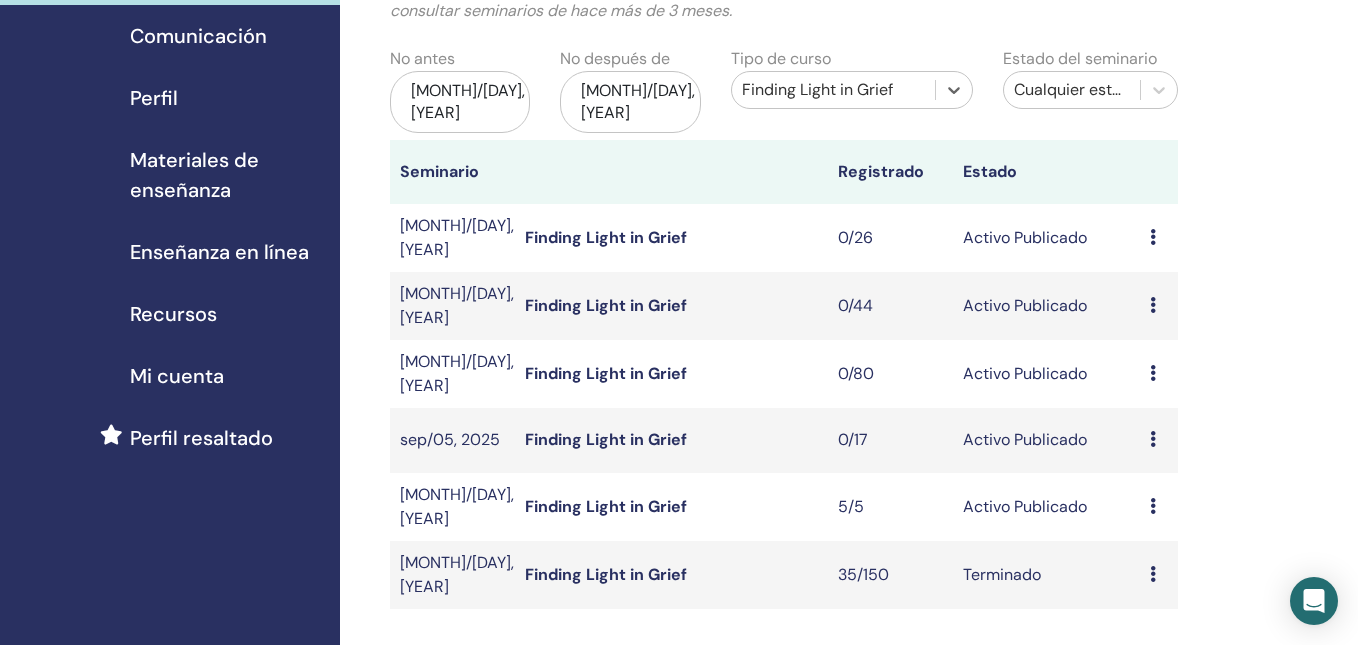 scroll, scrollTop: 191, scrollLeft: 0, axis: vertical 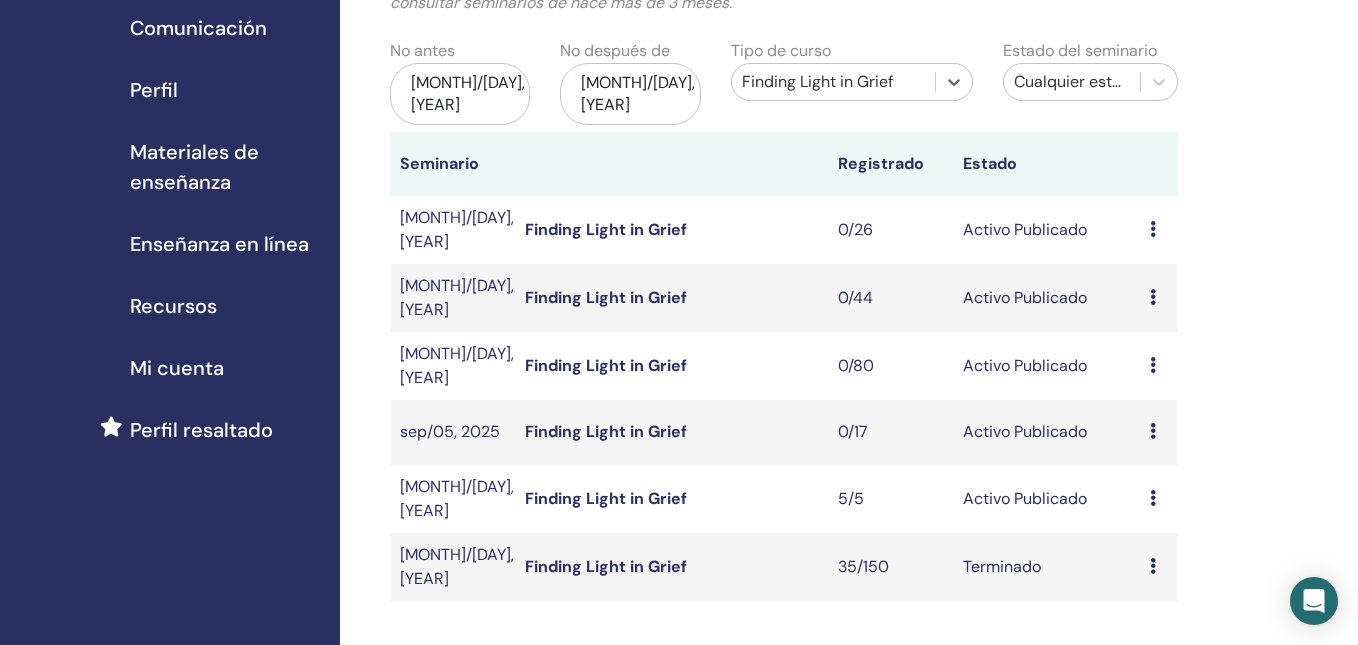 click at bounding box center (1153, 229) 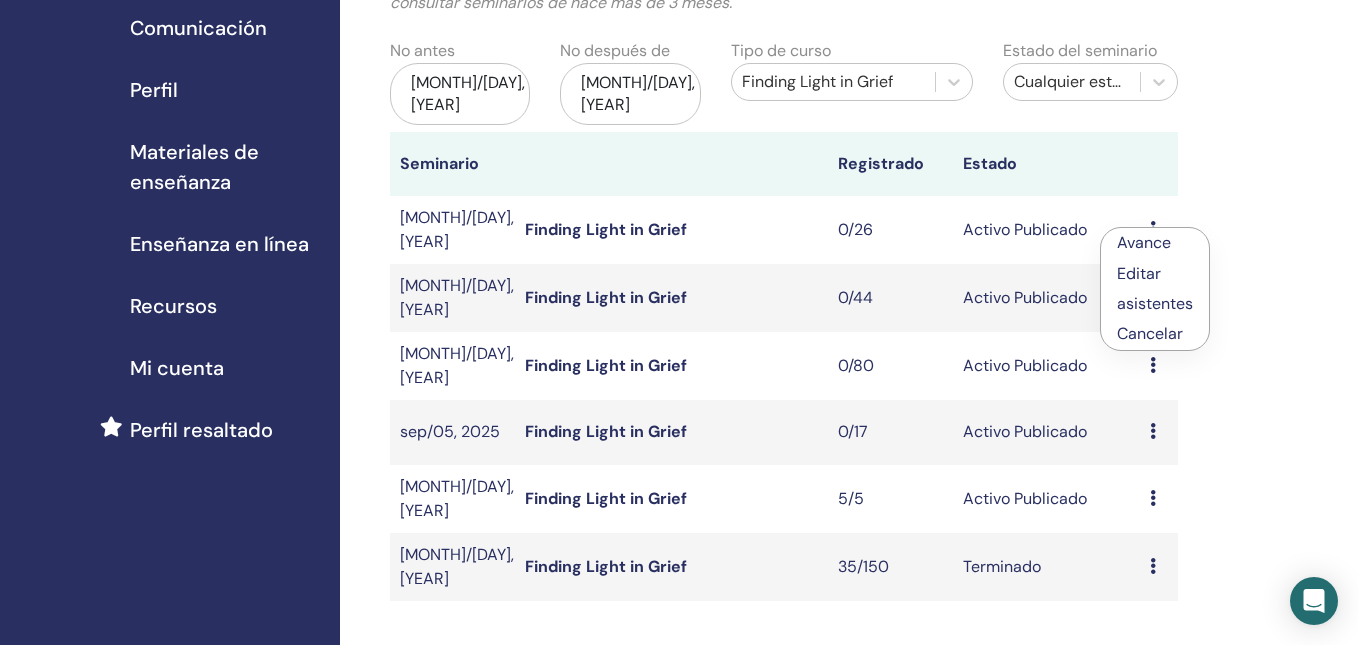 click on "asistentes" at bounding box center (1155, 303) 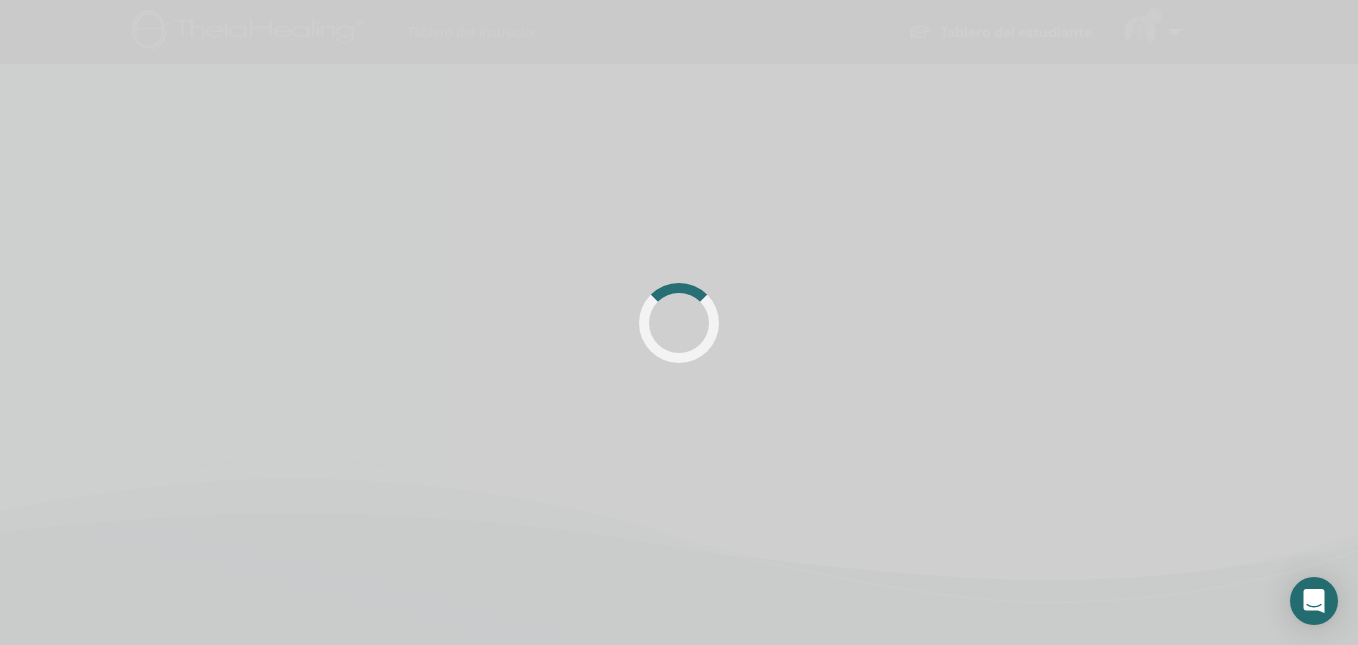 scroll, scrollTop: 0, scrollLeft: 0, axis: both 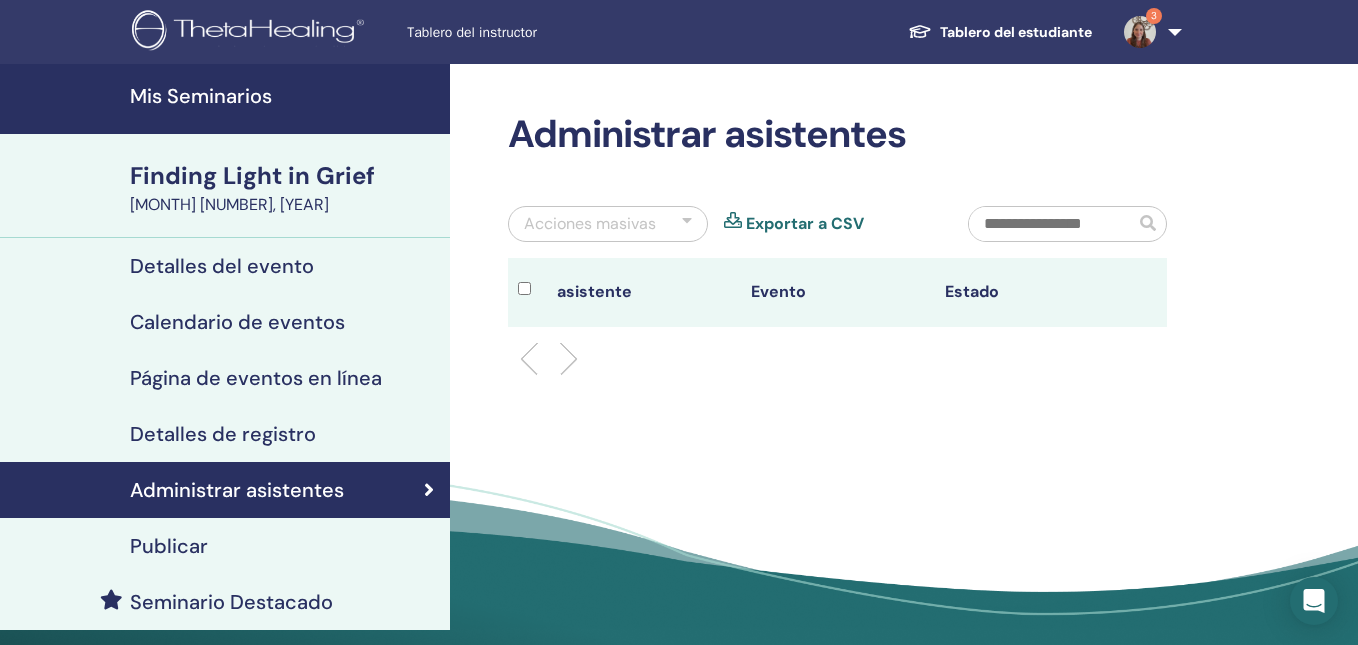 click on "Mis Seminarios" at bounding box center (284, 96) 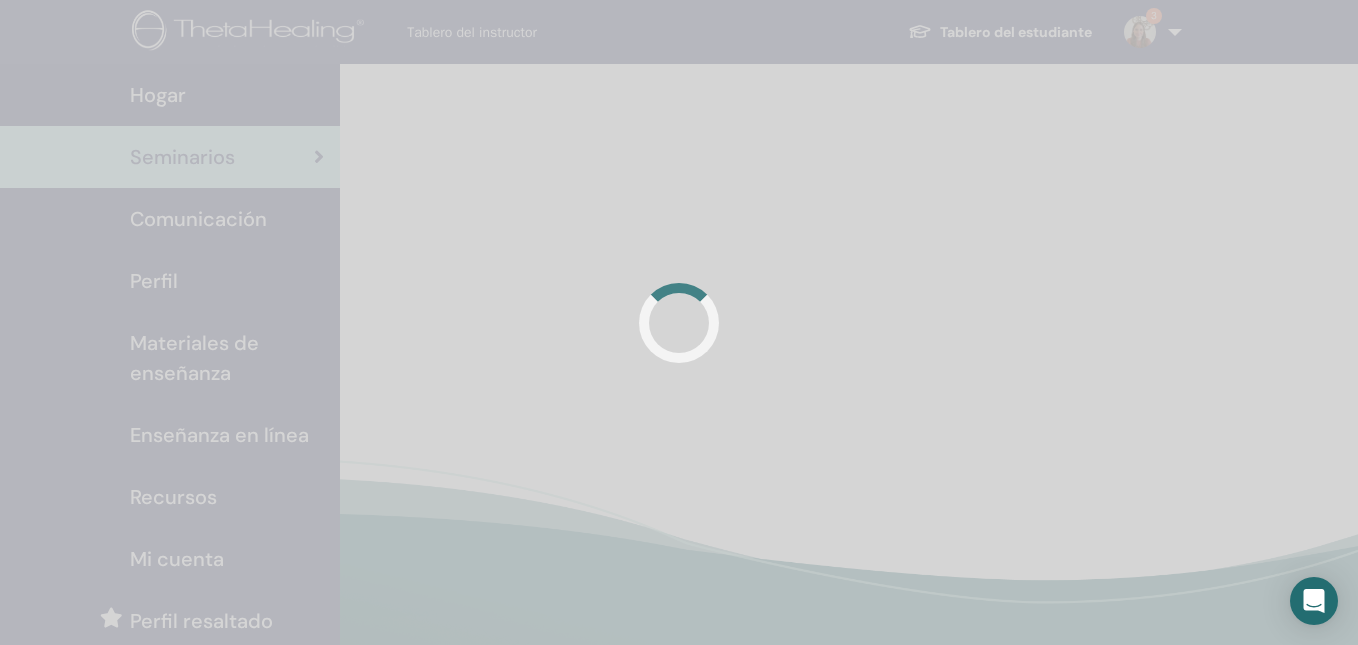 scroll, scrollTop: 0, scrollLeft: 0, axis: both 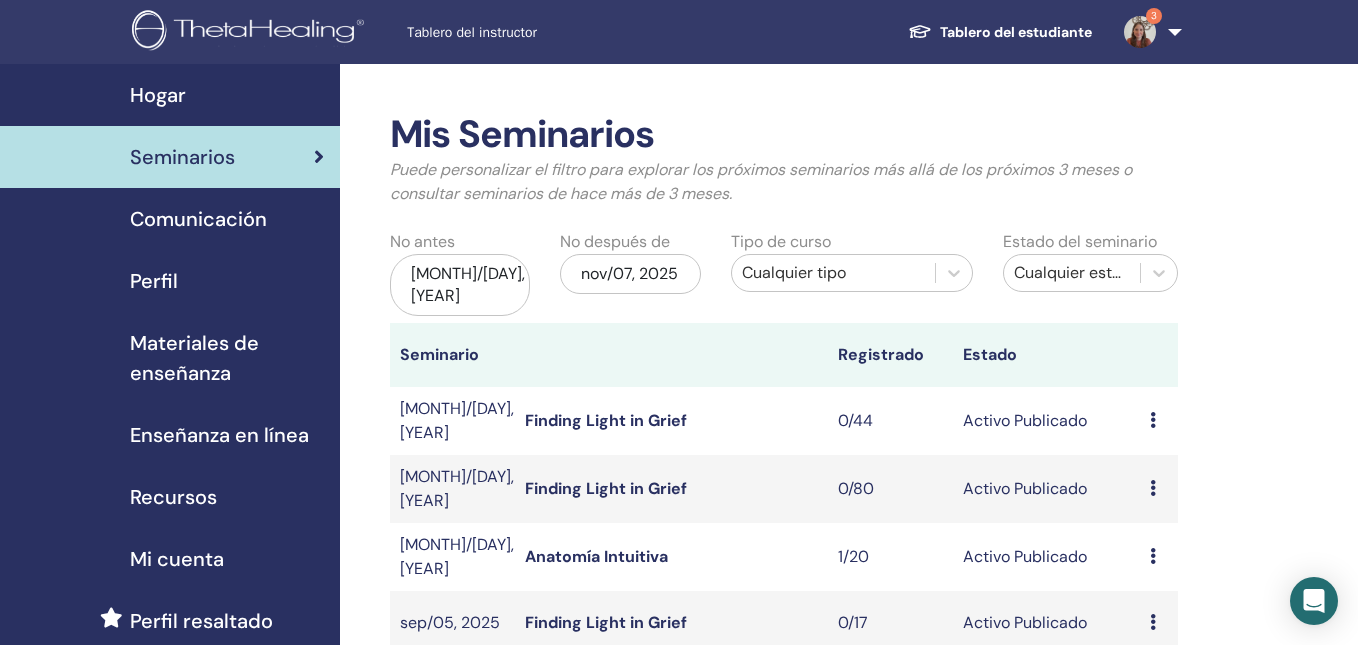 click at bounding box center [1140, 32] 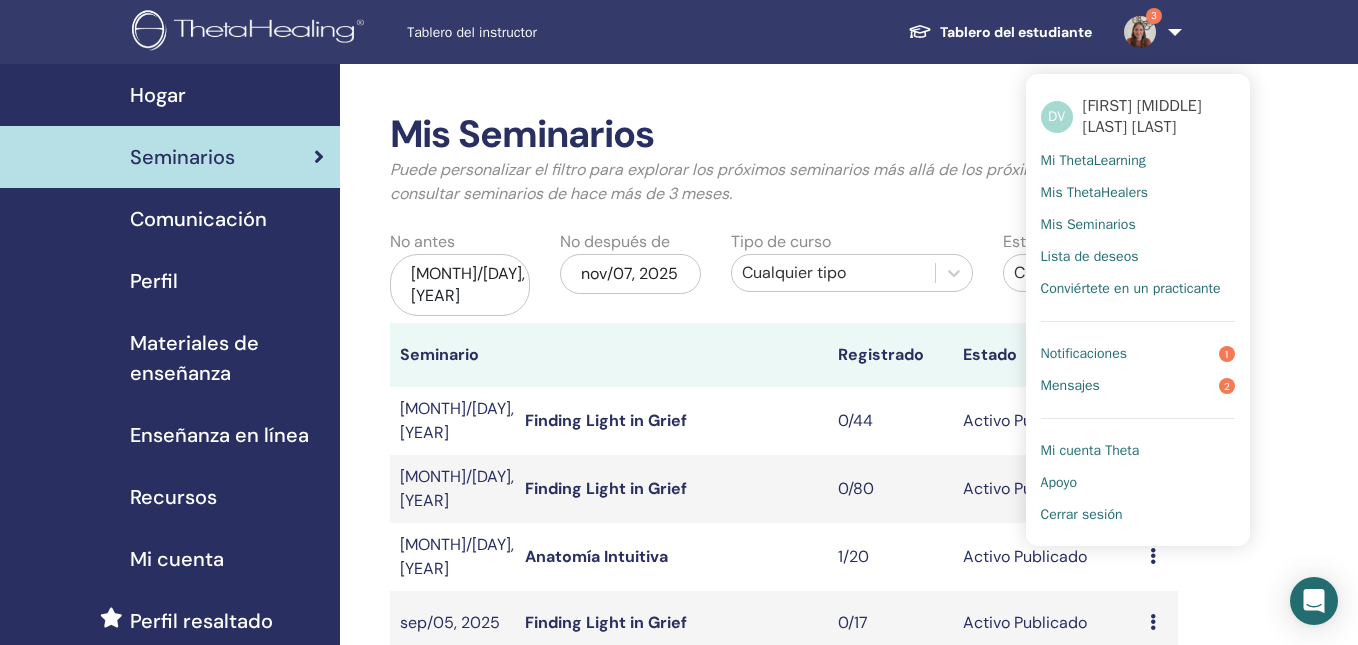 click on "Notificaciones" at bounding box center [1084, 354] 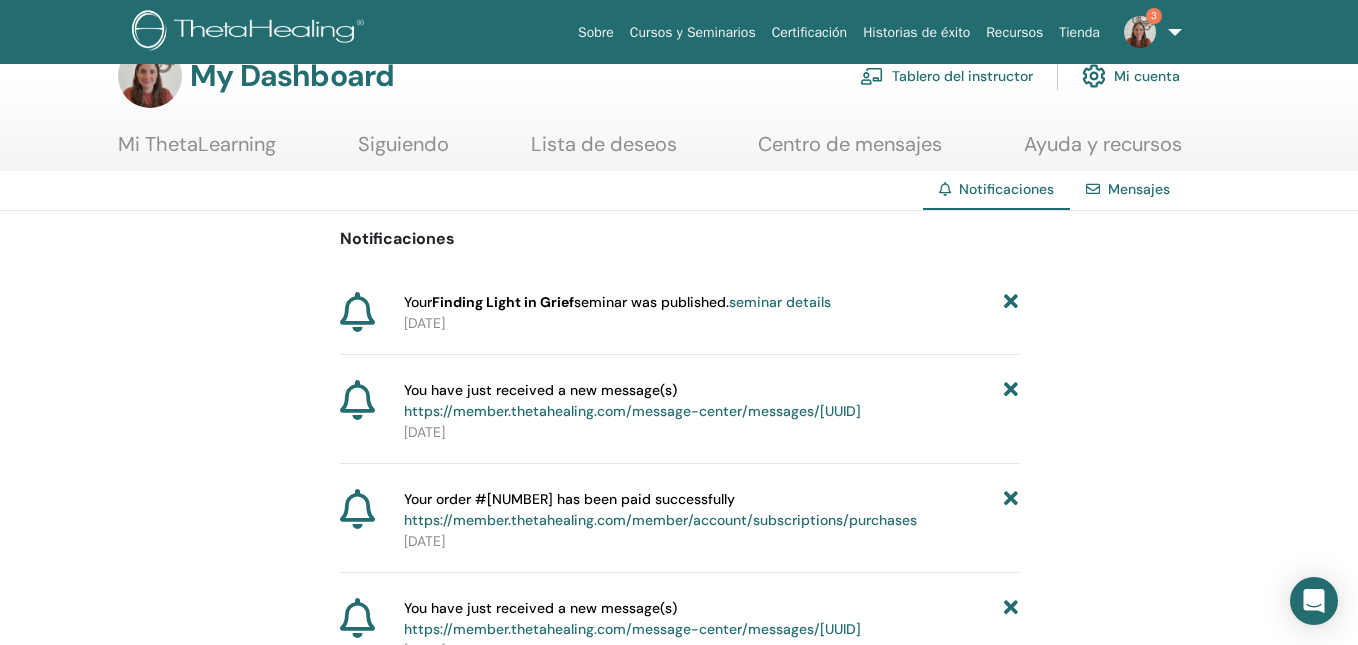 scroll, scrollTop: 45, scrollLeft: 0, axis: vertical 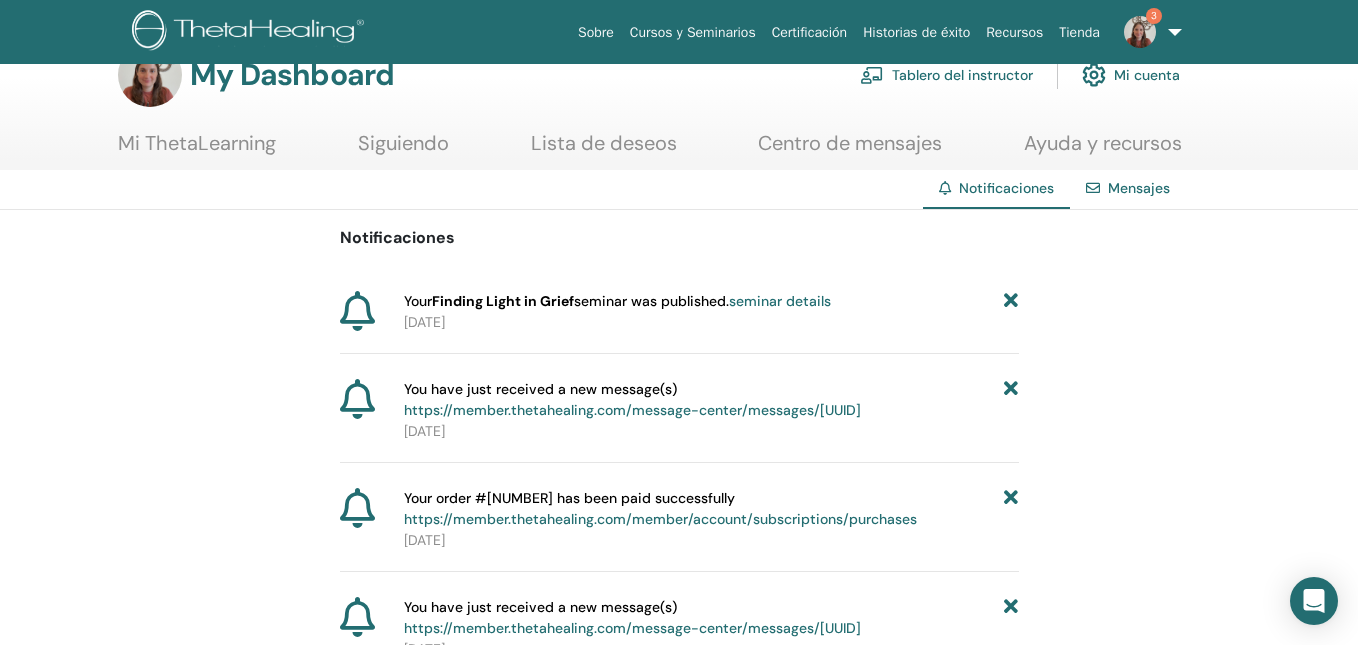 click on "seminar details" at bounding box center (780, 301) 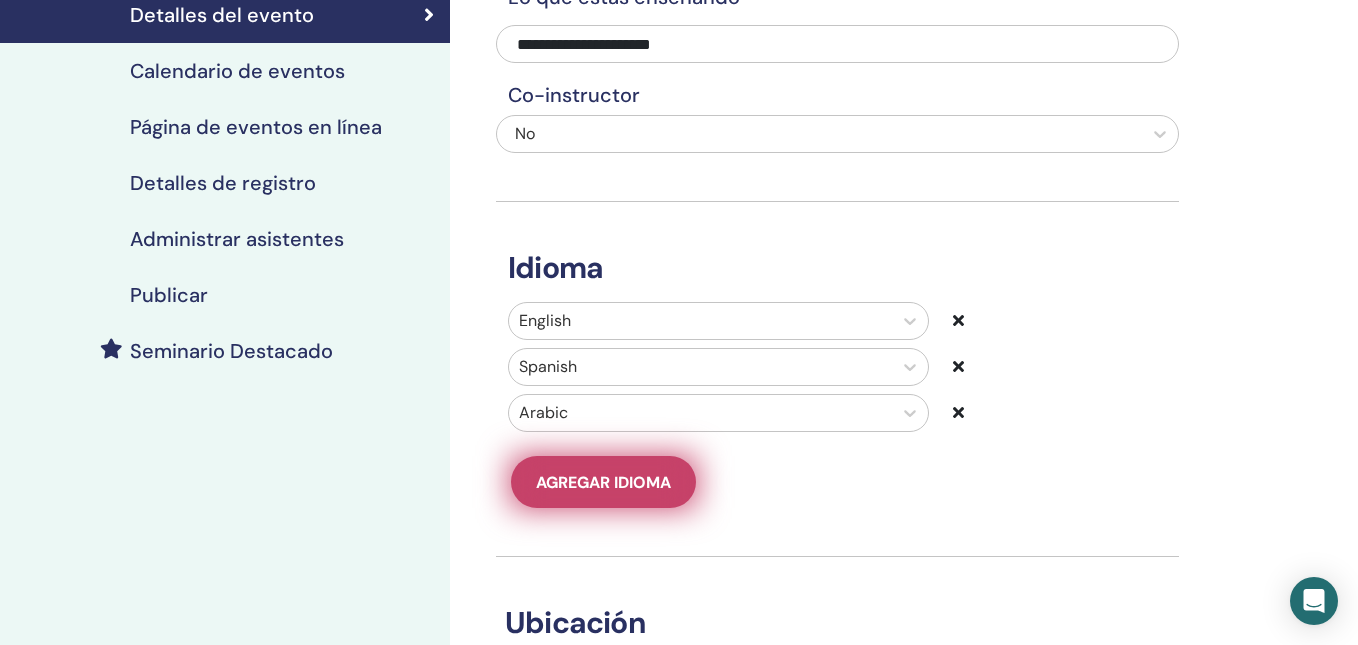 scroll, scrollTop: 0, scrollLeft: 0, axis: both 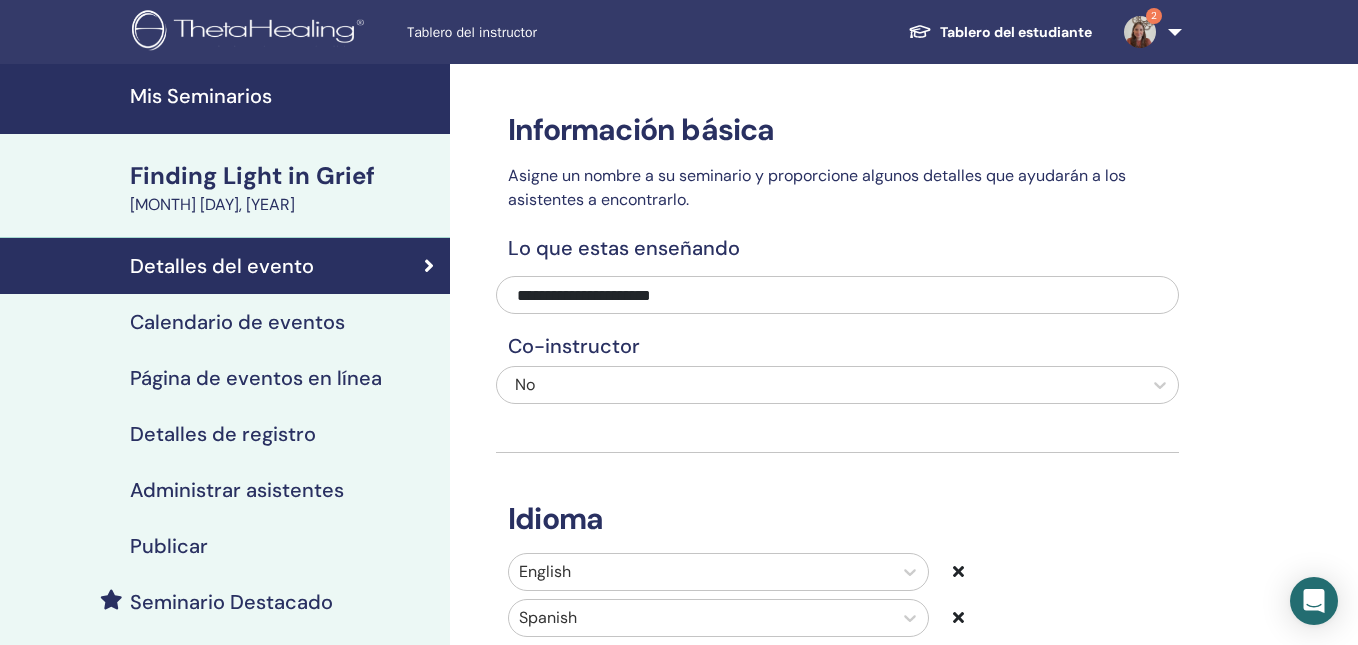 click at bounding box center (1140, 32) 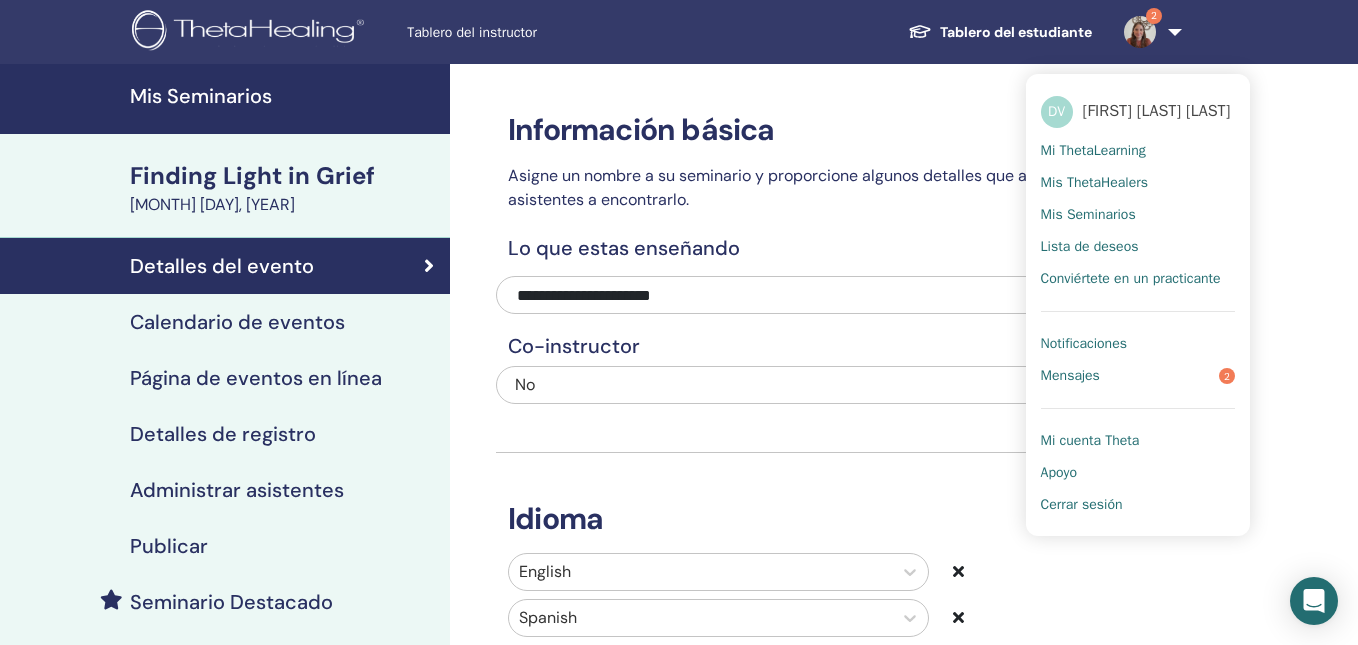 click on "Mensajes 2" at bounding box center (1138, 376) 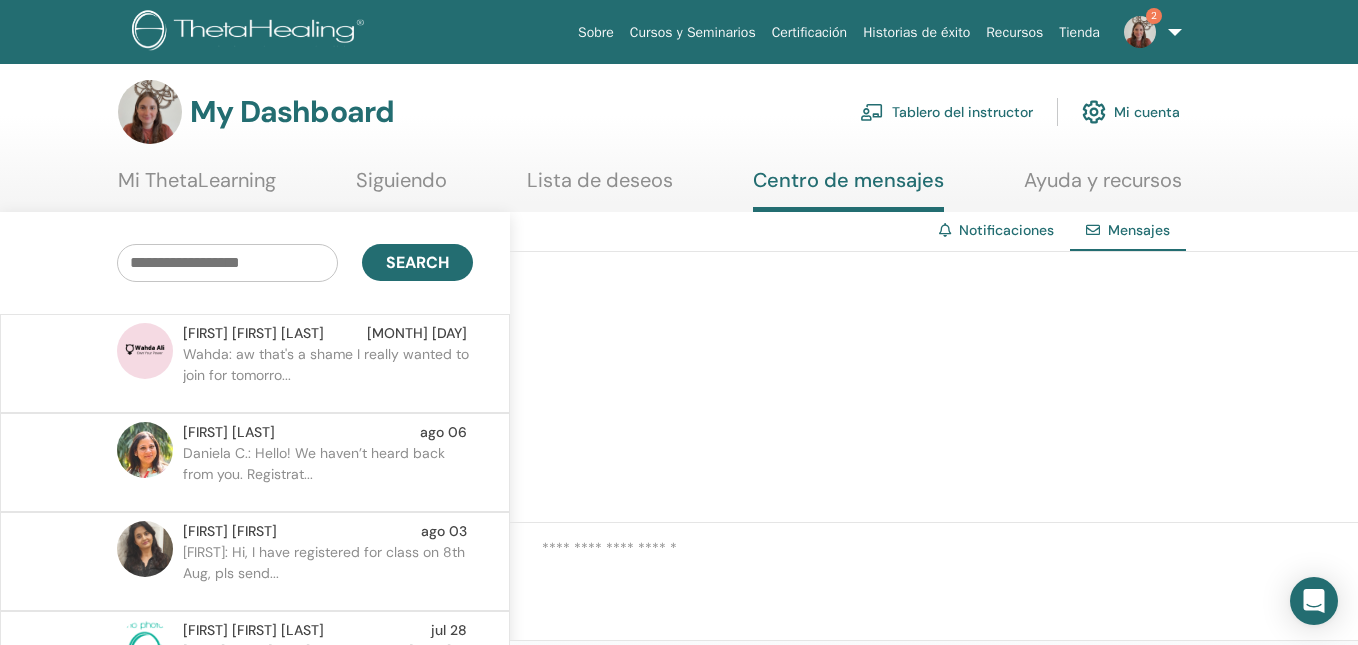 scroll, scrollTop: 11, scrollLeft: 0, axis: vertical 